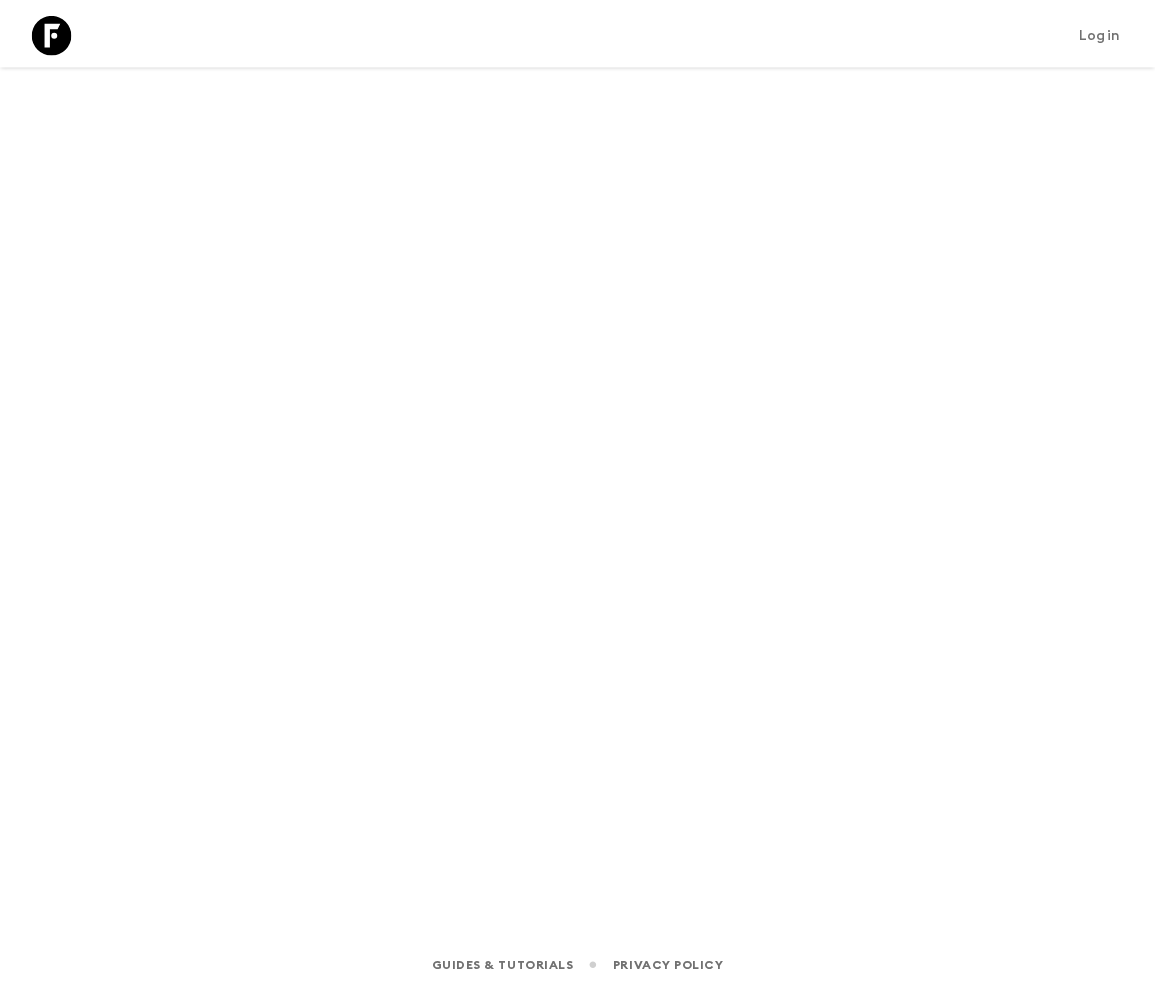 scroll, scrollTop: 0, scrollLeft: 0, axis: both 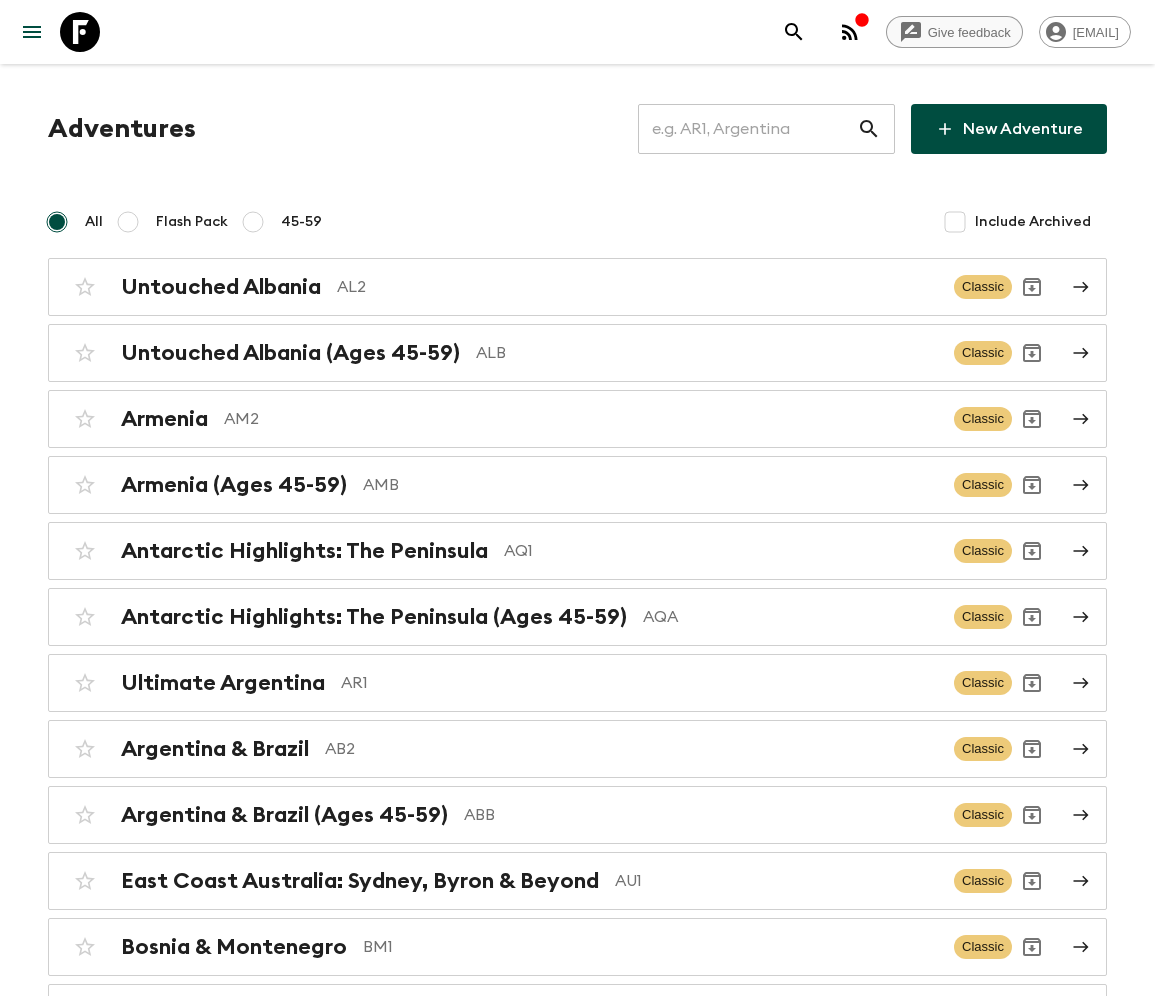 click on "Give feedback" at bounding box center [969, 32] 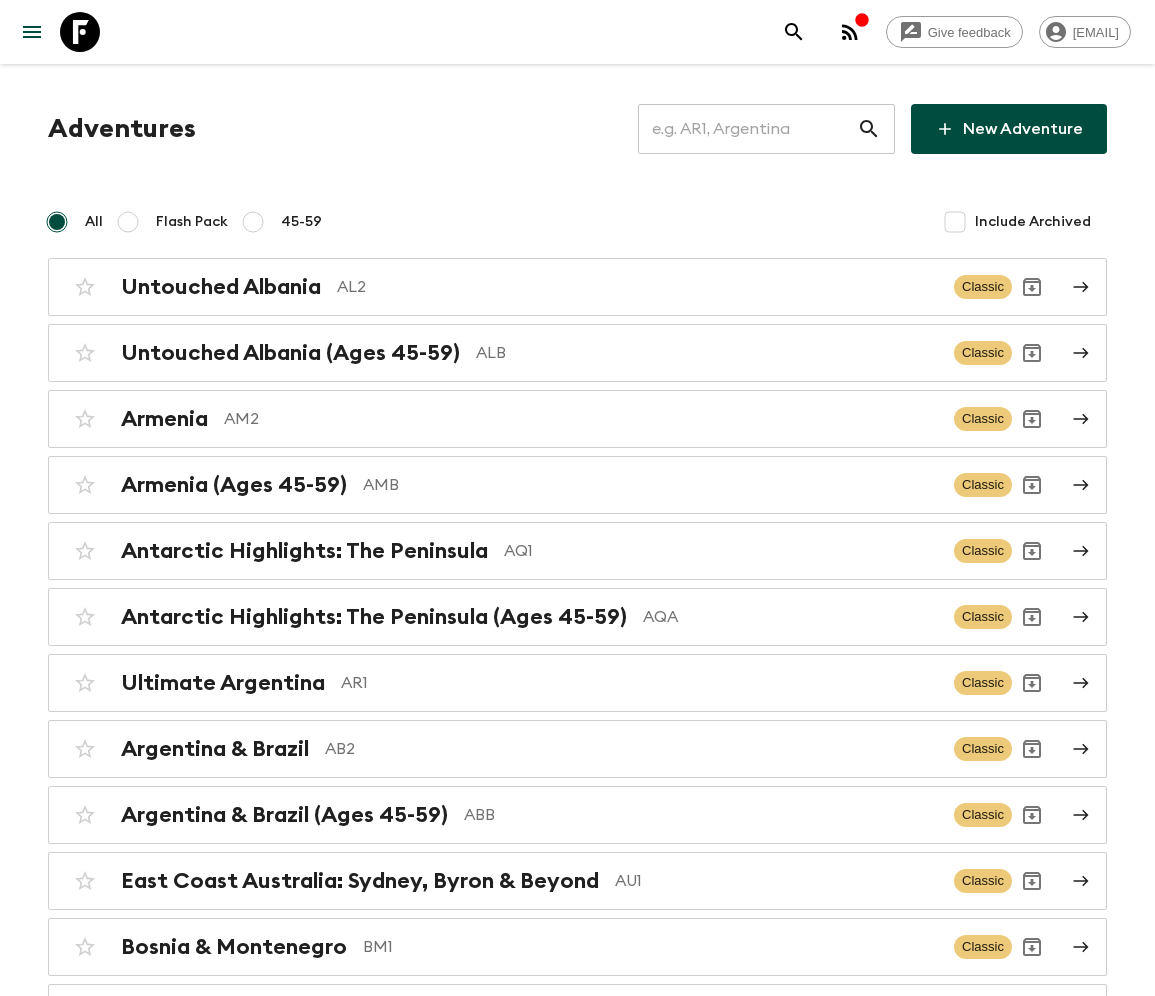click at bounding box center [747, 129] 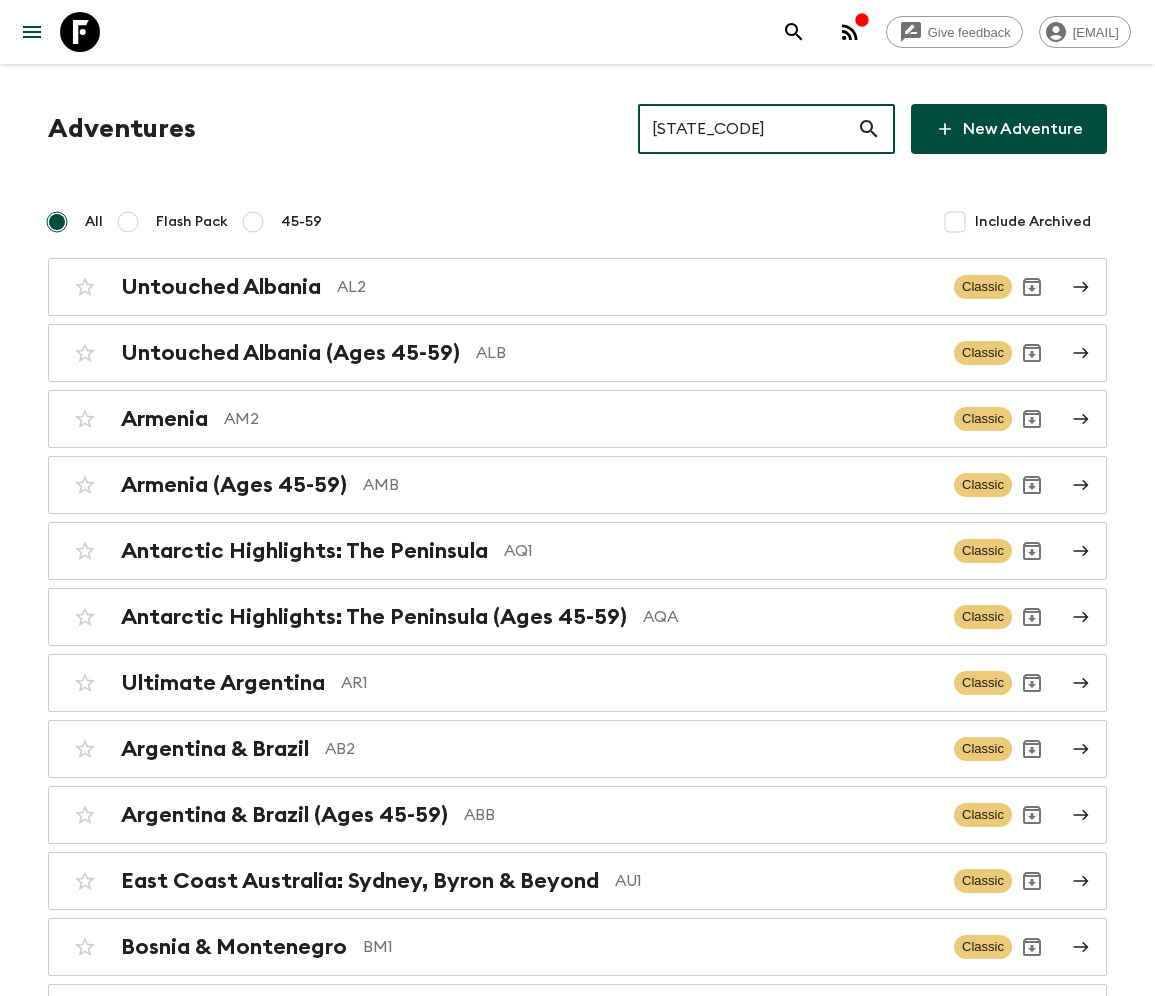 type on "KE1" 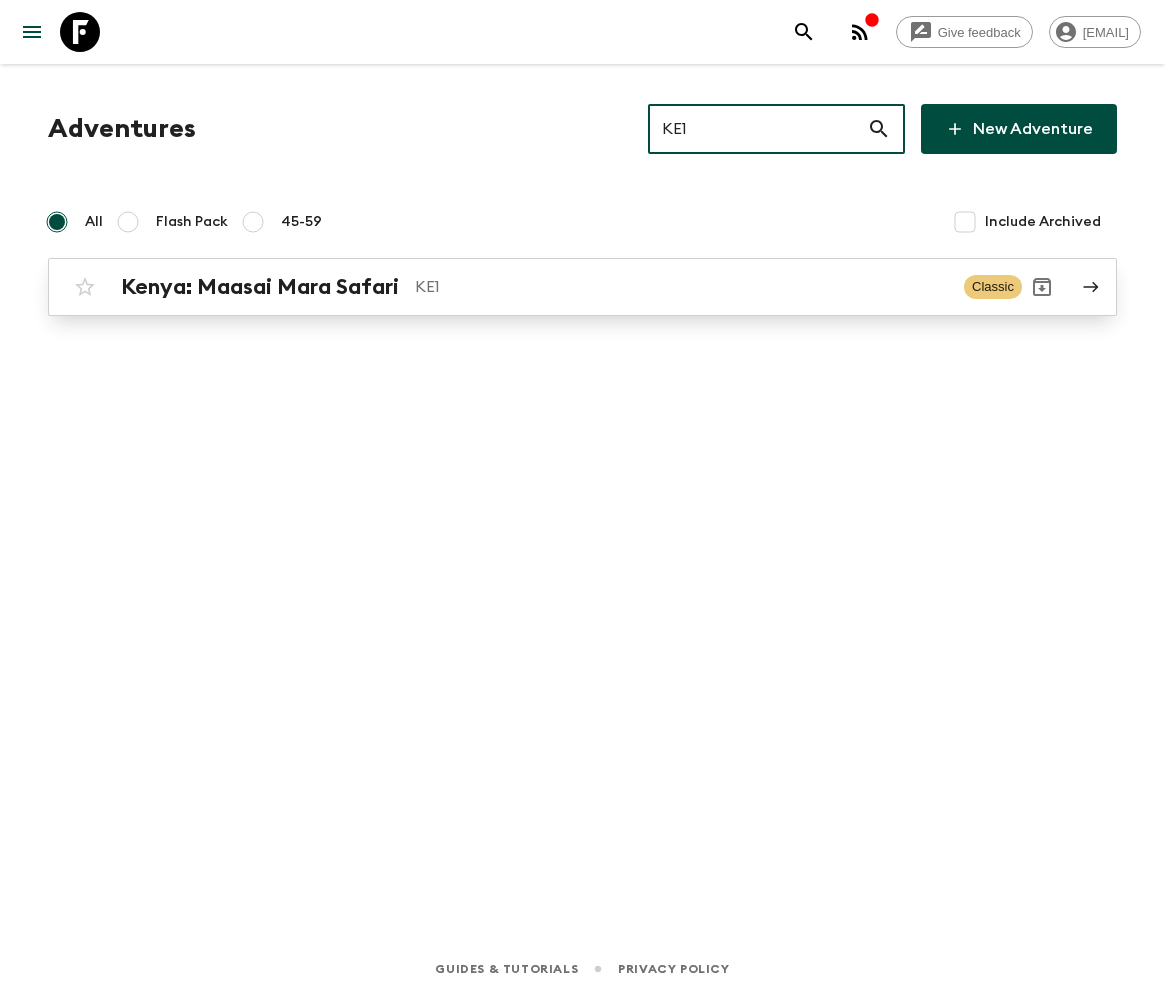 click on "Kenya: Maasai Mara Safari" at bounding box center (260, 287) 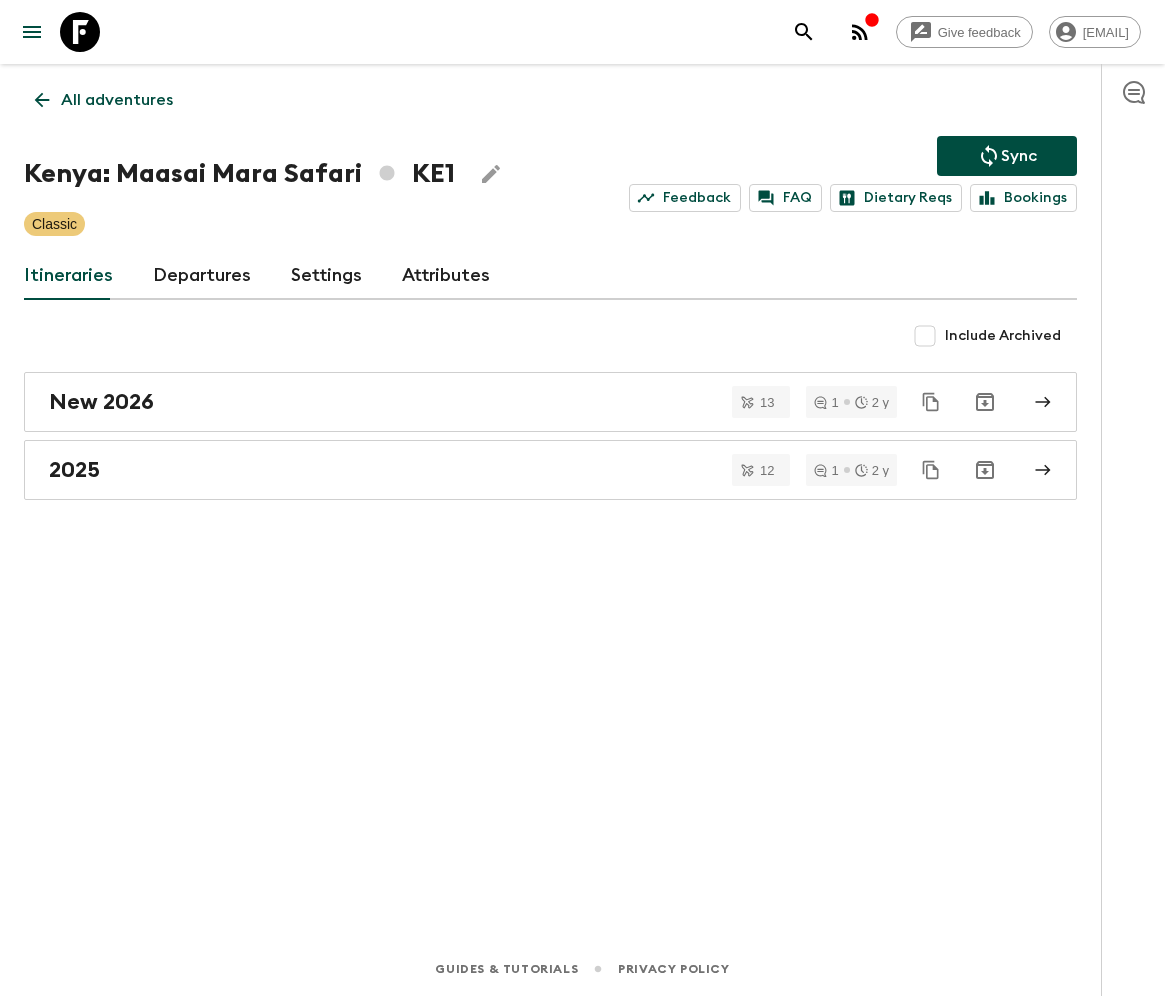 click on "Departures" at bounding box center (202, 276) 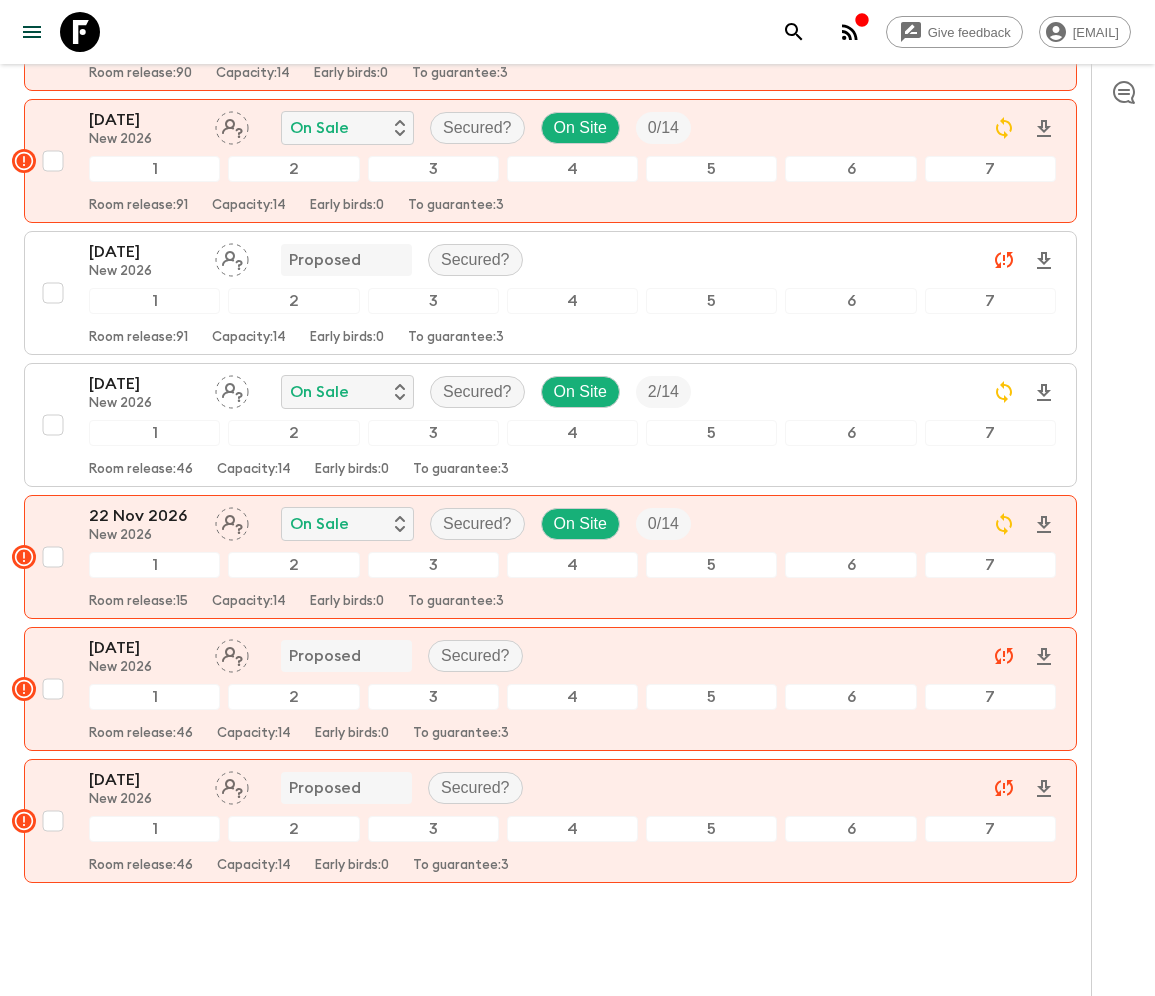 scroll, scrollTop: 3232, scrollLeft: 0, axis: vertical 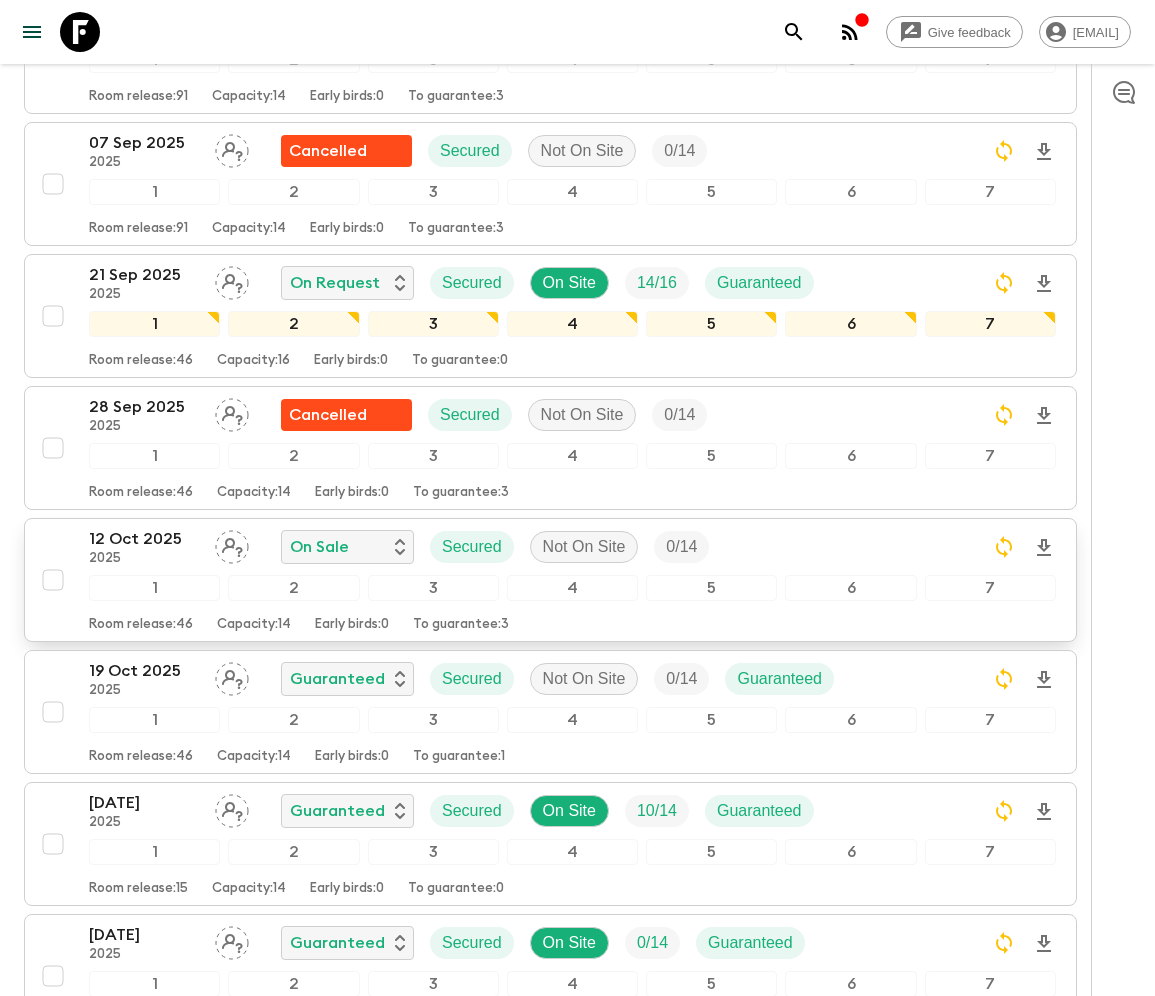 click at bounding box center [53, 580] 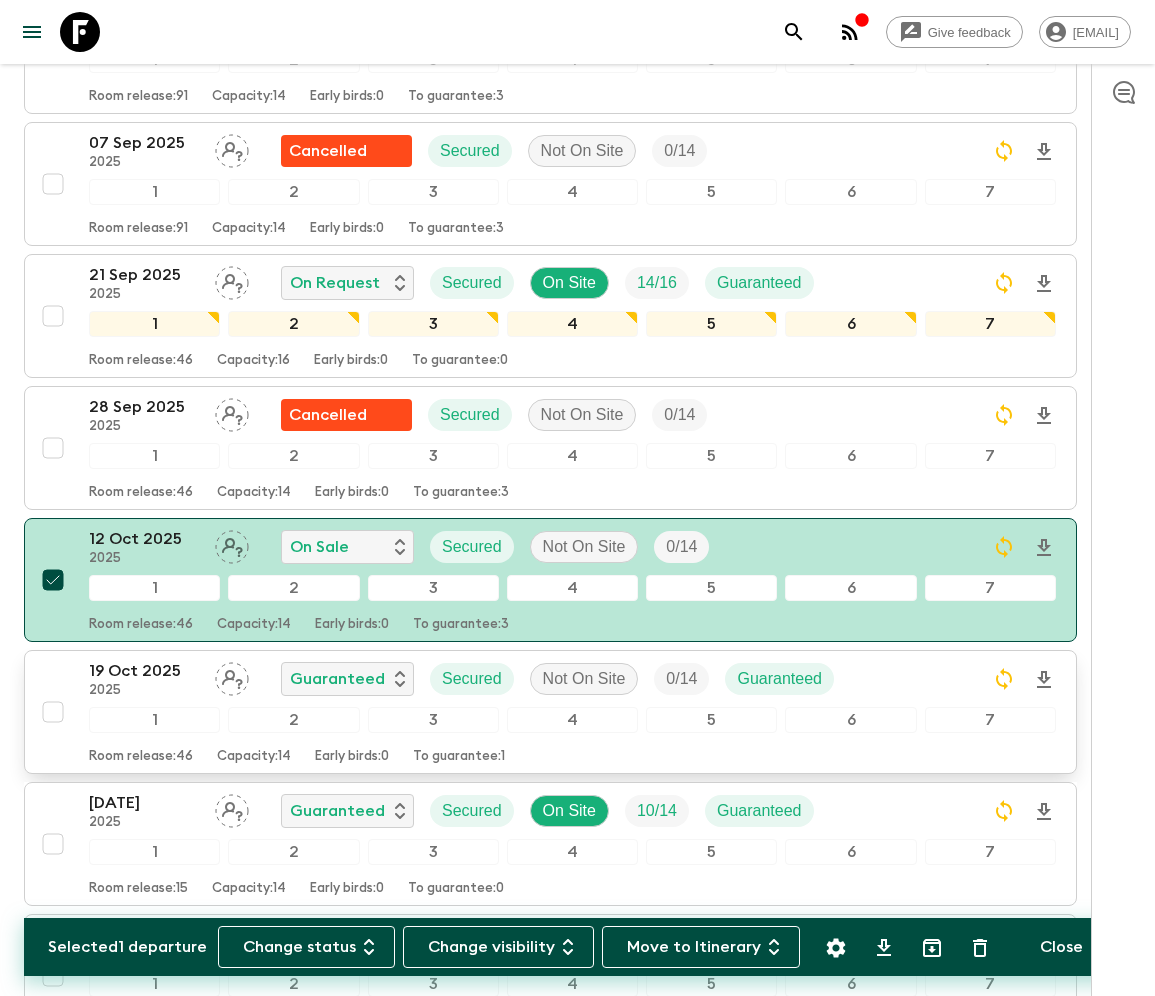 click at bounding box center [53, 712] 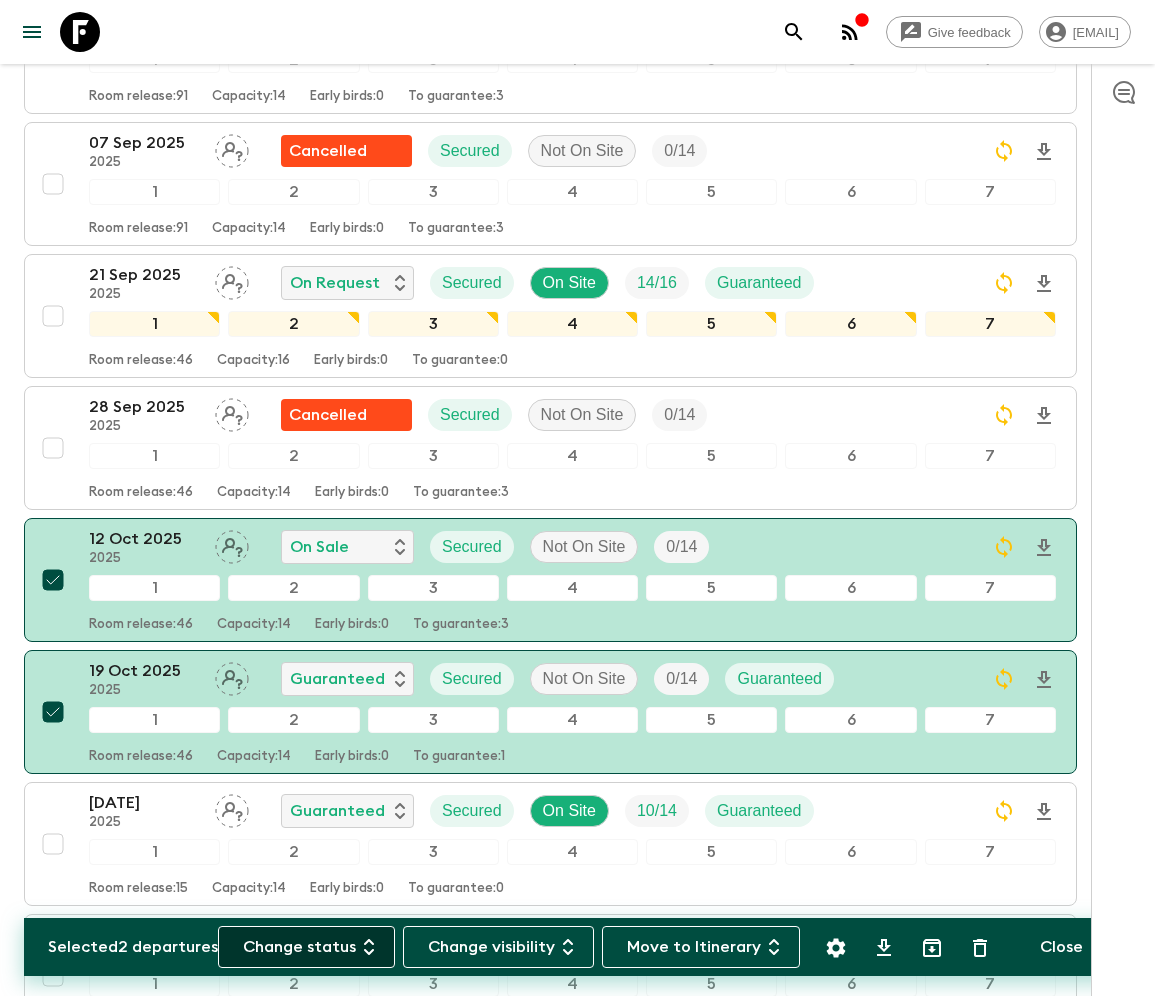 click on "Change status" at bounding box center [306, 947] 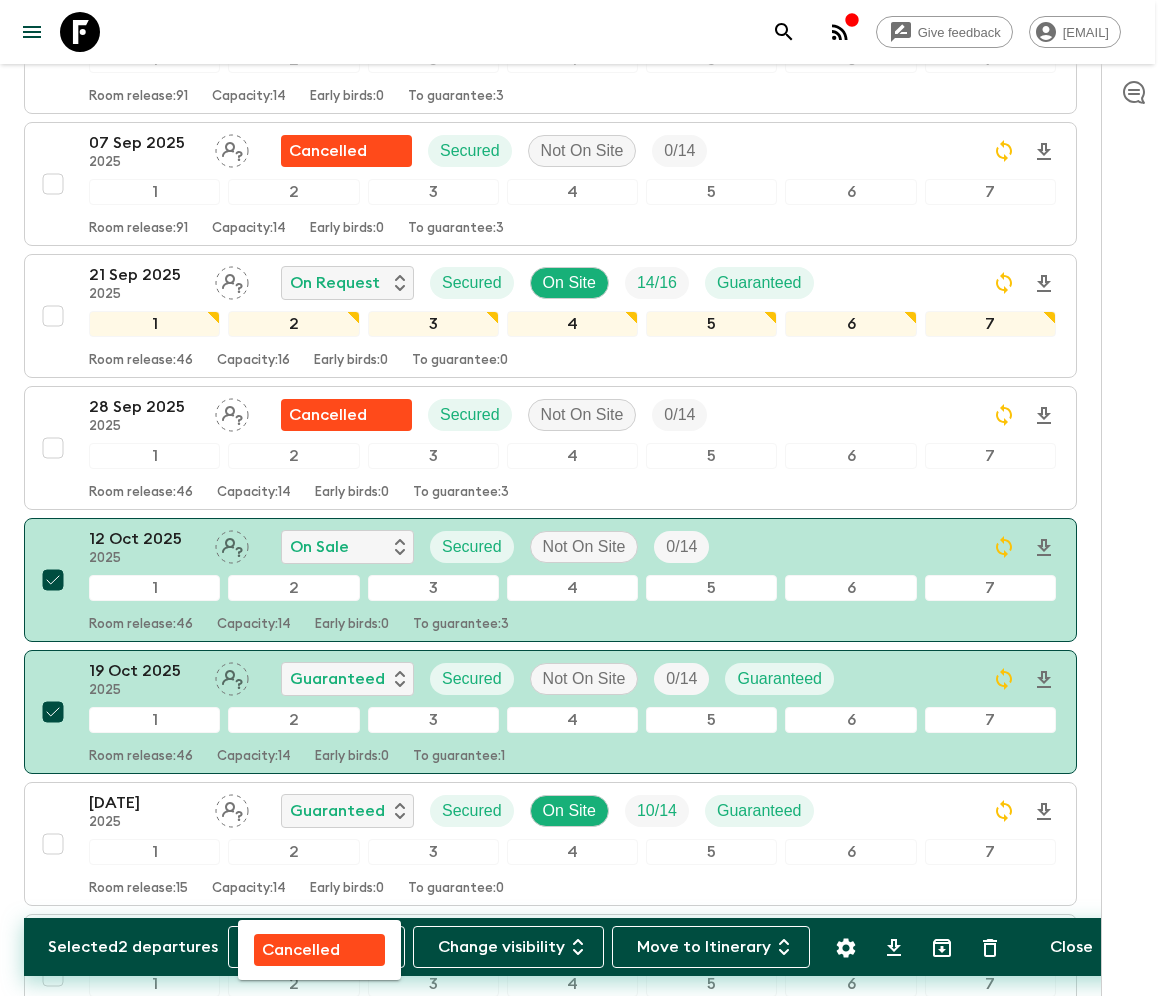 click on "Cancelled" at bounding box center (301, 950) 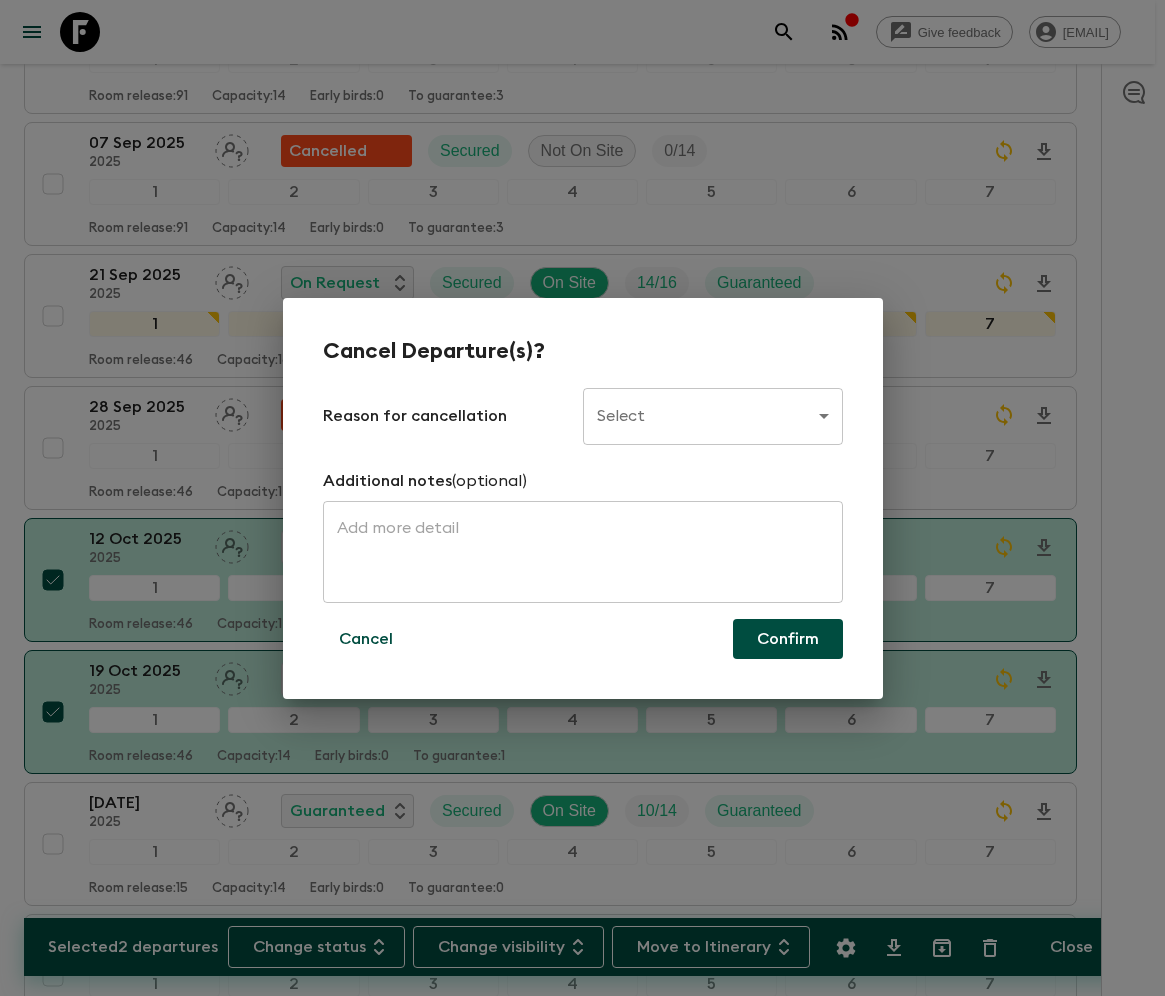 click on "Give feedback ellie.b@flashpack.com All adventures Kenya: Maasai Mara Safari KE1 Sync Feedback FAQ Dietary Reqs Bookings Classic Itineraries Departures Settings Attributes Selected  2 departures Change status Change visibility Move to Itinerary Close Propose Departures Select All Bulk update Show Attention Required only Include Archived CSV Export 01 Sep 2024 2024 (old) F M Completed Secured On Site 14 / 14 Guaranteed 1 2 3 4 5 6 7 Room release:  31 Capacity:  14 Early birds:  4 To guarantee:  4 08 Sep 2024 2024 (old) F M Completed Secured On Site 8 / 14 Guaranteed 1 2 3 4 5 6 7 Room release:  31 Capacity:  14 Early birds:  4 To guarantee:  2 15 Sep 2024 2024 (old) Cancelled Secured Not On Site 0 / 14 1 2 3 4 5 6 7 Room release:  31 Capacity:  14 Early birds:  4 To guarantee:  4 22 Sep 2024 2024 (old) Cancelled Secured Not On Site 0 / 14 1 2 3 4 5 6 7 Room release:  31 Capacity:  14 Early birds:  4 To guarantee:  4 06 Oct 2024 2024 (old) Cancelled Secured Not On Site 0 / 14 1 2 3 4 5 6 7 Room release:" at bounding box center (582, -16) 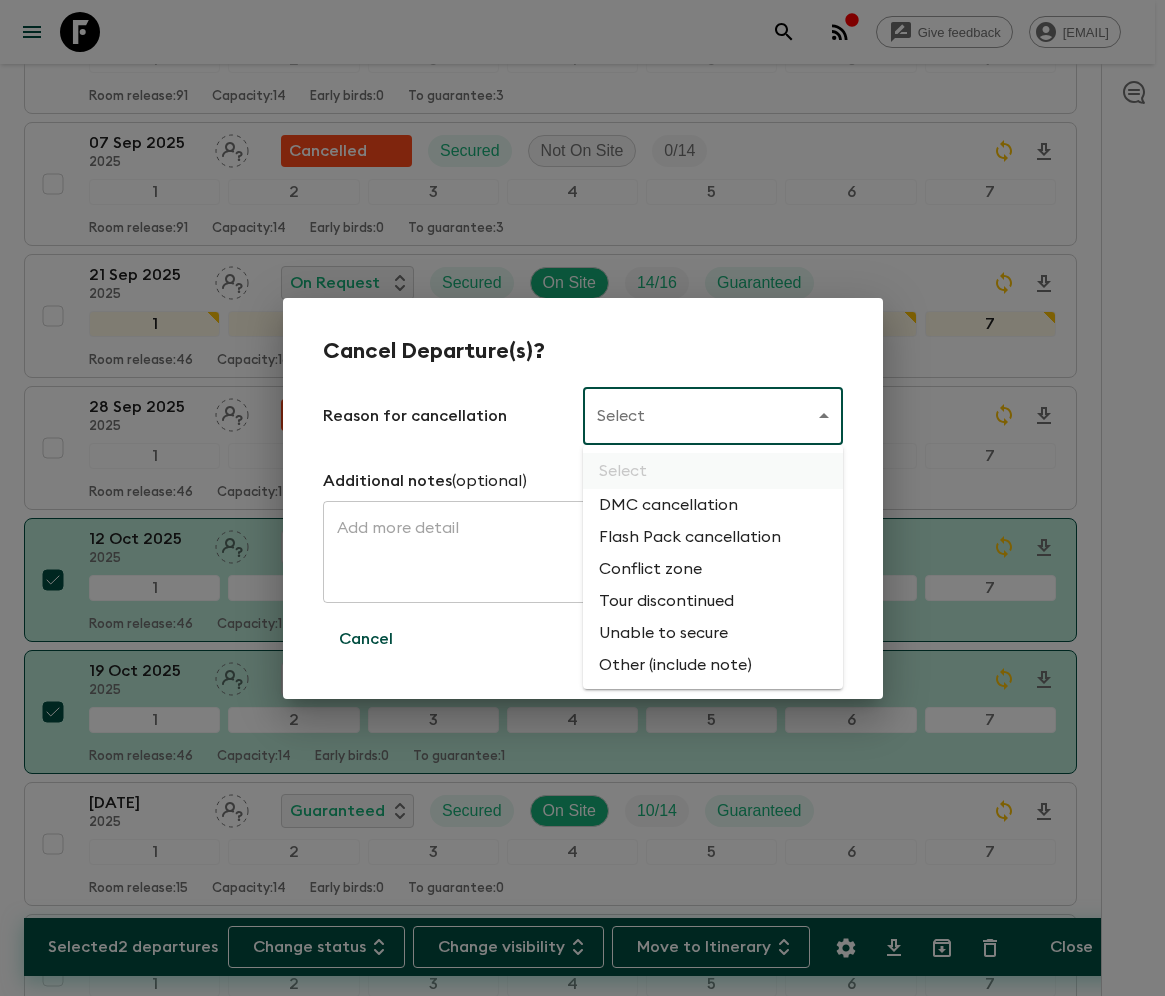 click on "Flash Pack cancellation" at bounding box center (713, 537) 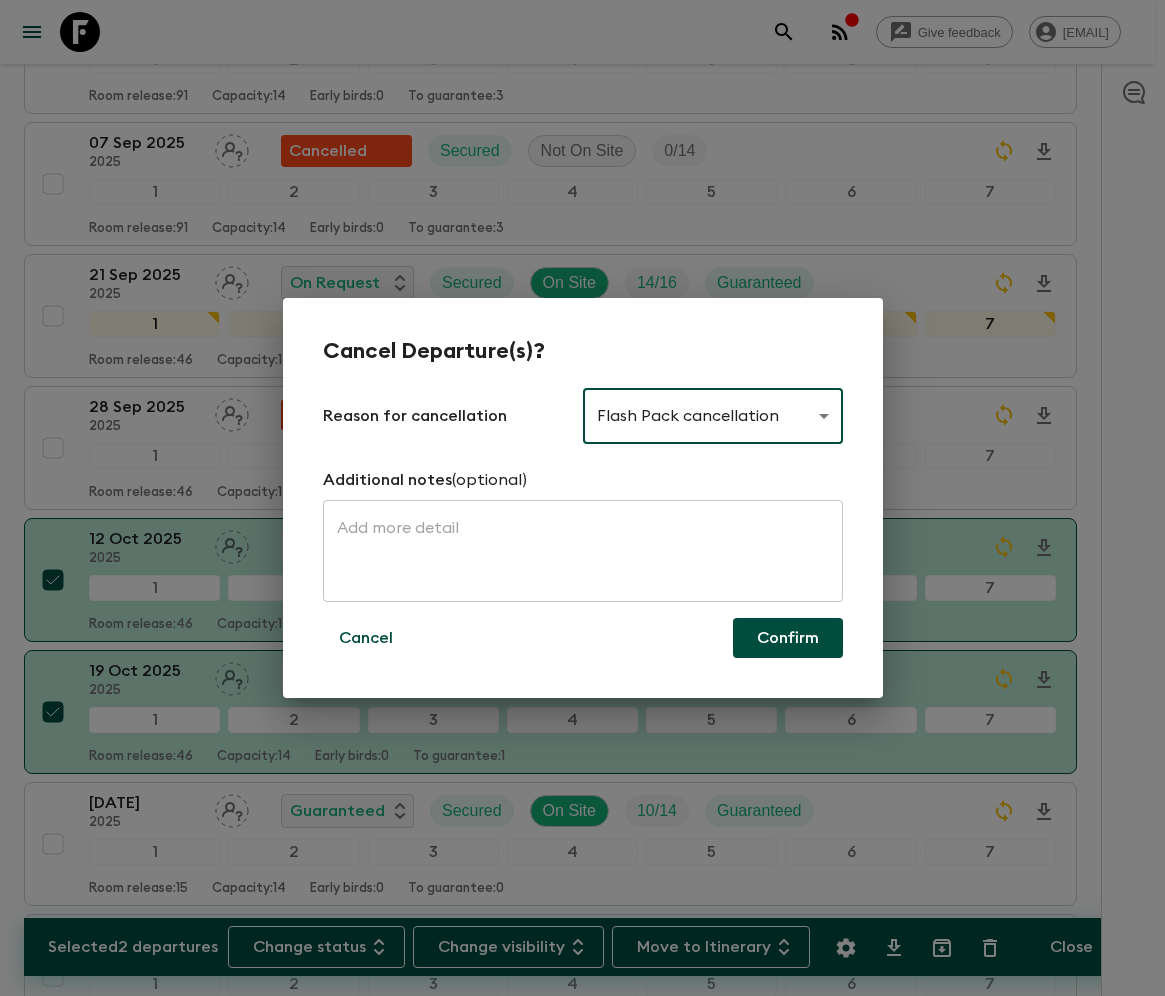 click on "Confirm" at bounding box center (788, 638) 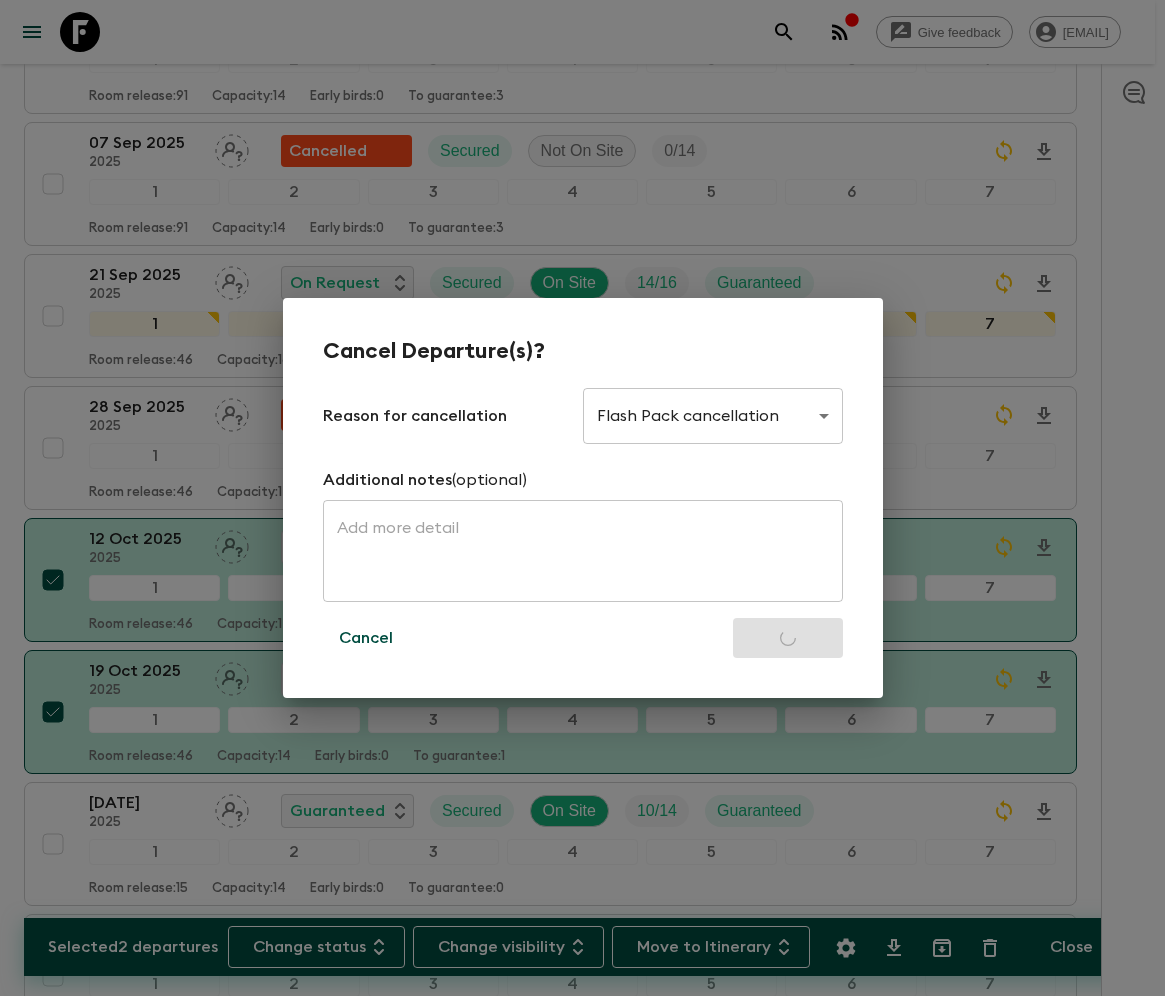 checkbox on "false" 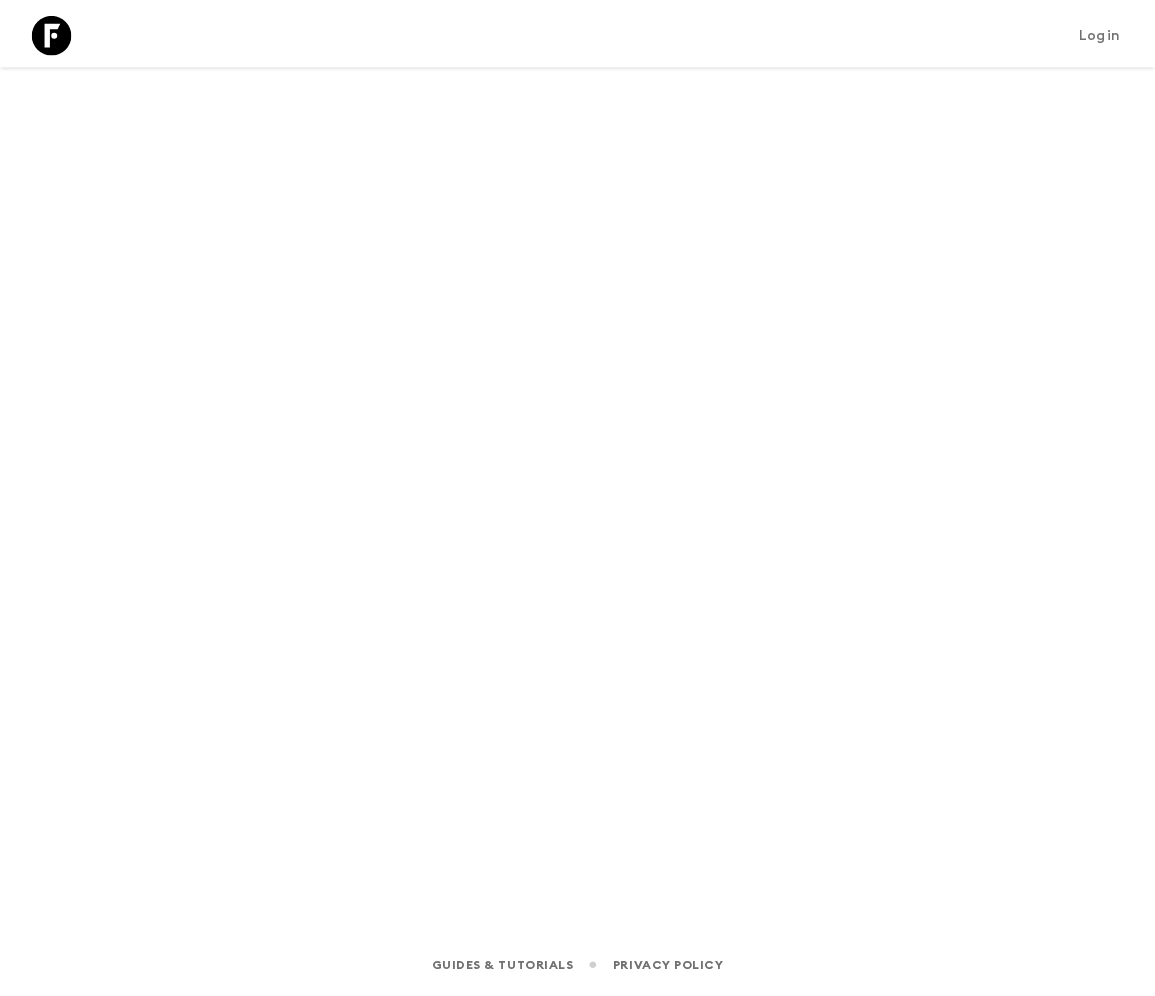 scroll, scrollTop: 0, scrollLeft: 0, axis: both 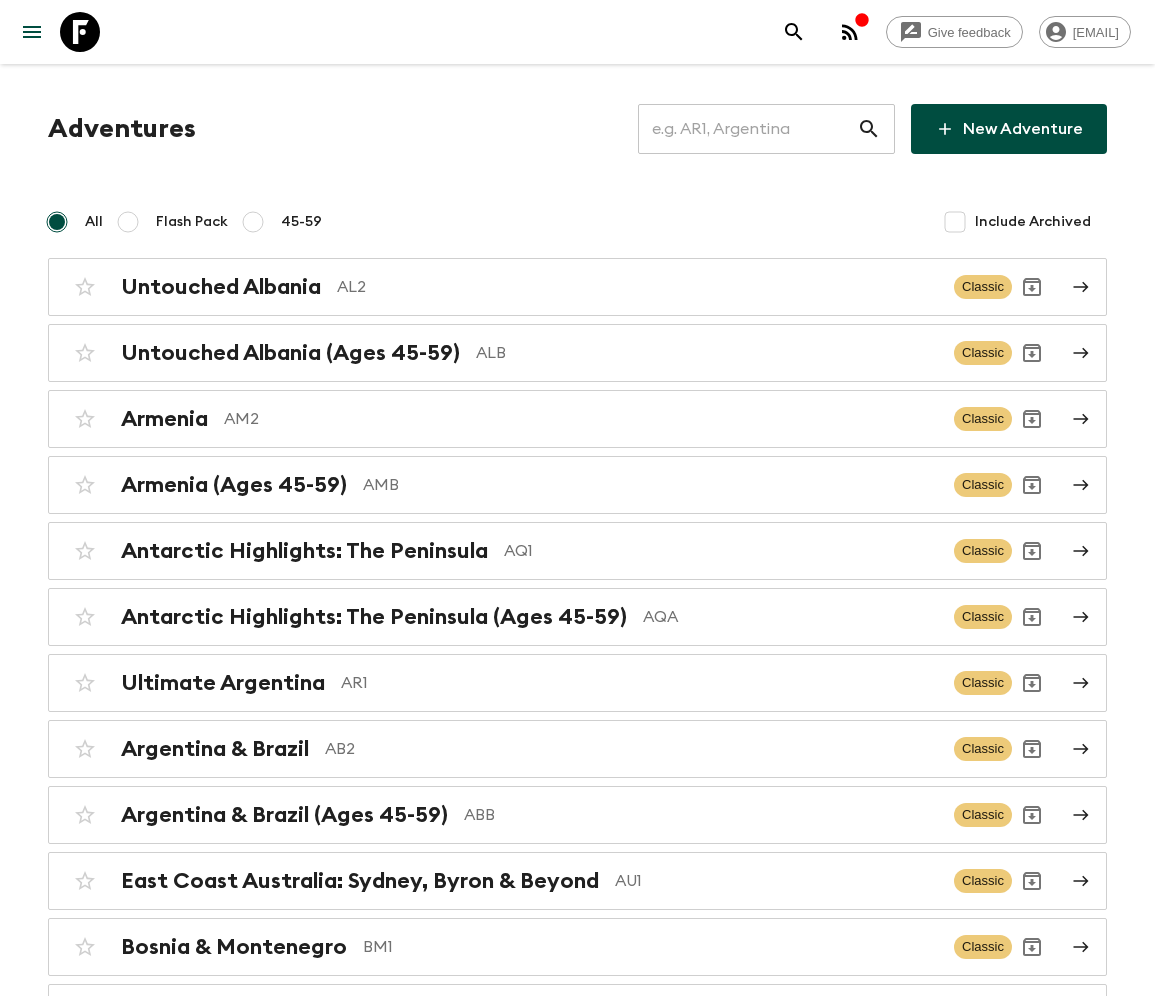 click at bounding box center (747, 129) 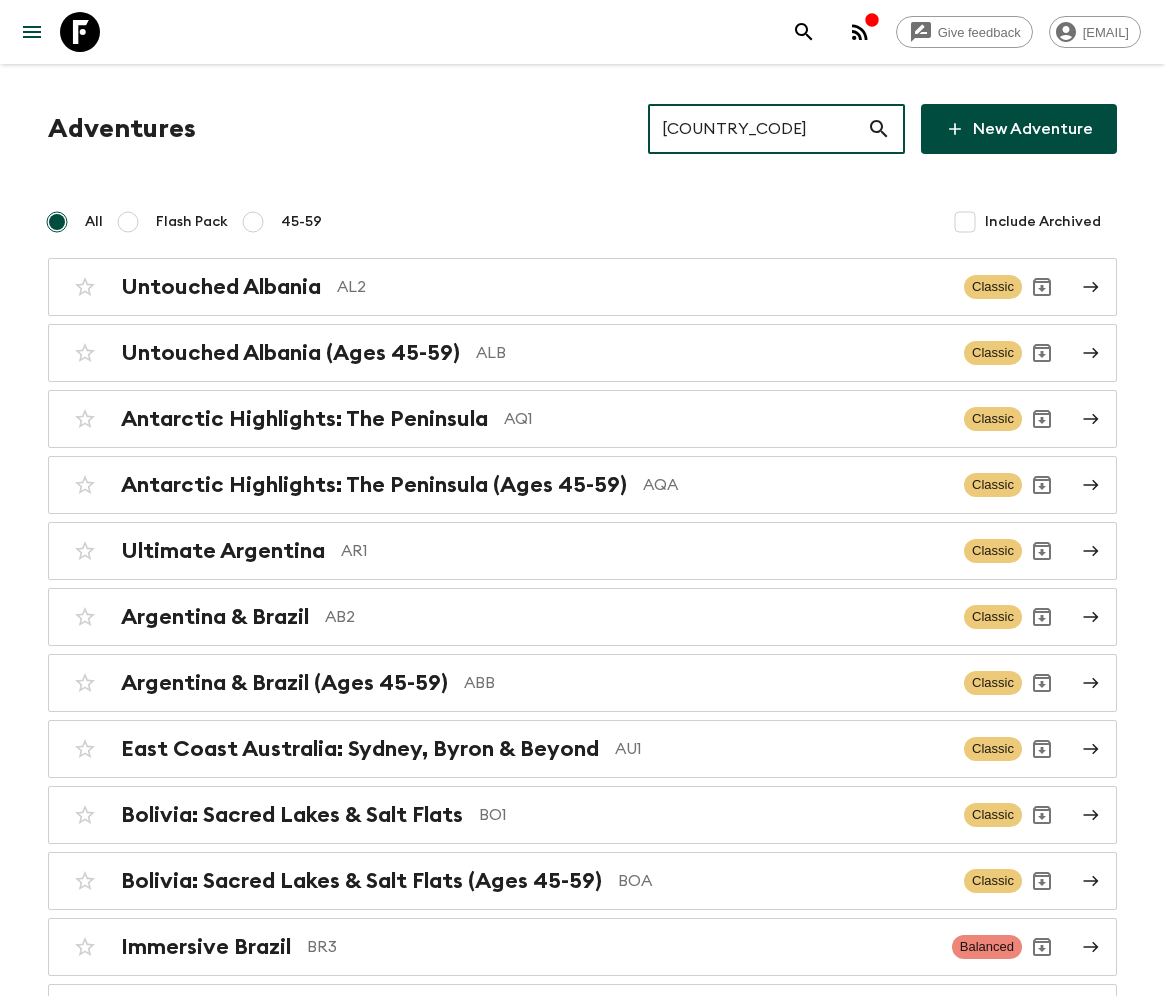 type on "LK1" 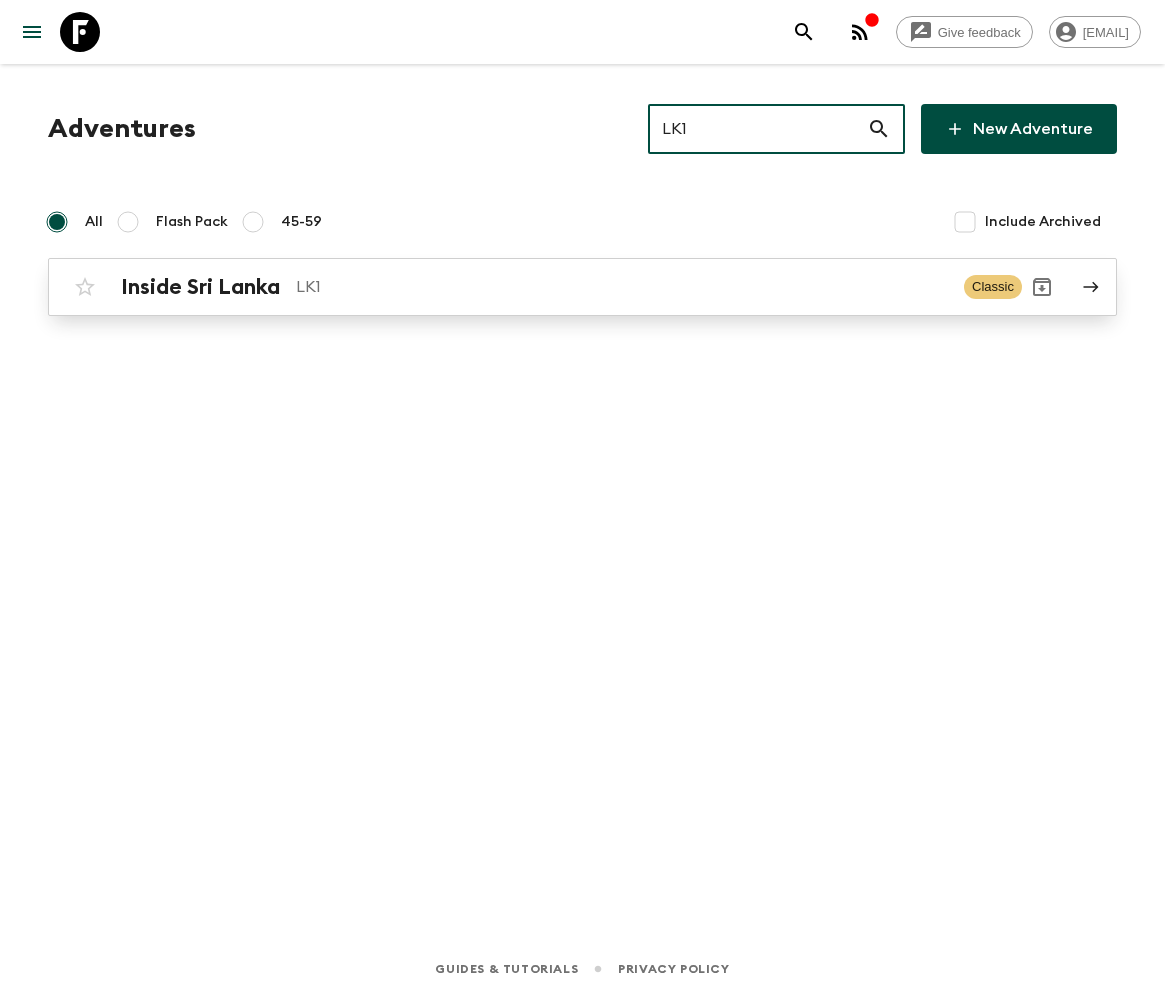 click on "Inside Sri Lanka" at bounding box center [200, 287] 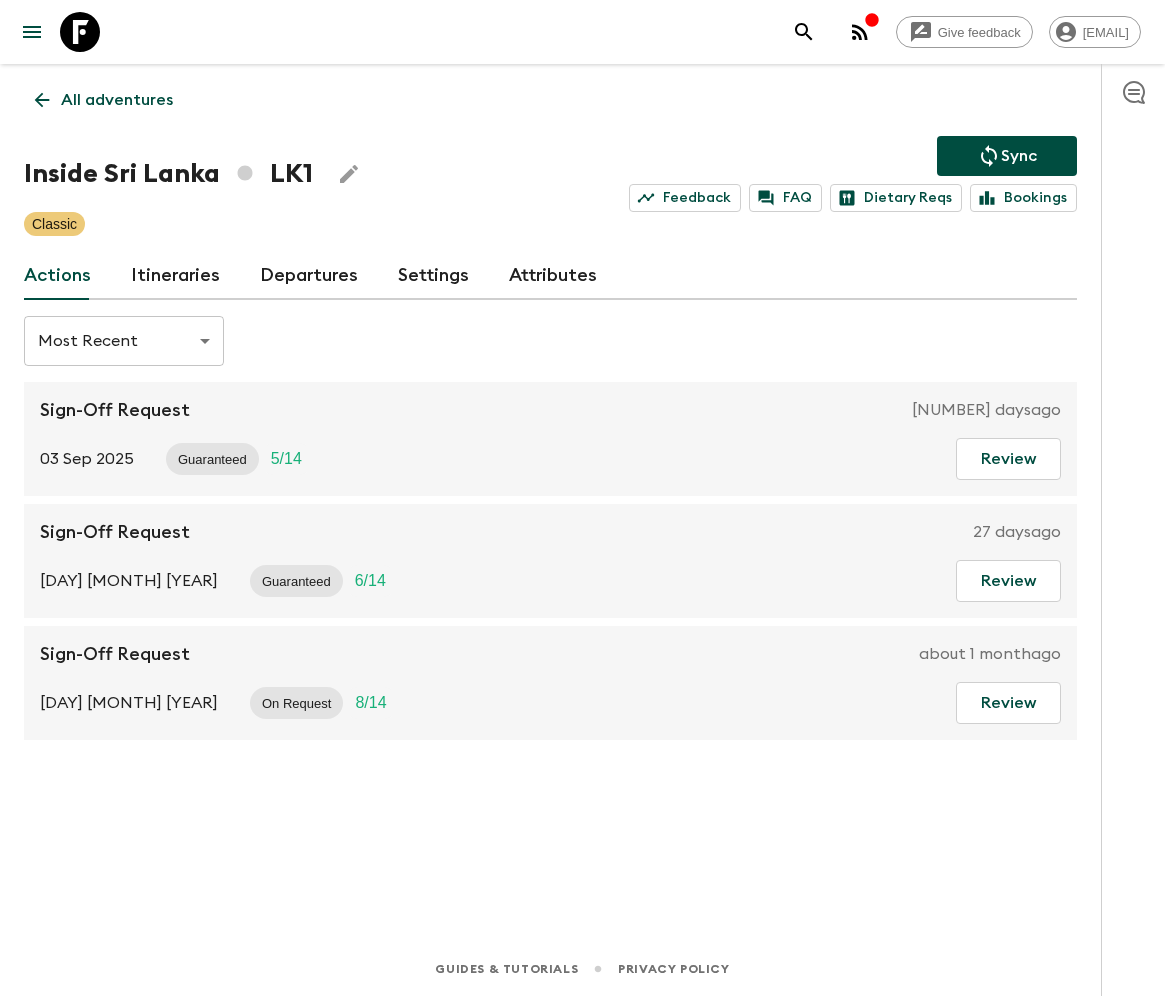 click on "Departures" at bounding box center [309, 276] 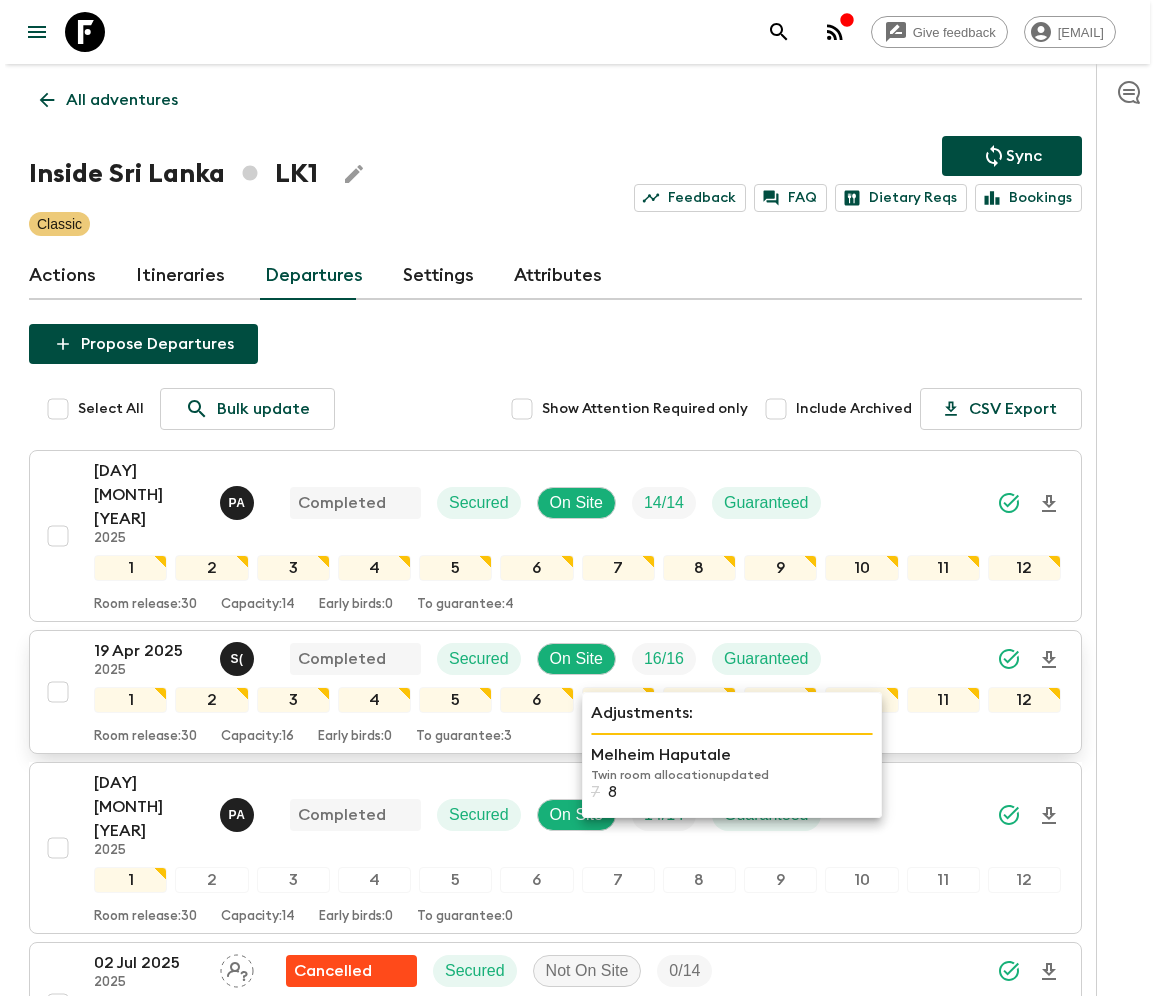 scroll, scrollTop: 360, scrollLeft: 0, axis: vertical 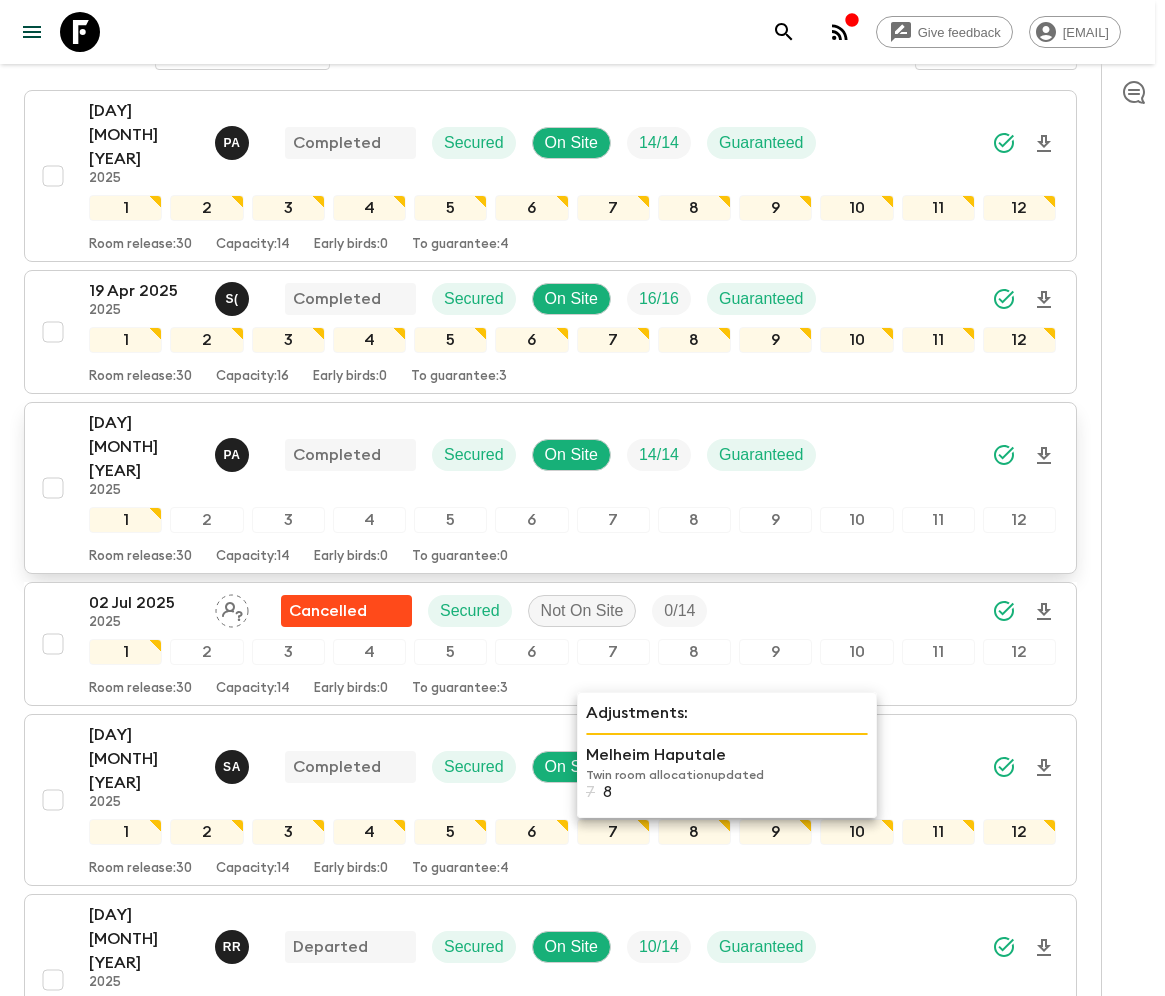 click on "23 Apr 2025 2025 P A Completed Secured On Site 14 / 14 Guaranteed 1 2 3 4 5 6 7 8 9 10 11 12 Room release:  30 Capacity:  14 Early birds:  0 To guarantee:  0" at bounding box center (572, 488) 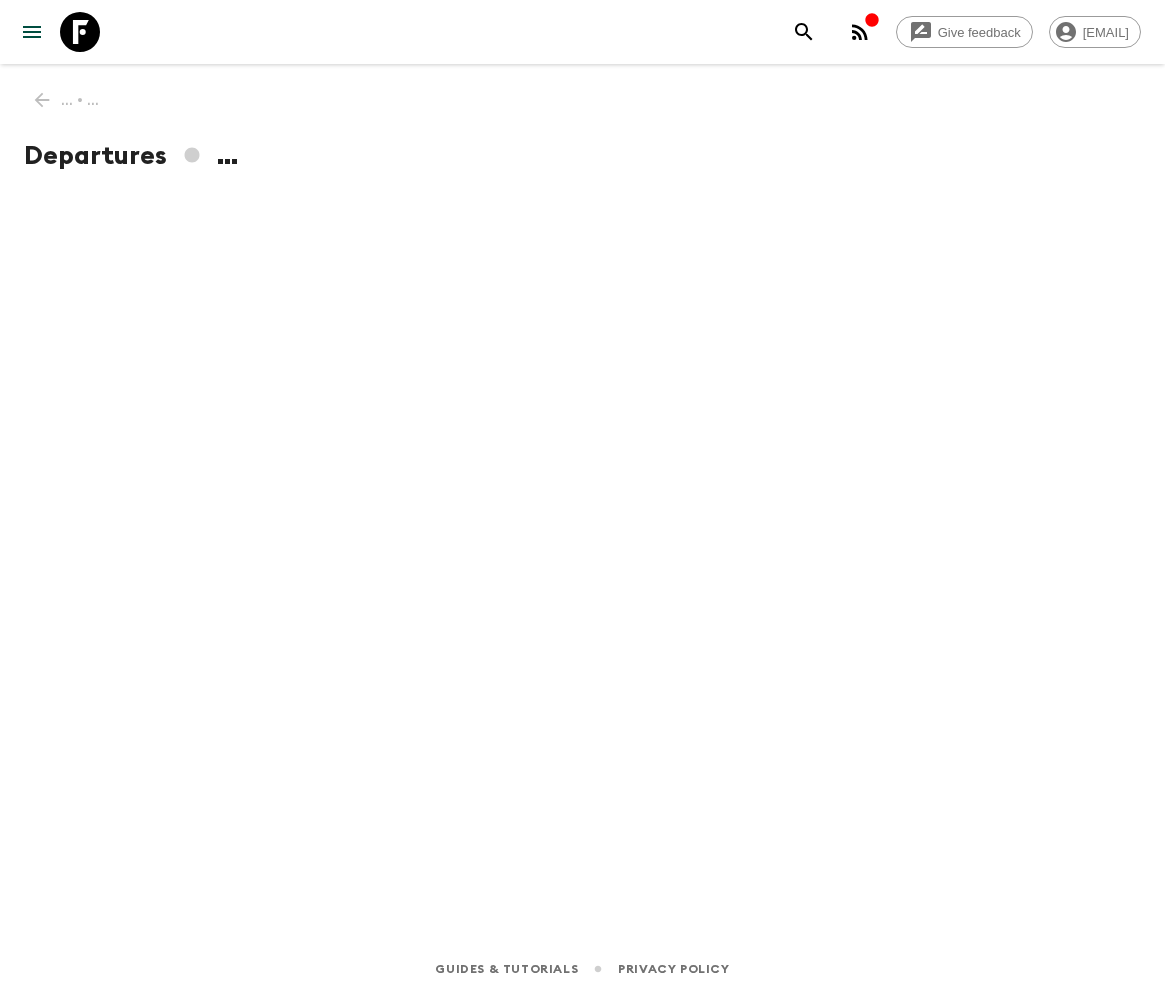scroll, scrollTop: 0, scrollLeft: 0, axis: both 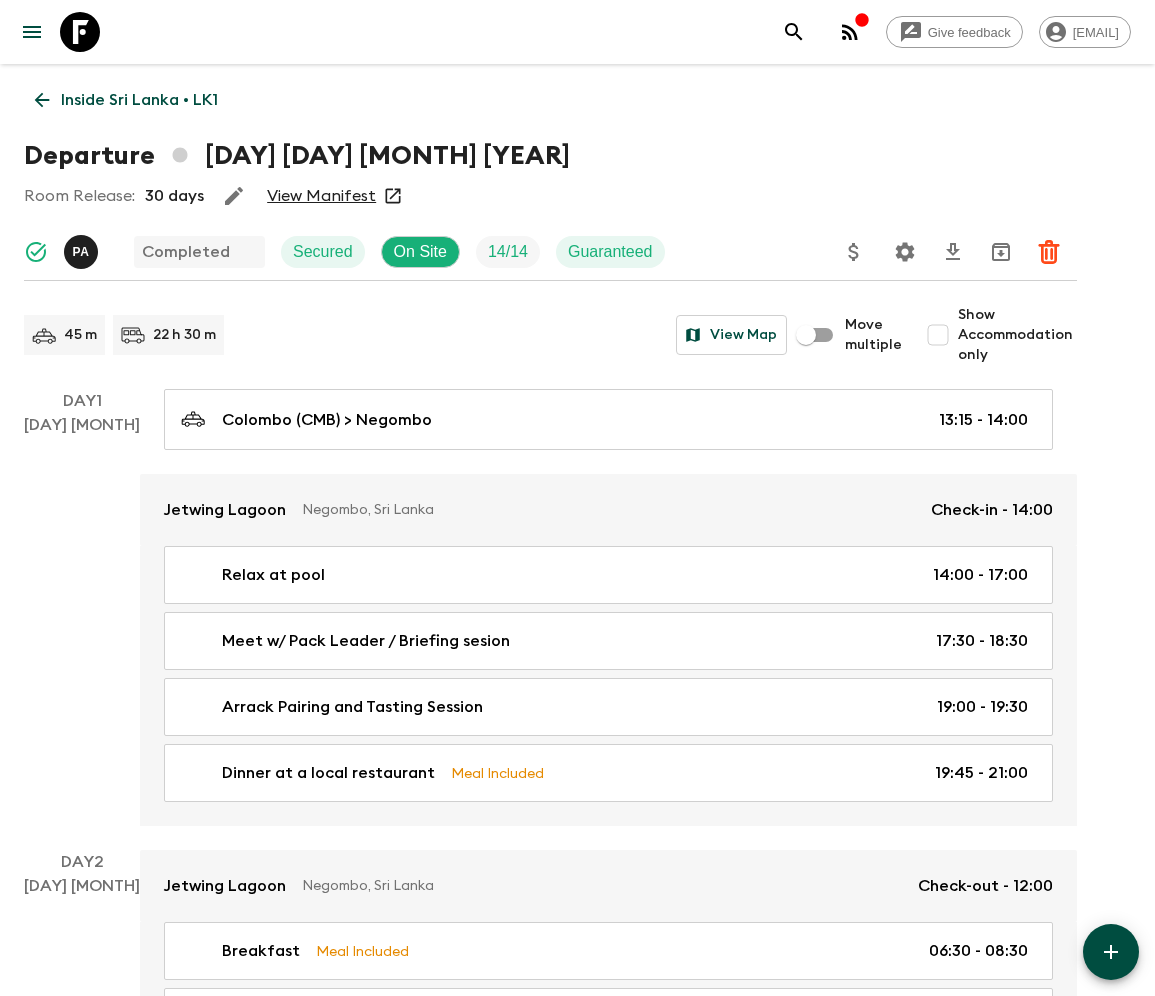 click on "Inside Sri Lanka • LK1" at bounding box center (139, 100) 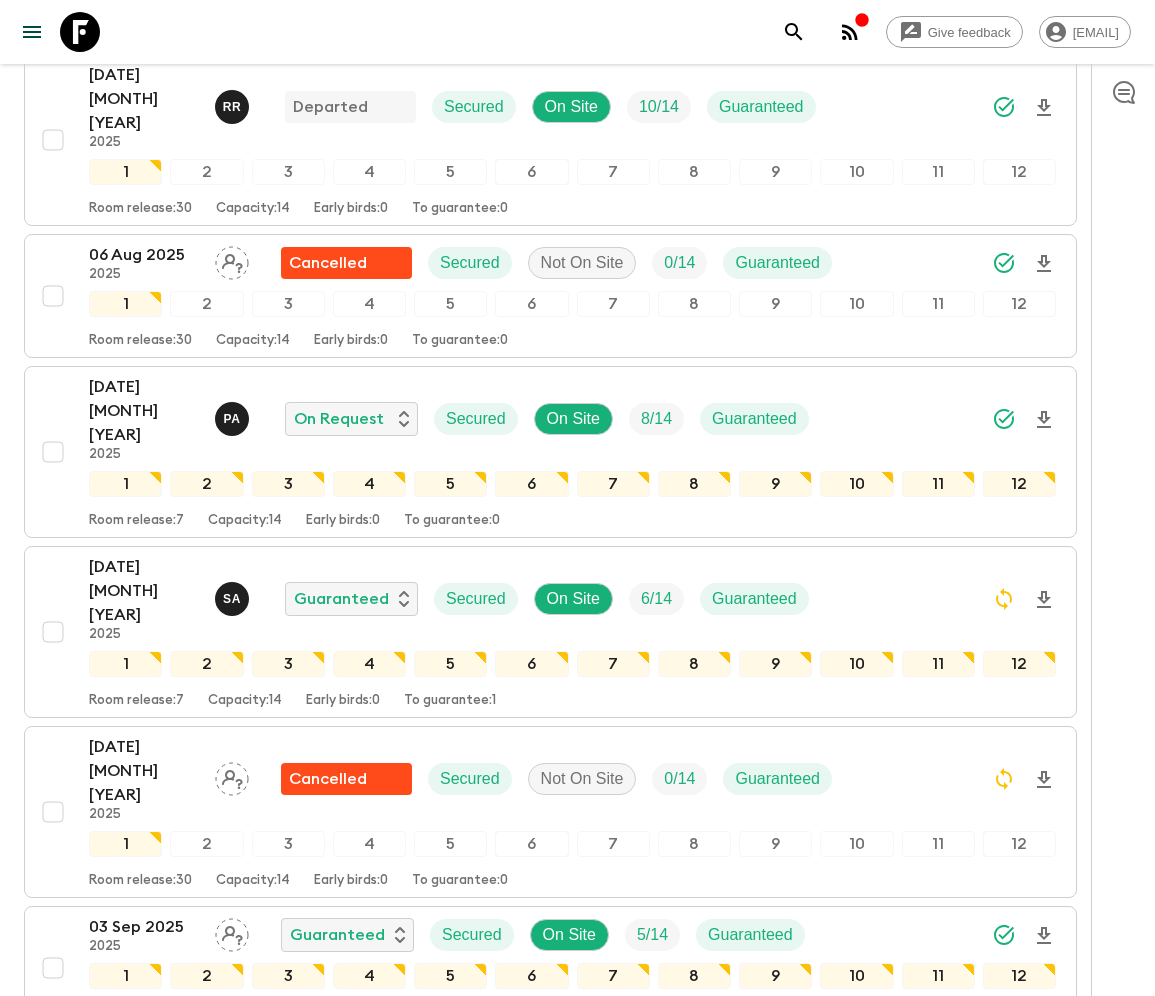 scroll, scrollTop: 1560, scrollLeft: 0, axis: vertical 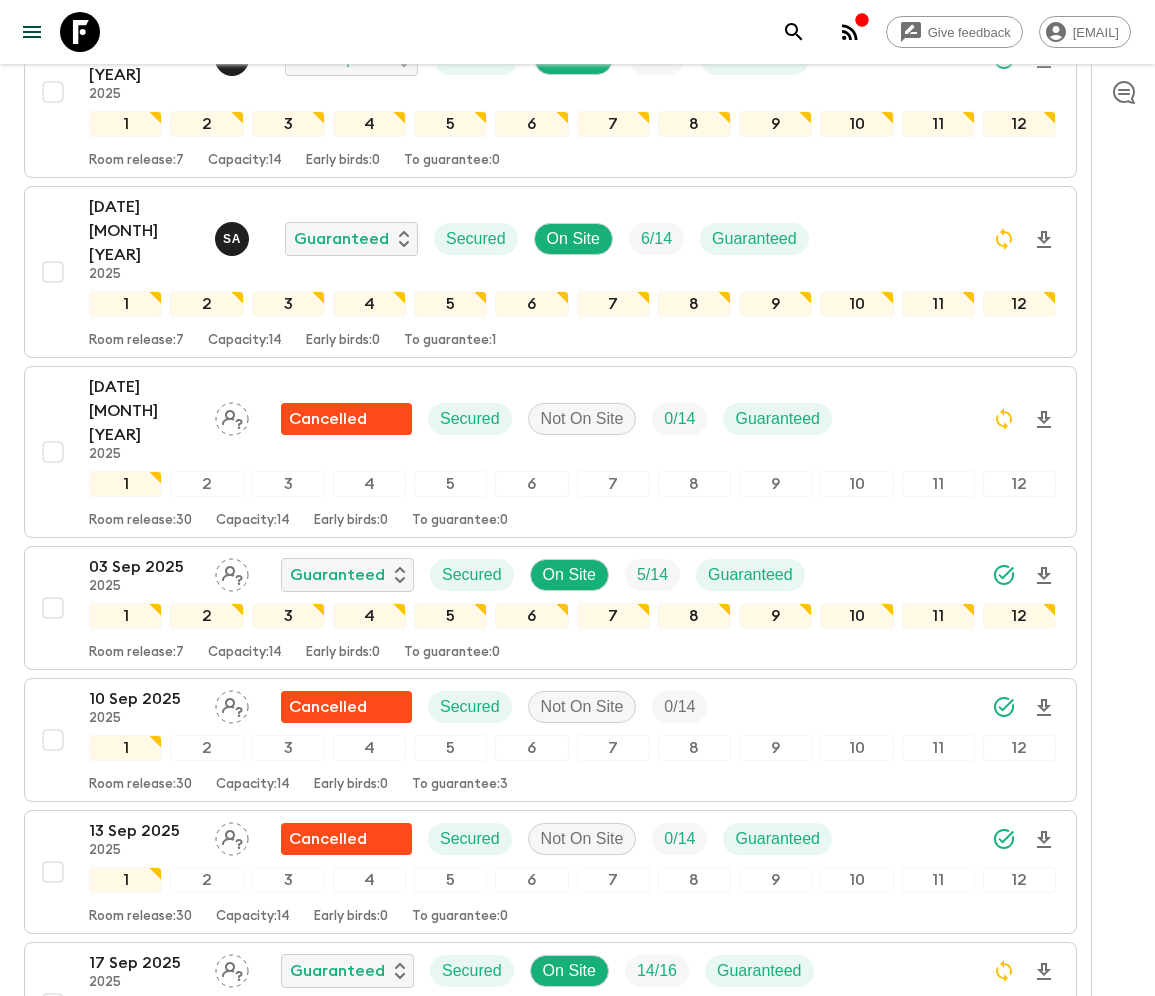 click at bounding box center [53, 1160] 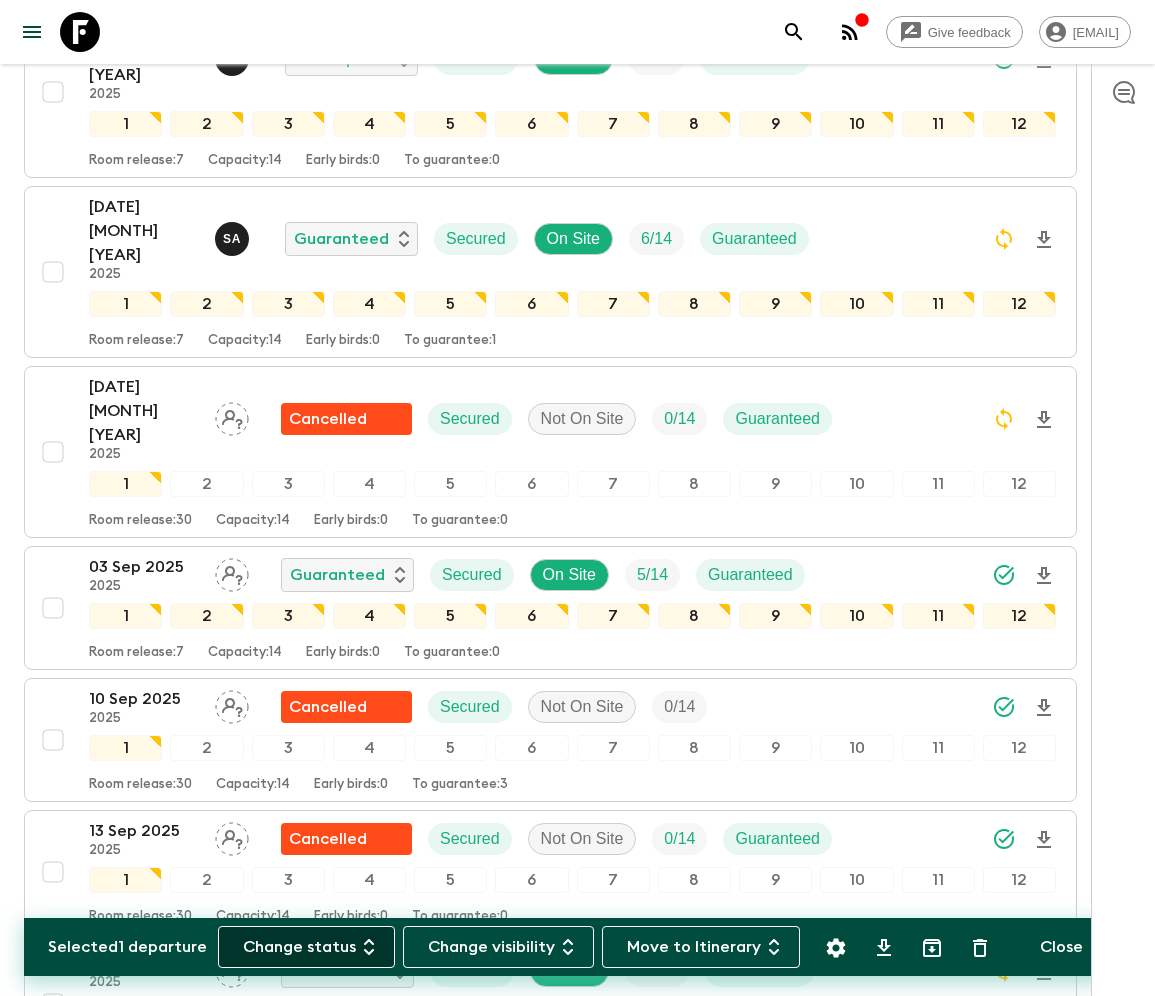 click on "Change status" at bounding box center [306, 947] 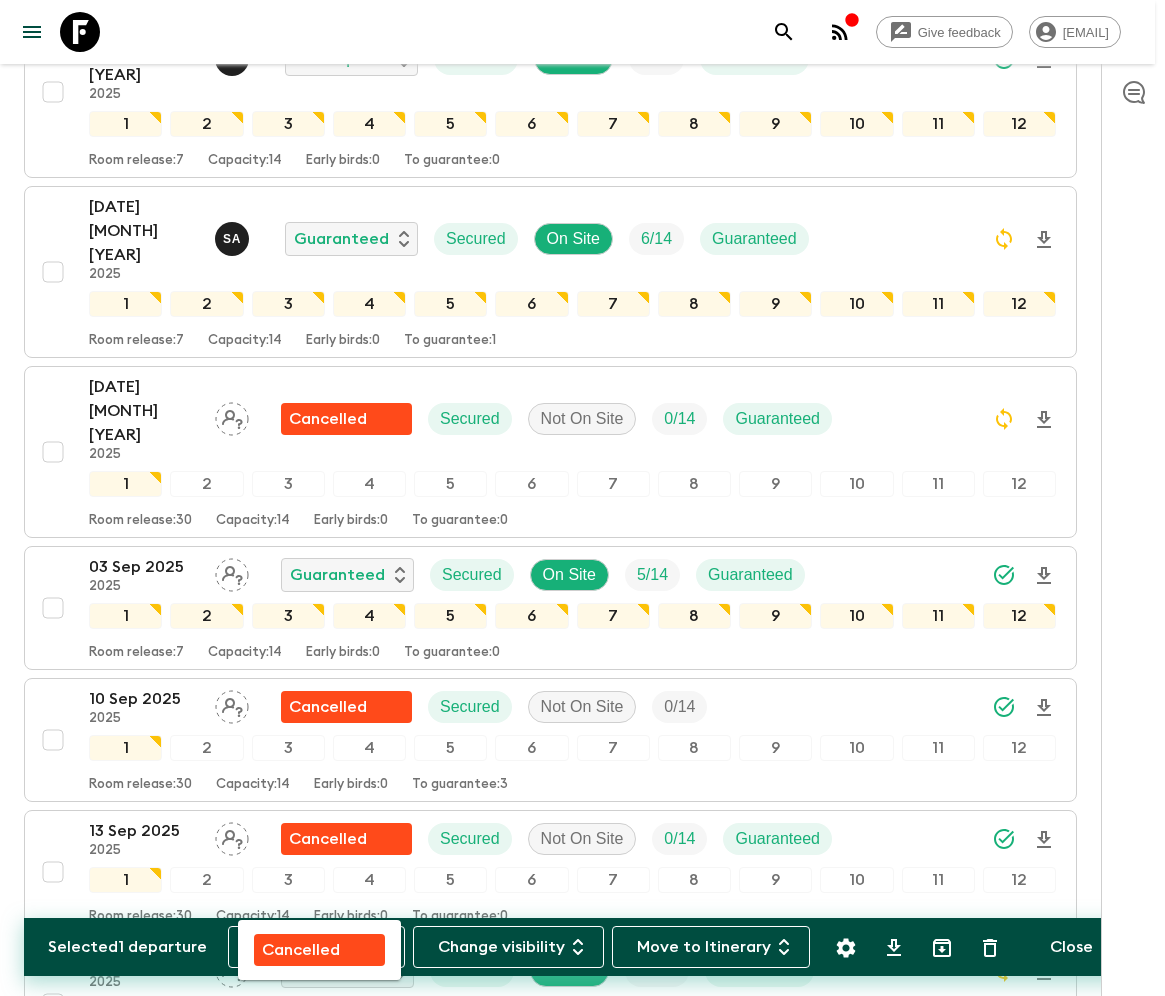 click on "Cancelled" at bounding box center [301, 950] 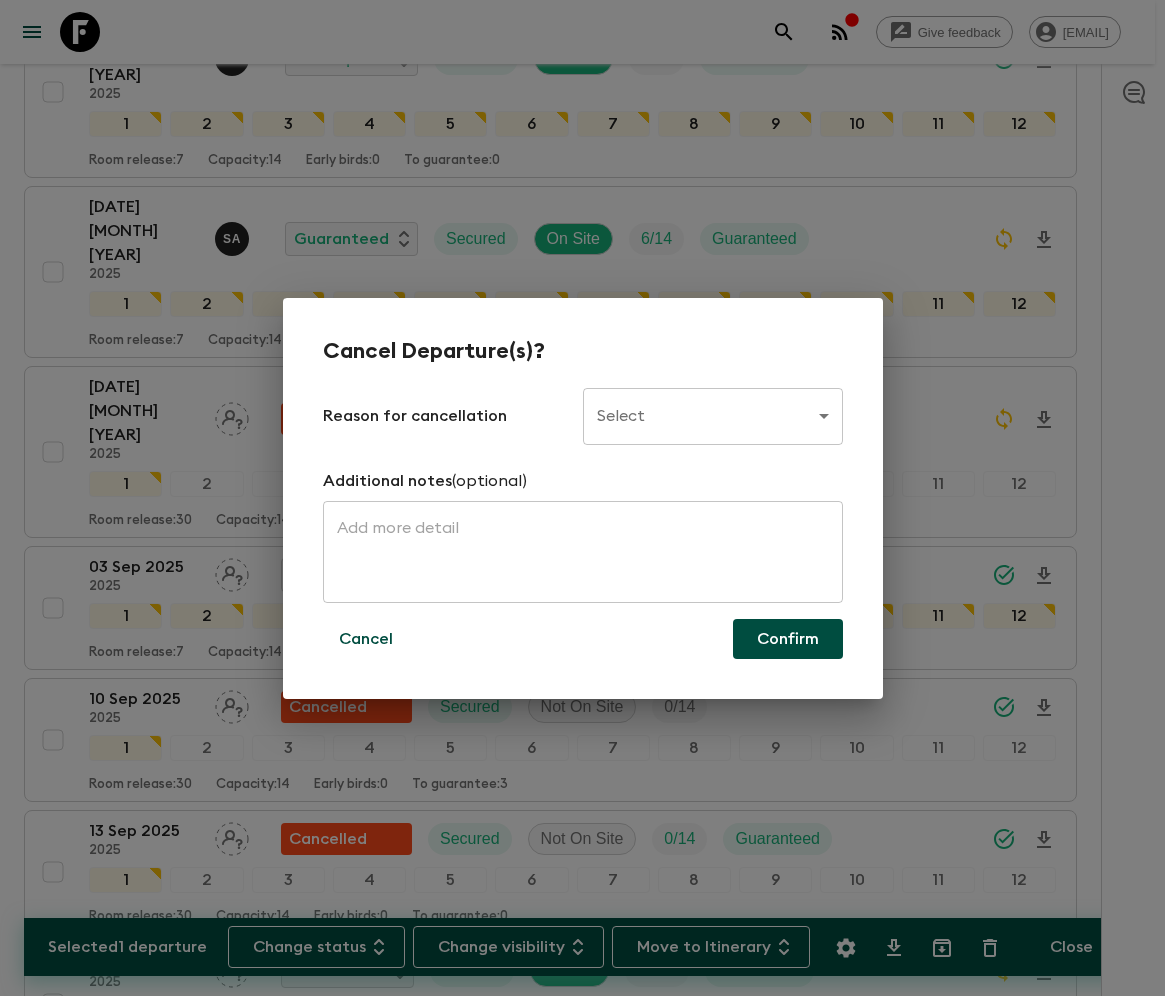 click on "Give feedback ellie.b@flashpack.com All adventures Inside Sri Lanka LK1 Sync Feedback FAQ Dietary Reqs Bookings Classic Actions Itineraries Departures Settings Attributes Selected  1 departure Change status Change visibility Move to Itinerary Close Propose Departures Select All Bulk update Show Attention Required only Include Archived CSV Export 09 Apr 2025 2025 P A Completed Secured On Site 14 / 14 Guaranteed 1 2 3 4 5 6 7 8 9 10 11 12 Room release:  30 Capacity:  14 Early birds:  0 To guarantee:  4 19 Apr 2025 2025 S ( Completed Secured On Site 16 / 16 Guaranteed 1 2 3 4 5 6 7 8 9 10 11 12 Room release:  30 Capacity:  16 Early birds:  0 To guarantee:  3 23 Apr 2025 2025 P A Completed Secured On Site 14 / 14 Guaranteed 1 2 3 4 5 6 7 8 9 10 11 12 Room release:  30 Capacity:  14 Early birds:  0 To guarantee:  0 02 Jul 2025 2025 Cancelled Secured Not On Site 0 / 14 1 2 3 4 5 6 7 8 9 10 11 12 Room release:  30 Capacity:  14 Early birds:  0 To guarantee:  3 23 Jul 2025 2025 S A Completed Secured On Site 14" at bounding box center (582, 4968) 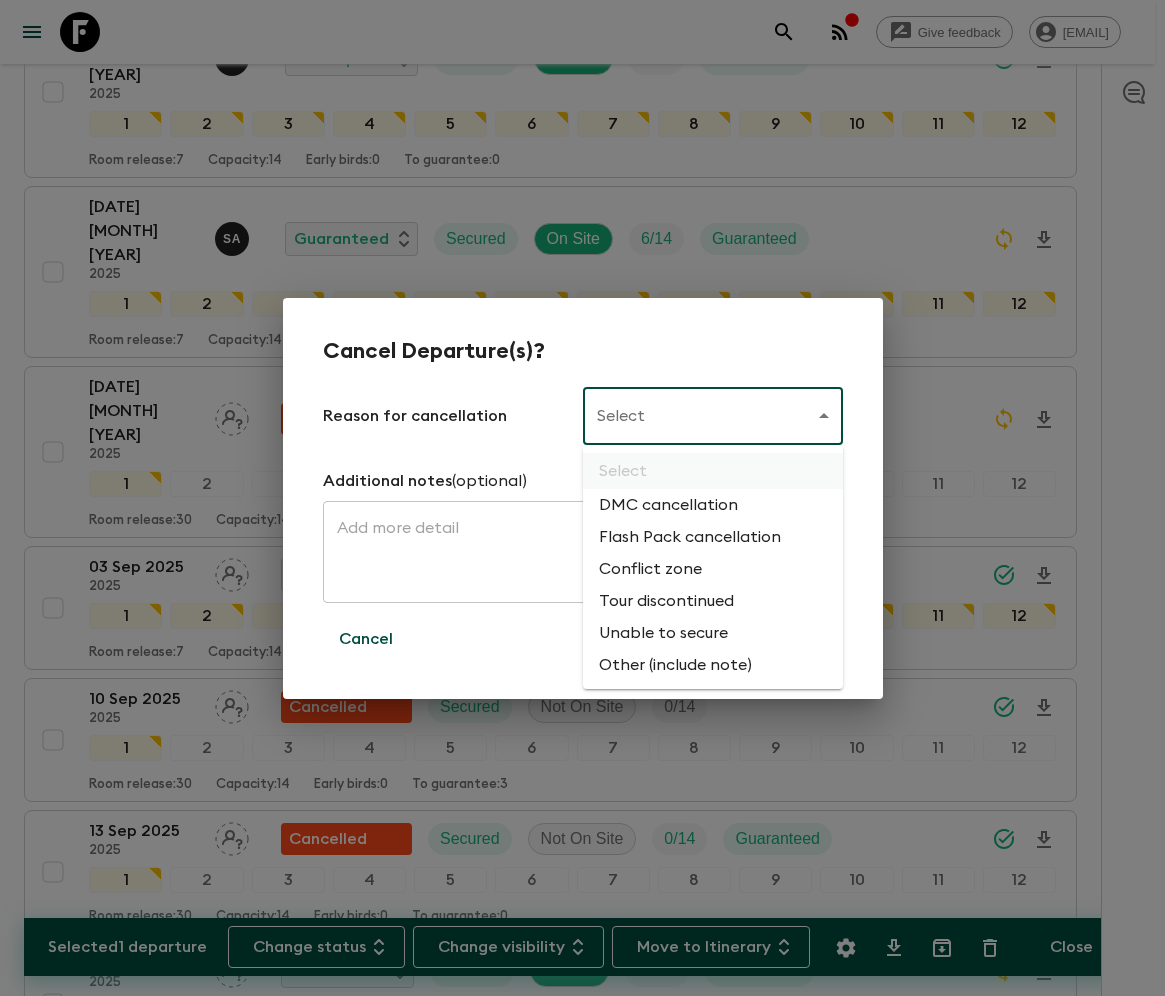 click on "Flash Pack cancellation" at bounding box center (713, 537) 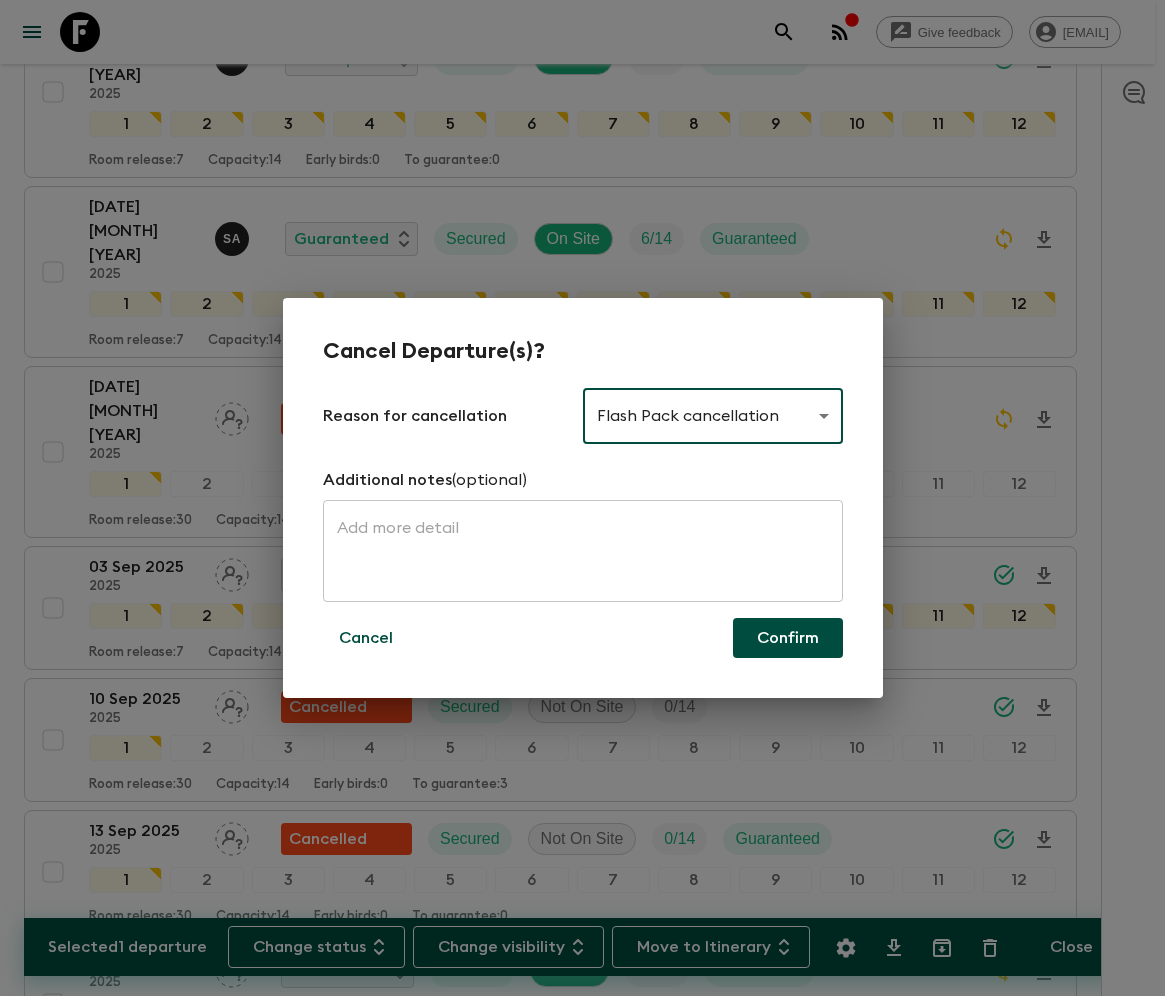 click on "Confirm" at bounding box center (788, 638) 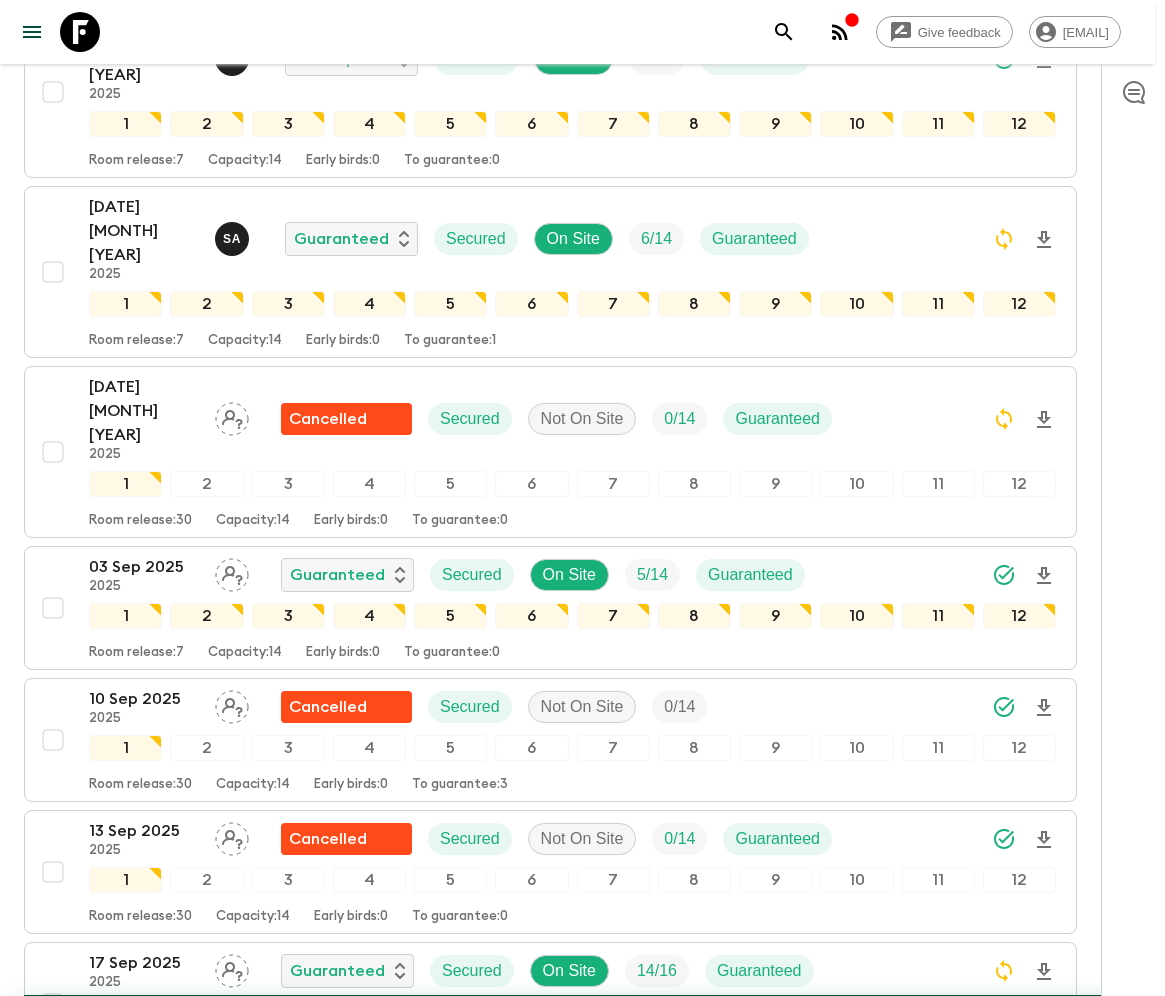checkbox on "false" 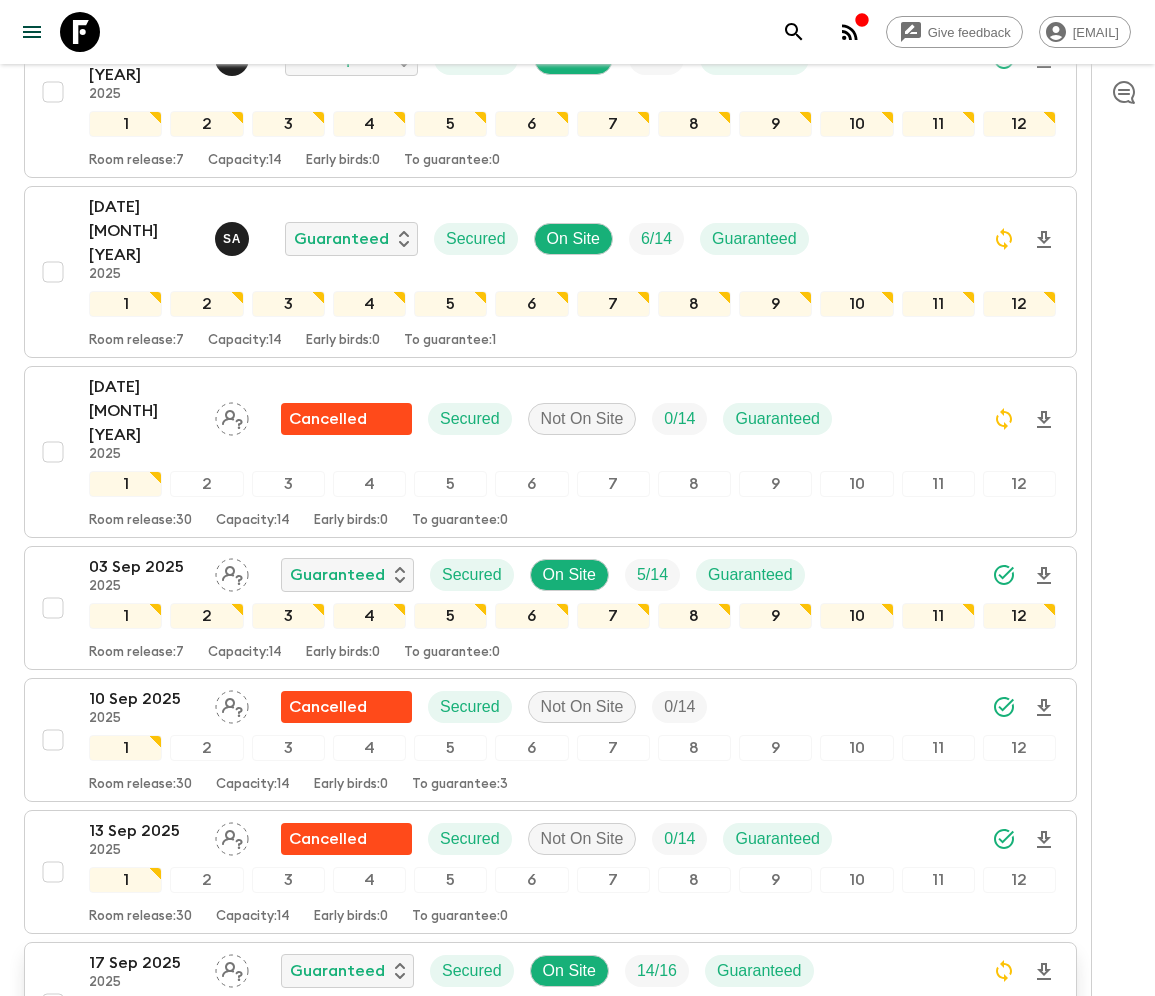 scroll, scrollTop: 1320, scrollLeft: 0, axis: vertical 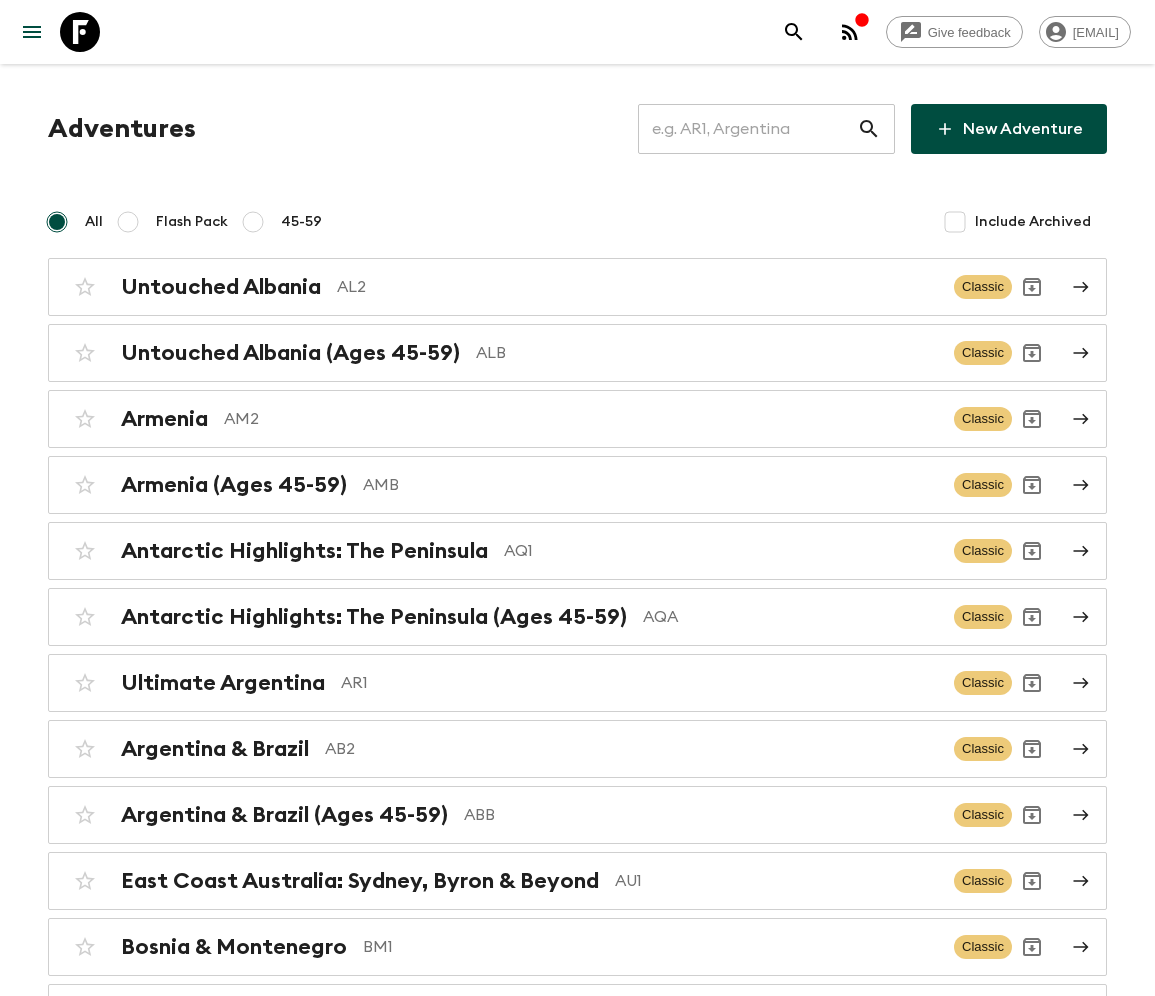 click at bounding box center (747, 129) 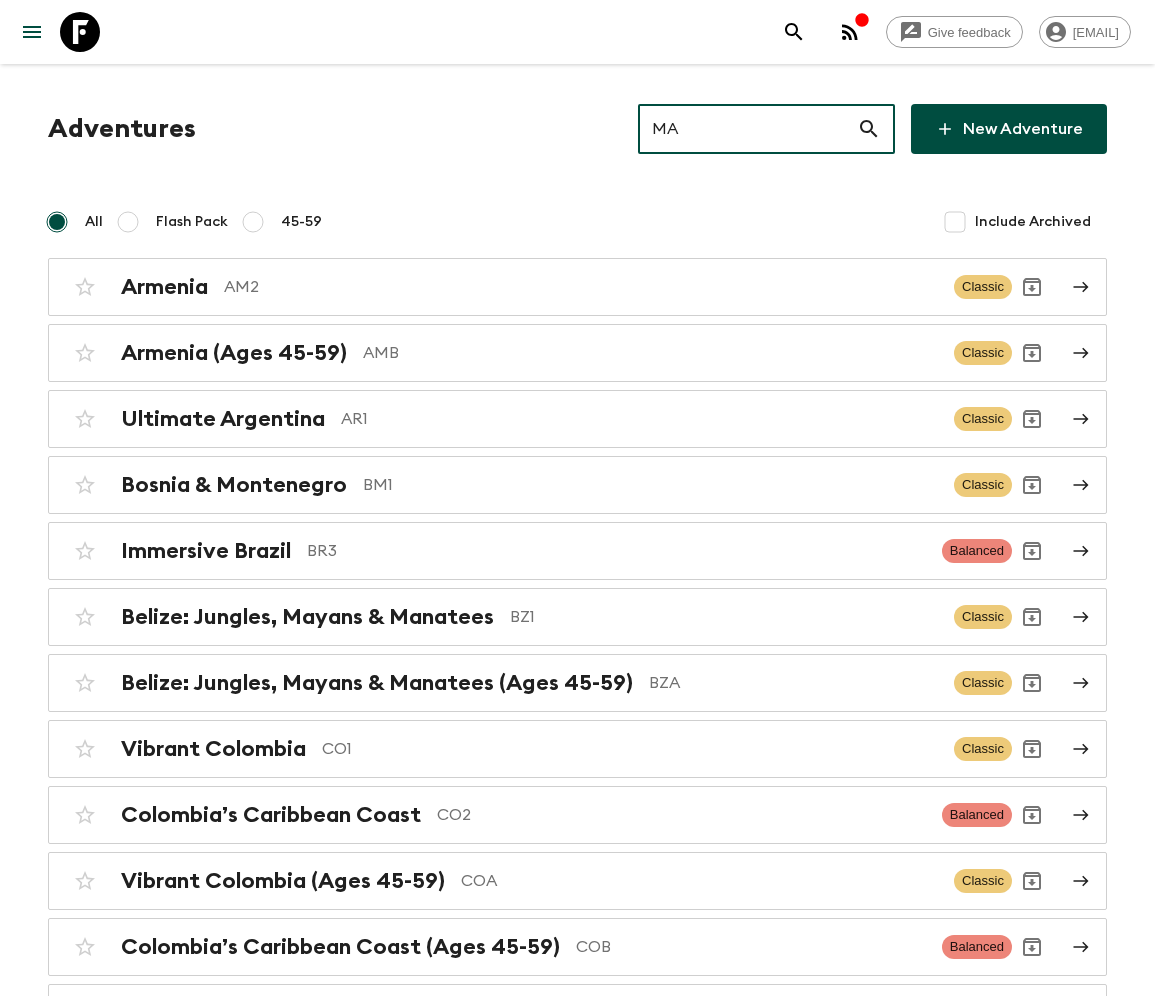 type on "MA2" 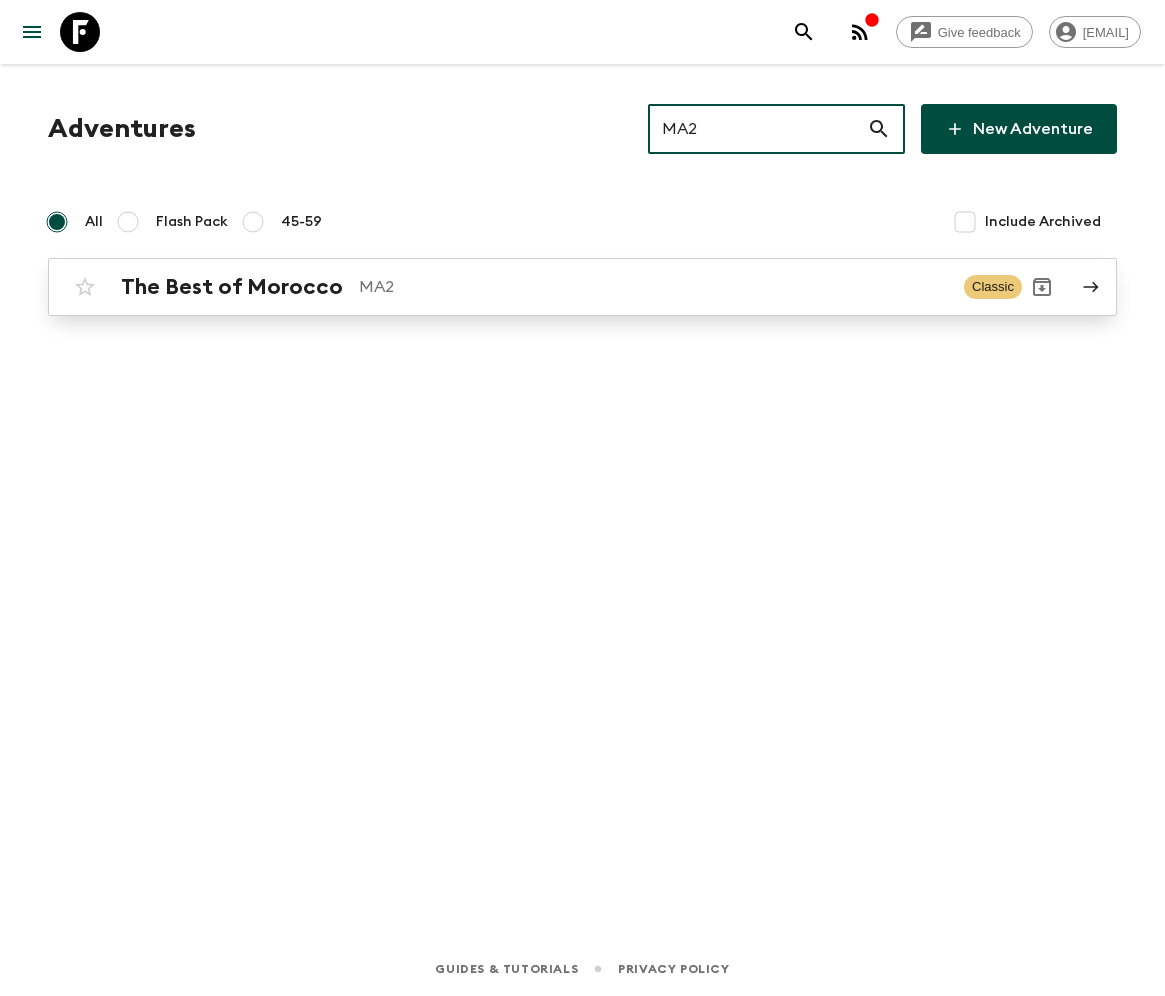 click on "The Best of Morocco" at bounding box center [232, 287] 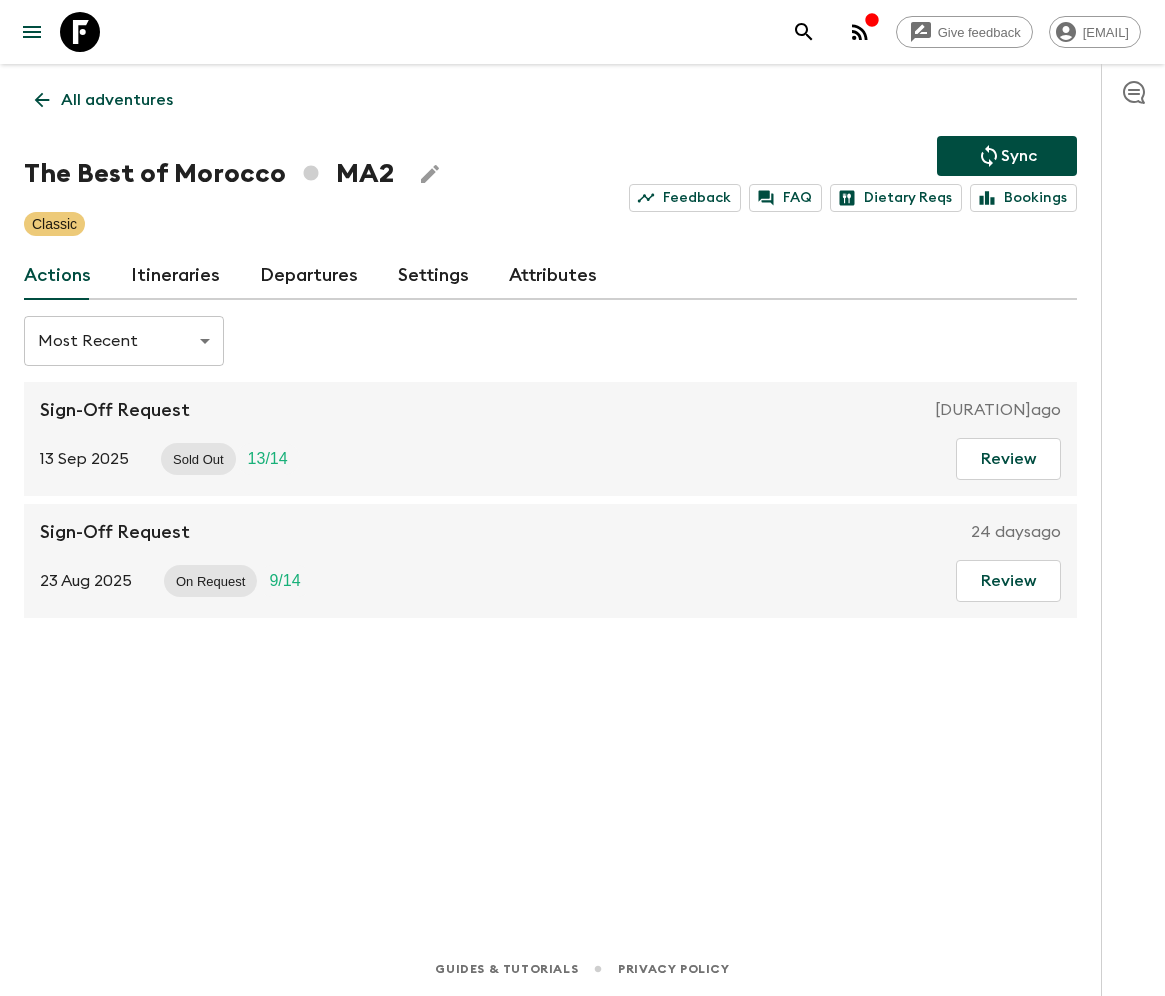 click on "Departures" at bounding box center (309, 276) 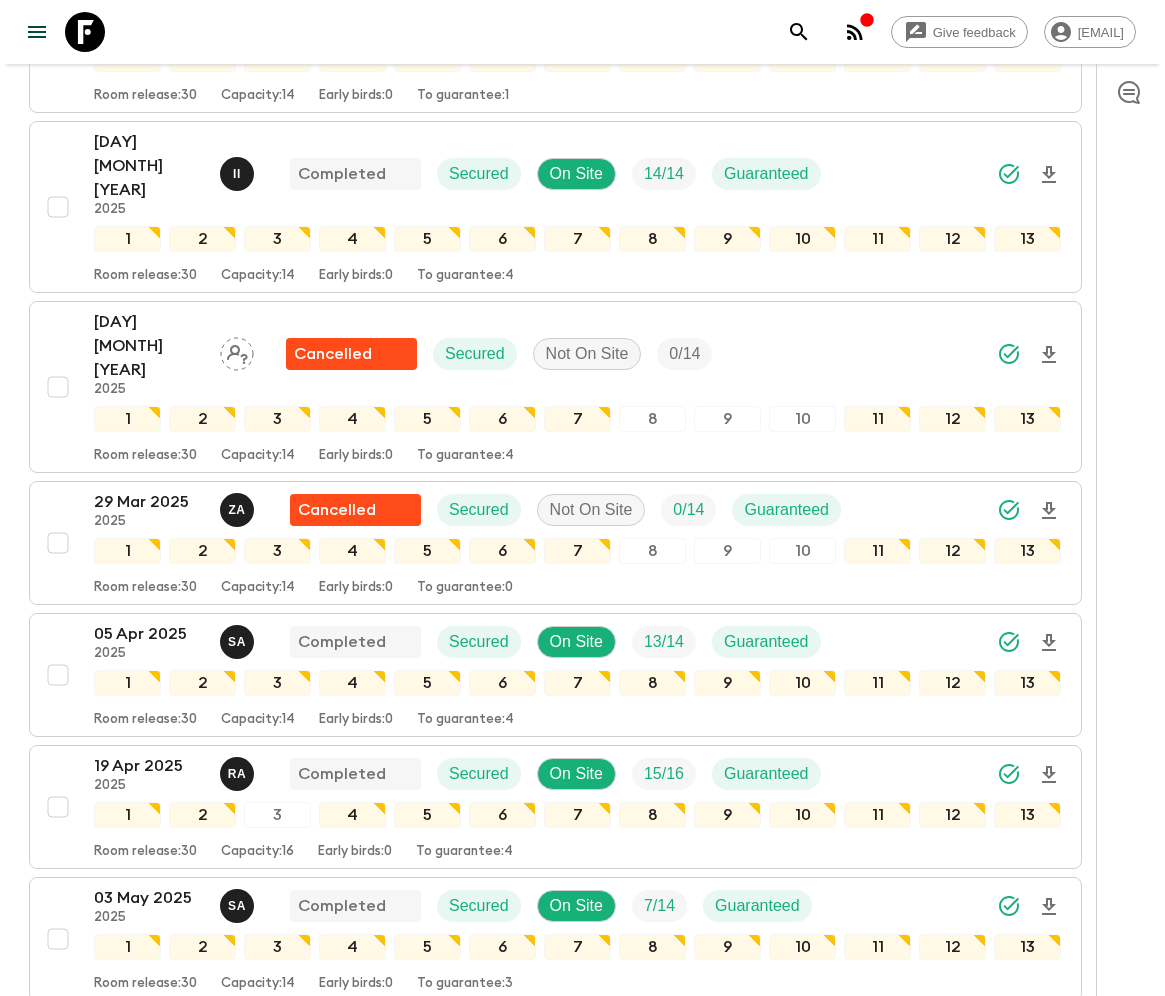 scroll, scrollTop: 2160, scrollLeft: 0, axis: vertical 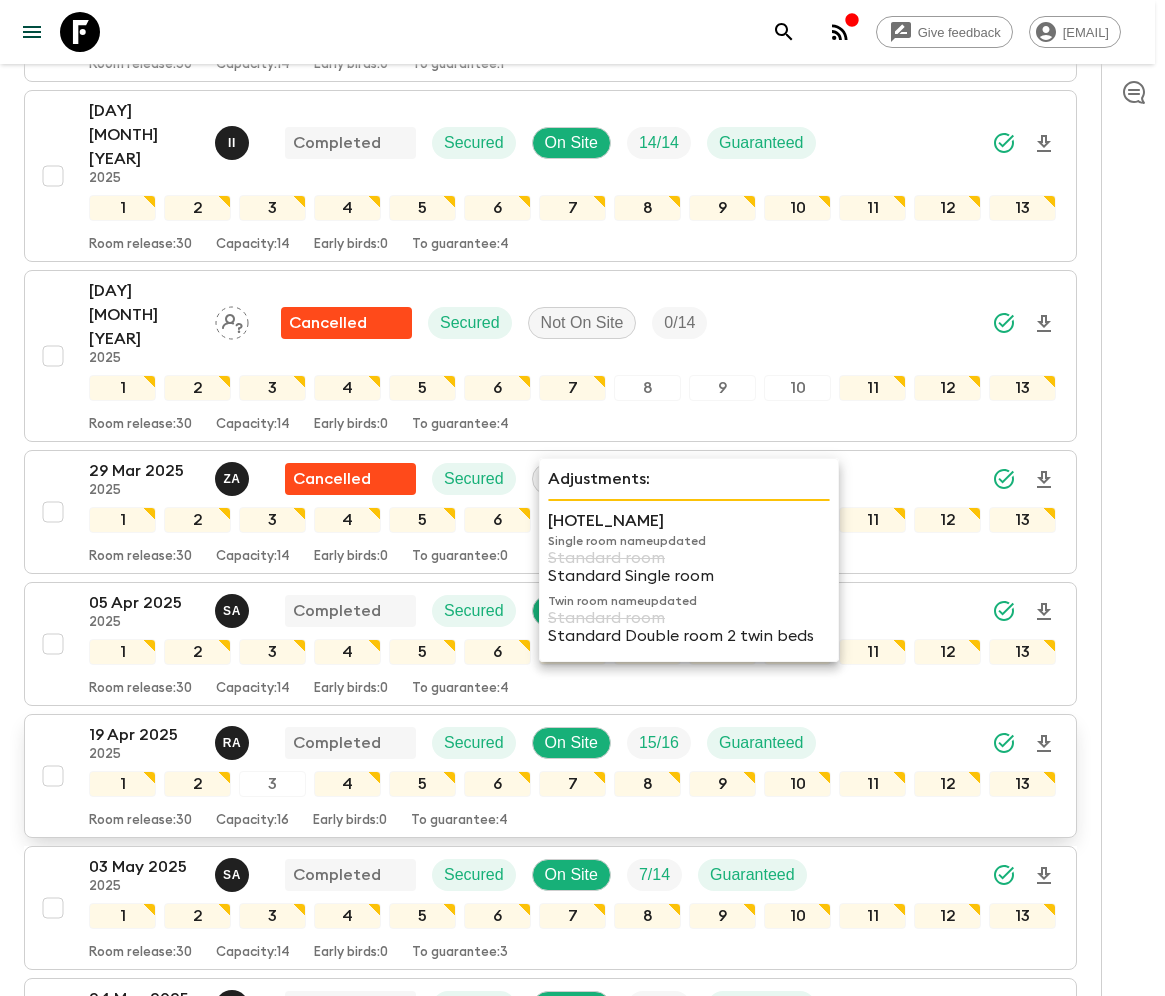 click on "3" at bounding box center (272, 784) 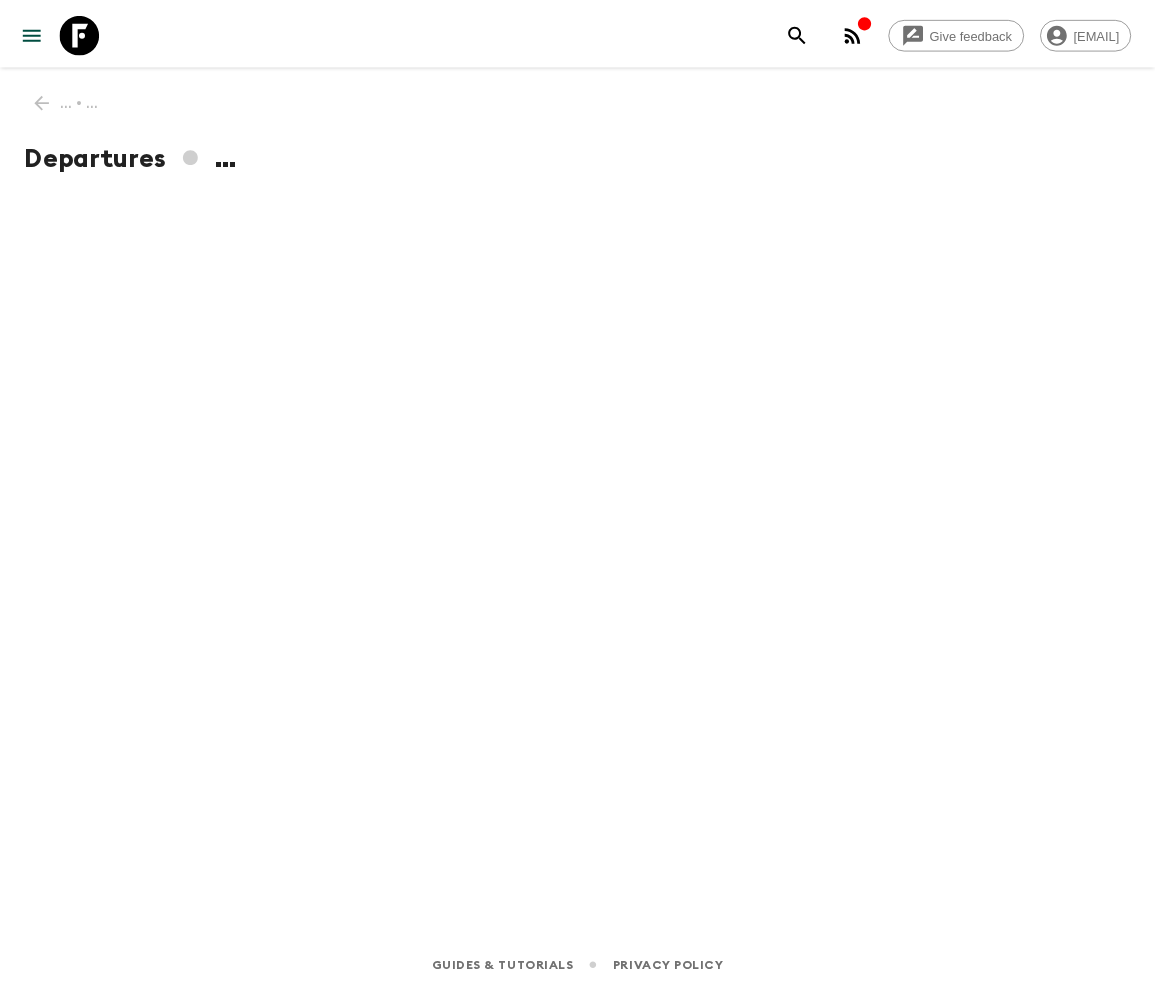 scroll, scrollTop: 0, scrollLeft: 0, axis: both 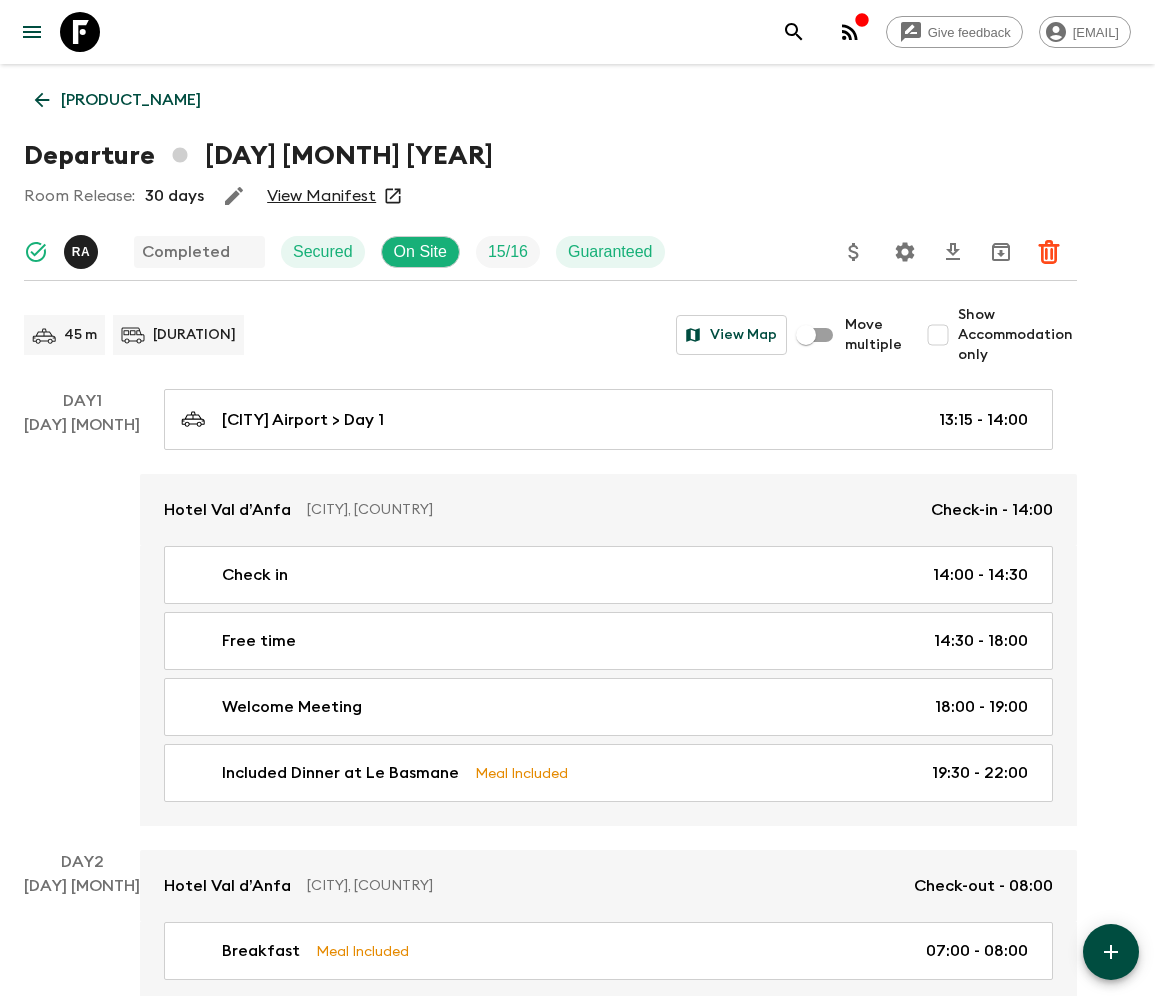 click 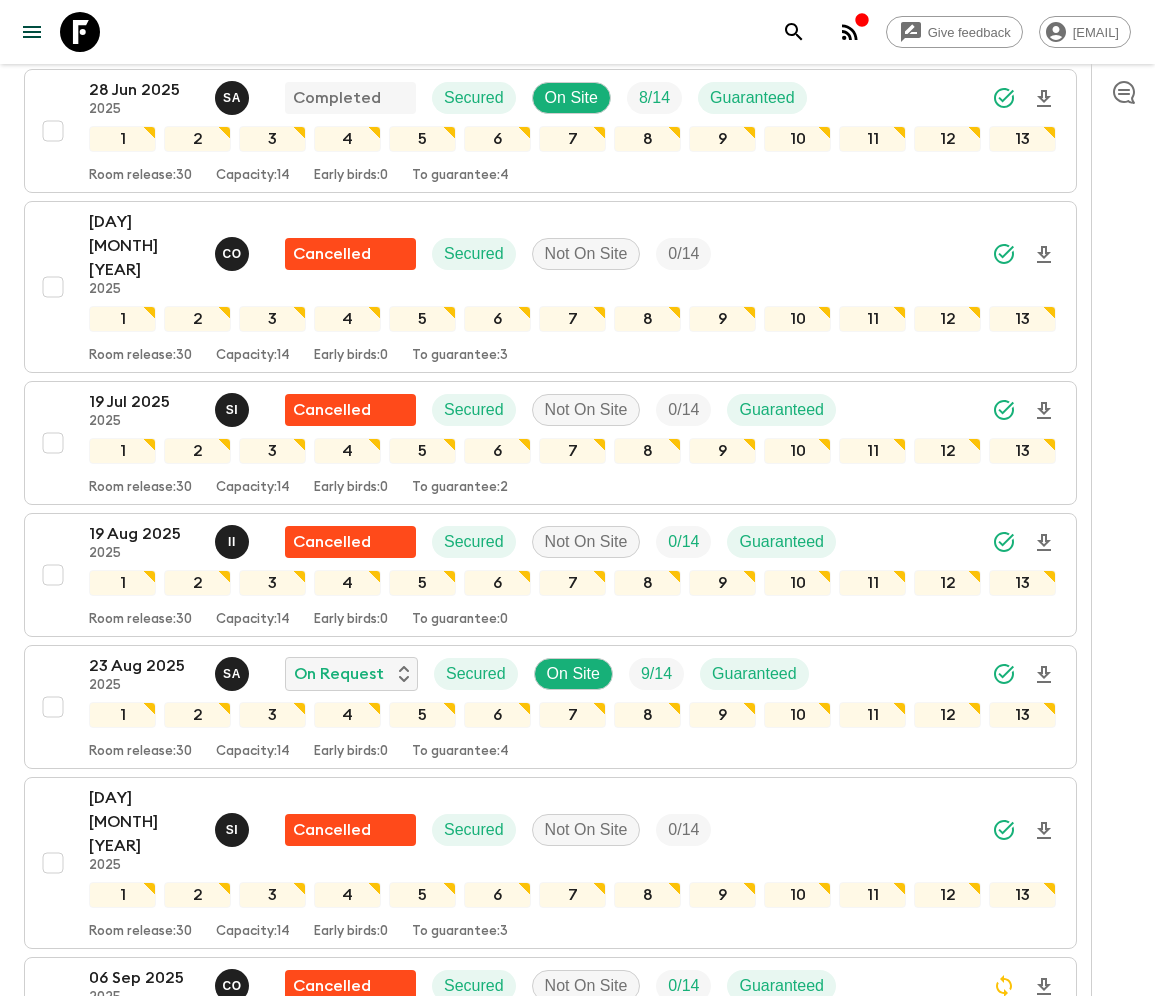 scroll, scrollTop: 3233, scrollLeft: 0, axis: vertical 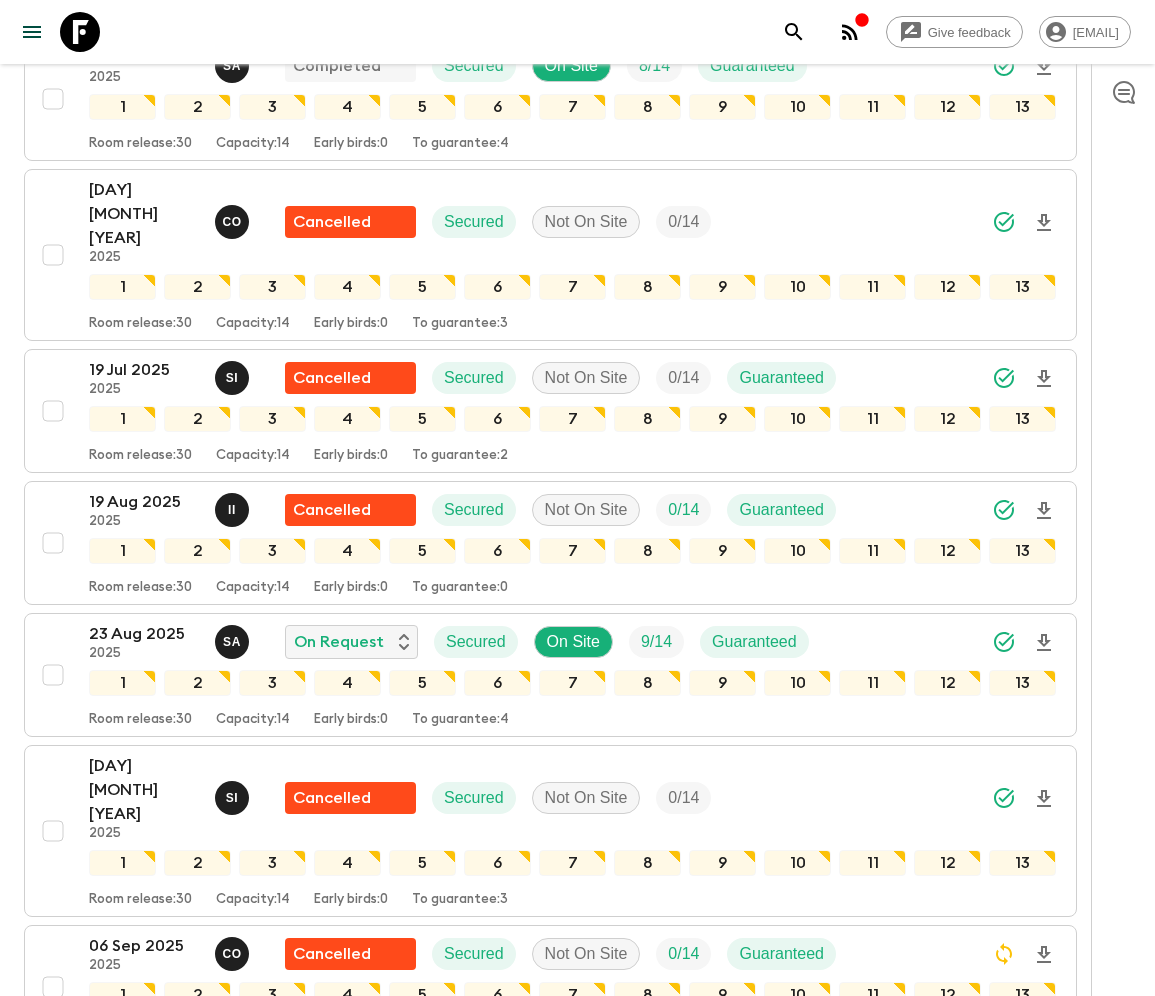 click at bounding box center (53, 1251) 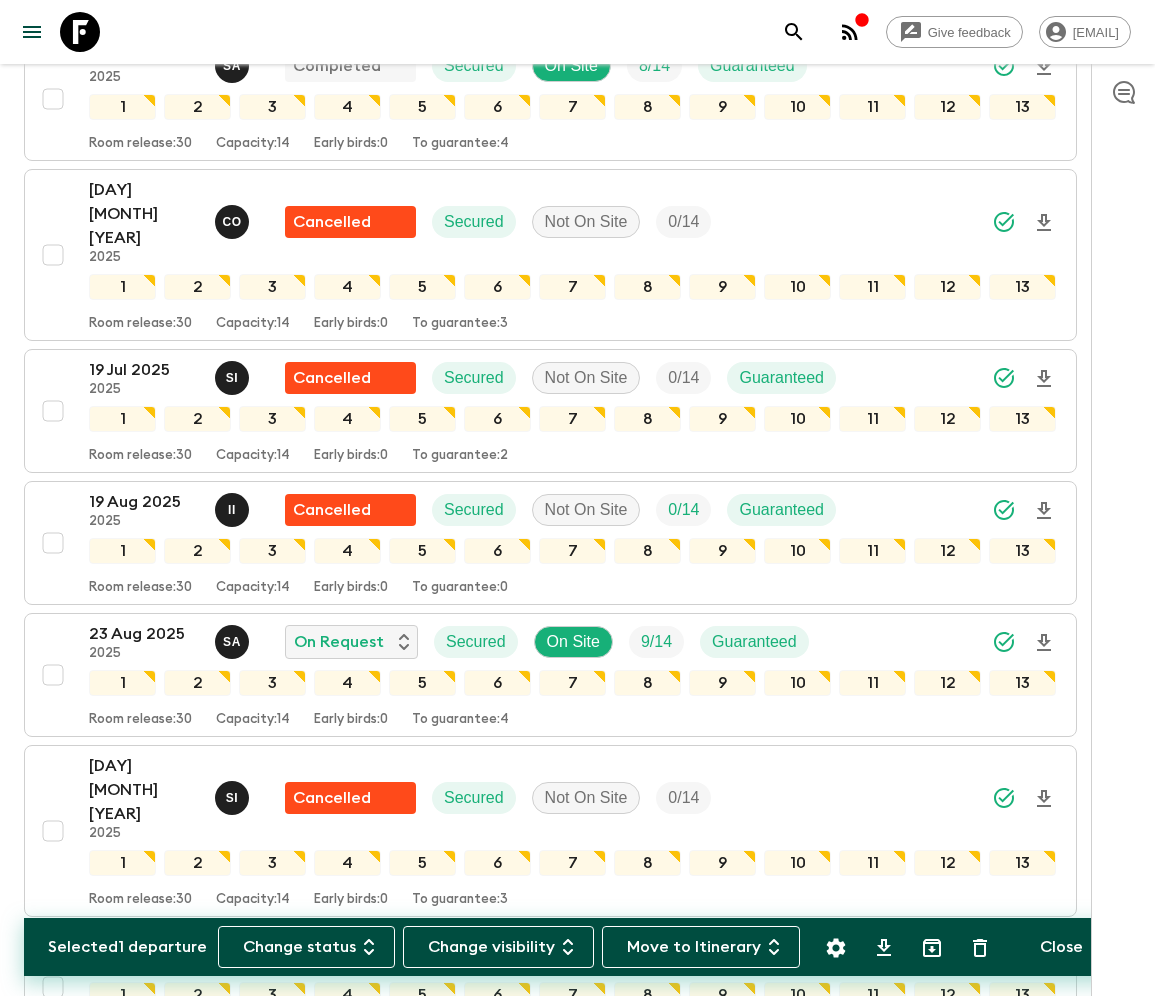 click at bounding box center (53, 1515) 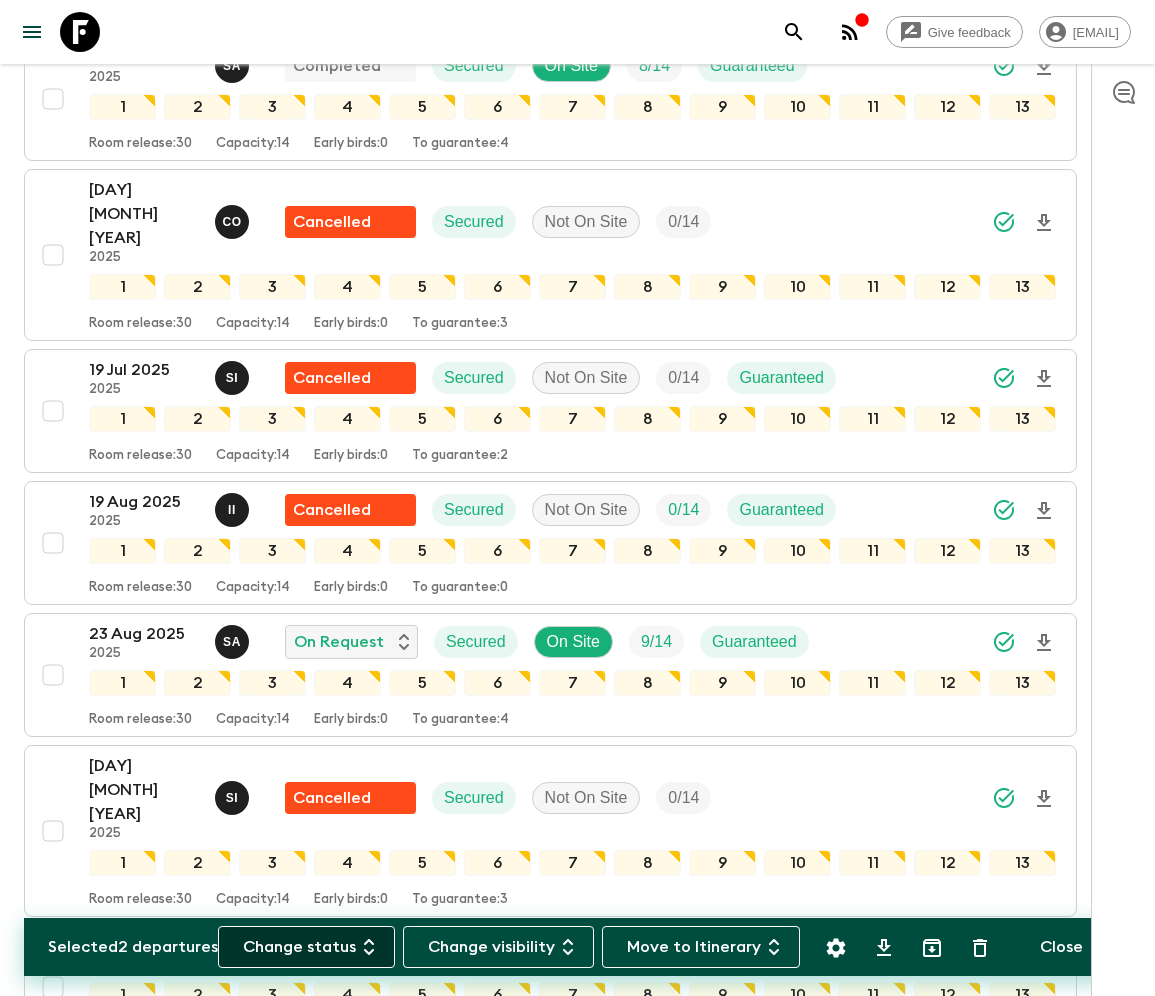 click on "Change status" at bounding box center [306, 947] 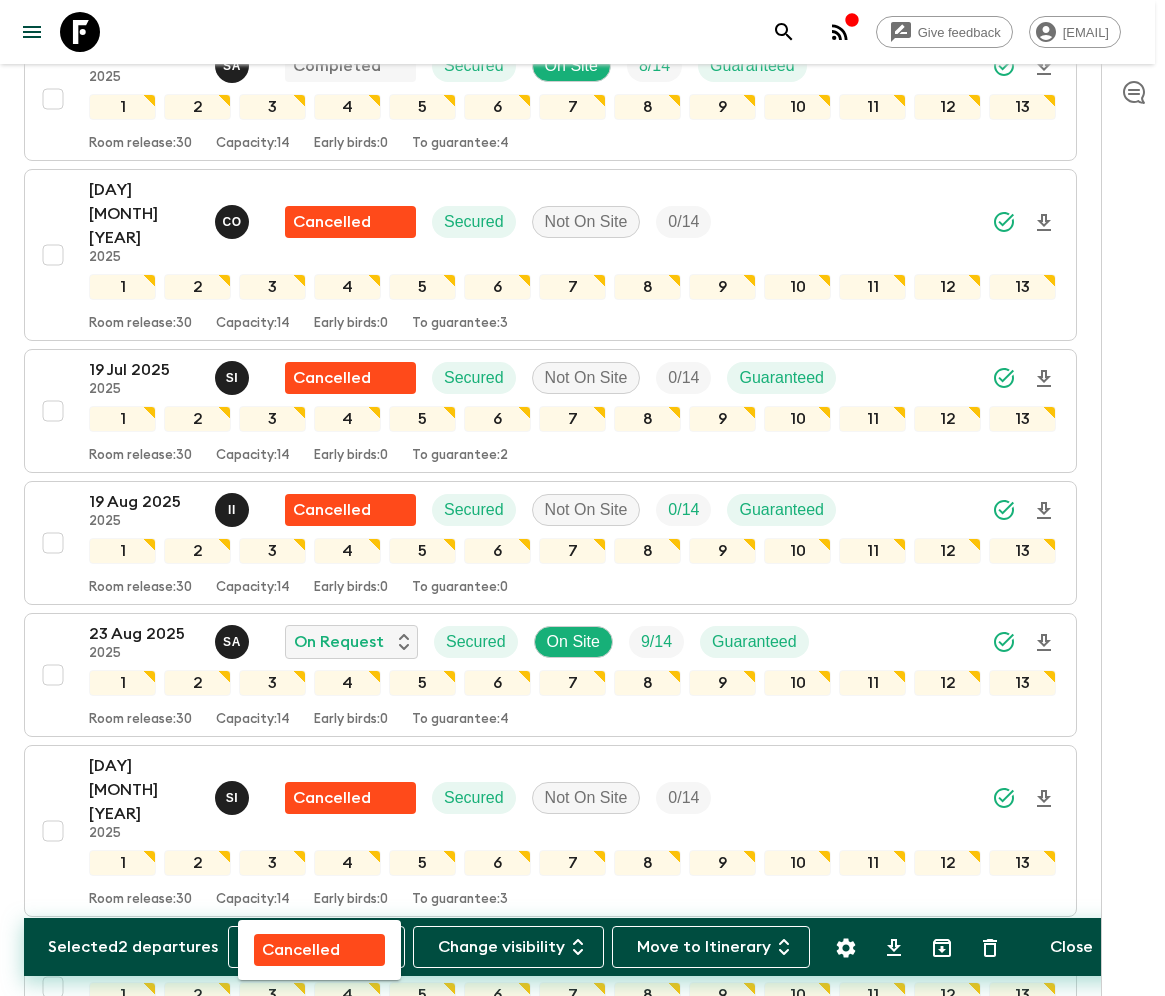 click on "Cancelled" at bounding box center [301, 950] 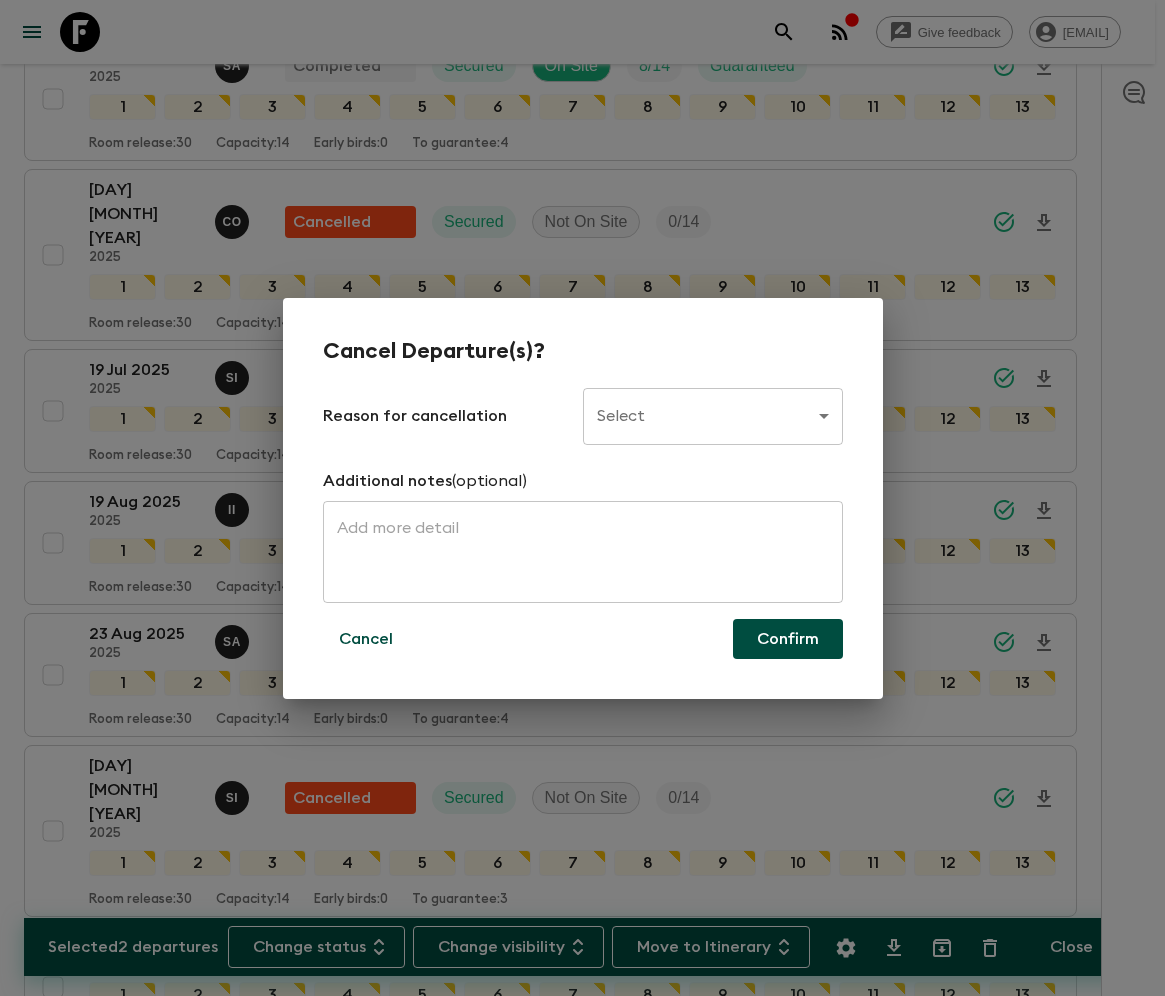 click on "Give feedback ellie.b@flashpack.com All adventures The Best of Morocco MA2 Sync Feedback FAQ Dietary Reqs Bookings Classic Actions Itineraries Departures Settings Attributes Selected  2 departures Change status Change visibility Move to Itinerary Close Propose Departures Select All Bulk update Show Attention Required only Include Archived CSV Export 23 Nov 2024 2024 V2 (old) S A Completed Secured On Site 14 / 14 Guaranteed 1 2 3 4 5 6 7 8 9 10 11 12 13 Room release:  30 Capacity:  14 Early birds:  0 To guarantee:  4 27 Nov 2024 2024 V2 (old) I I Cancelled Secured Not On Site 0 / 14 1 2 3 4 5 6 7 8 9 10 11 12 13 Room release:  30 Capacity:  14 Early birds:  0 To guarantee:  4 30 Nov 2024 2024 V2 (old) Cancelled Secured Not On Site 0 / 14 1 2 3 4 5 6 7 8 9 10 11 12 13 Room release:  30 Capacity:  14 Early birds:  0 To guarantee:  4 07 Dec 2024 2024 V2 (old) S A Cancelled Secured Not On Site 0 / 14 1 2 3 4 5 6 7 8 9 10 11 12 13 Room release:  30 Capacity:  14 Early birds:  0 To guarantee:  4 14 Dec 2024 0" at bounding box center (582, 2473) 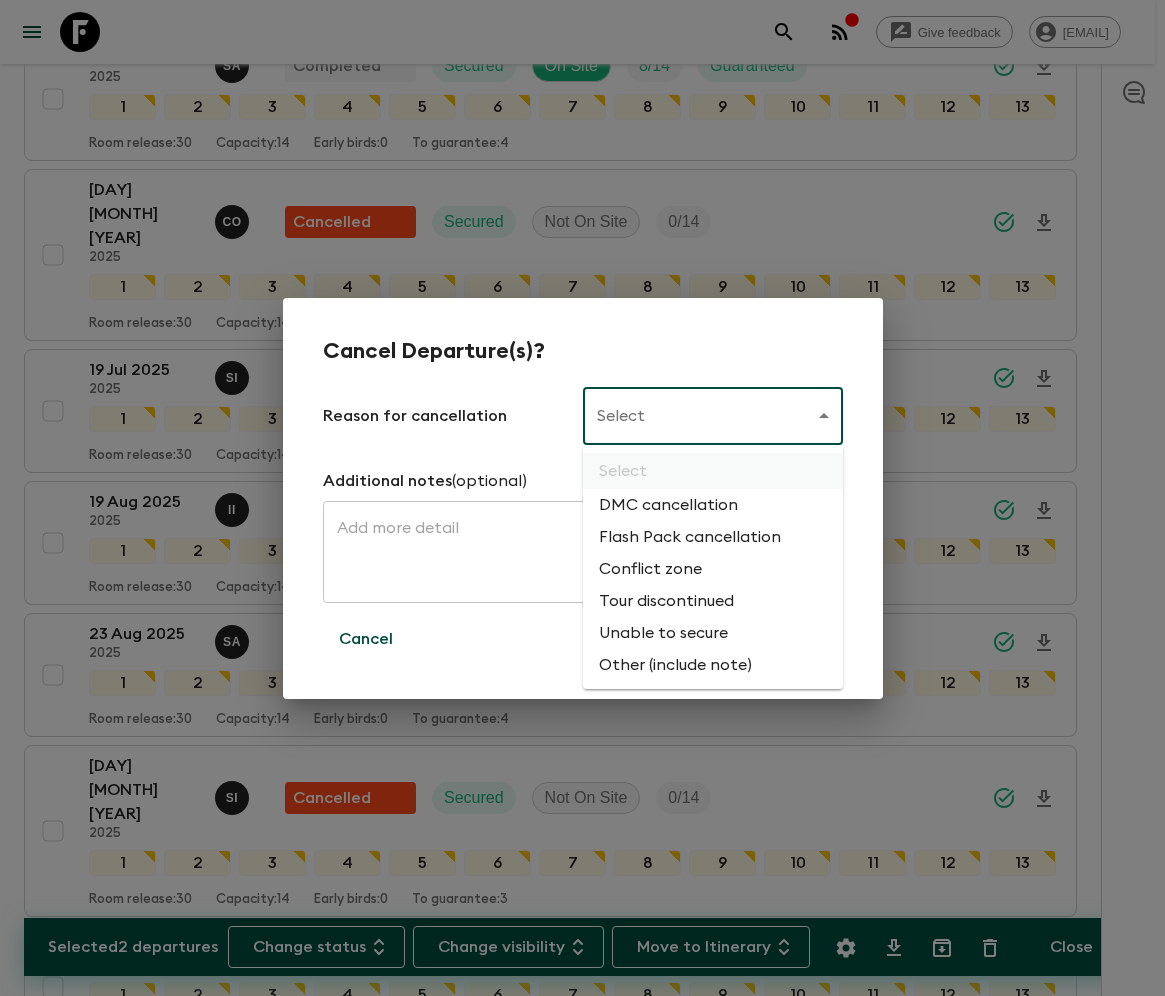 click on "Flash Pack cancellation" at bounding box center (713, 537) 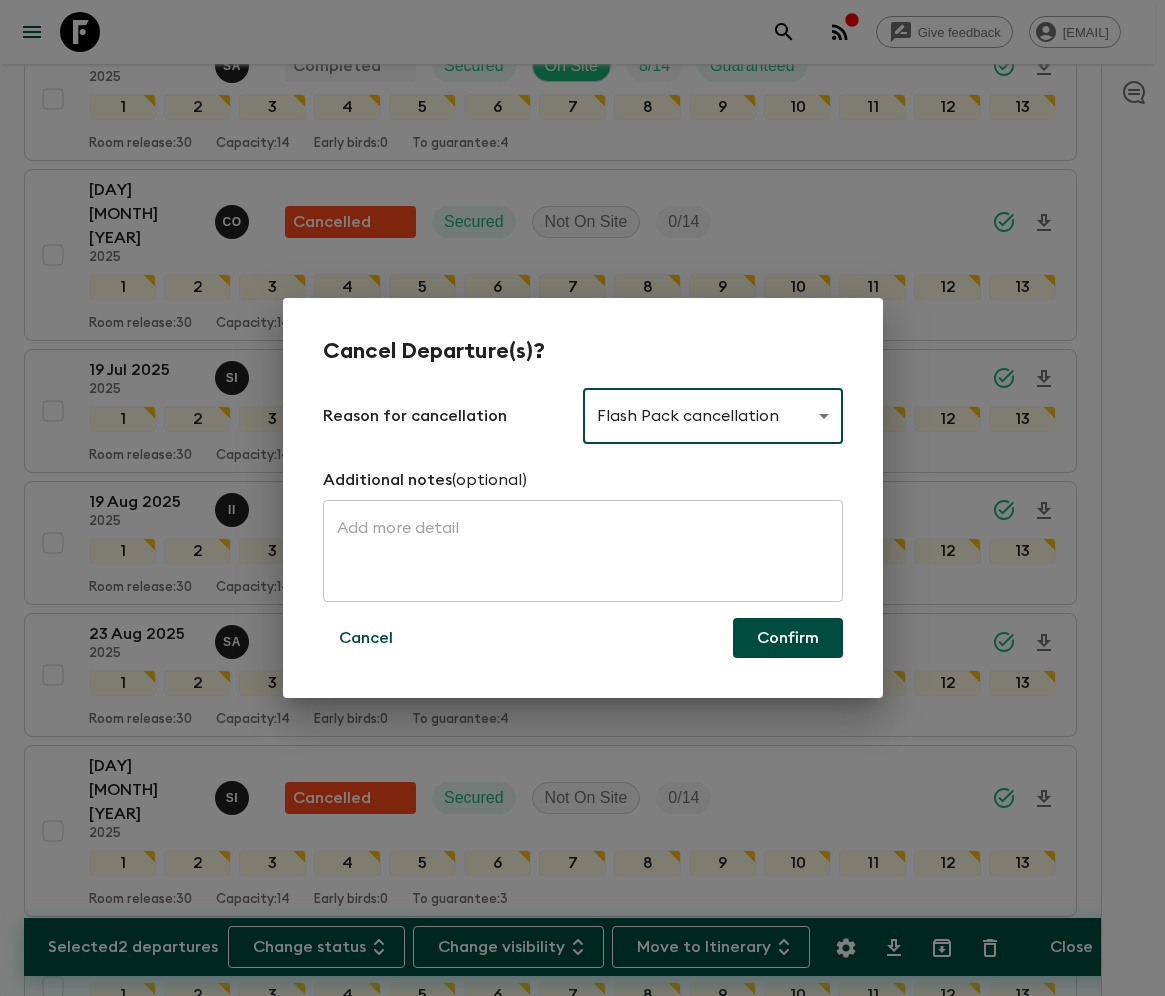 click on "Confirm" at bounding box center [788, 638] 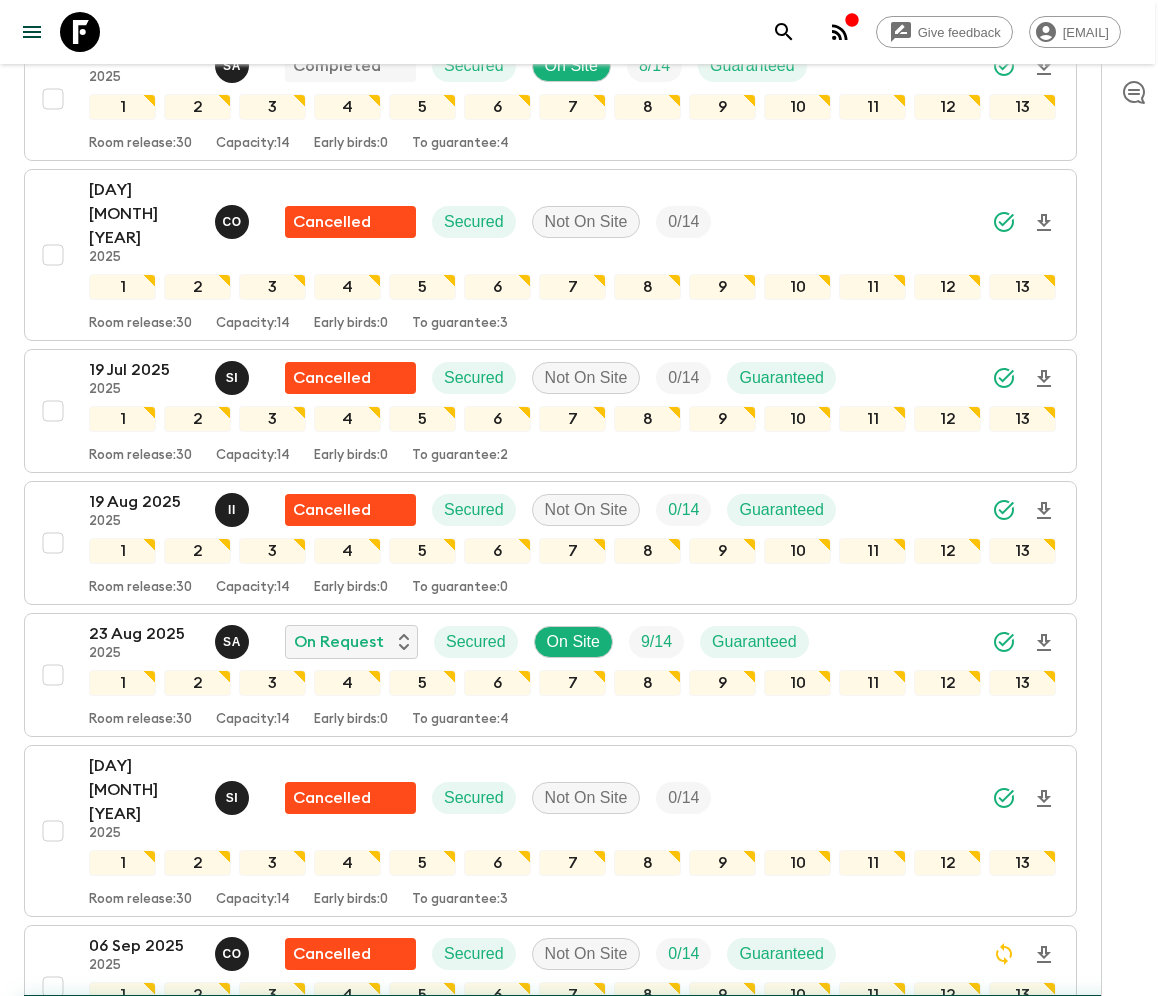 checkbox on "false" 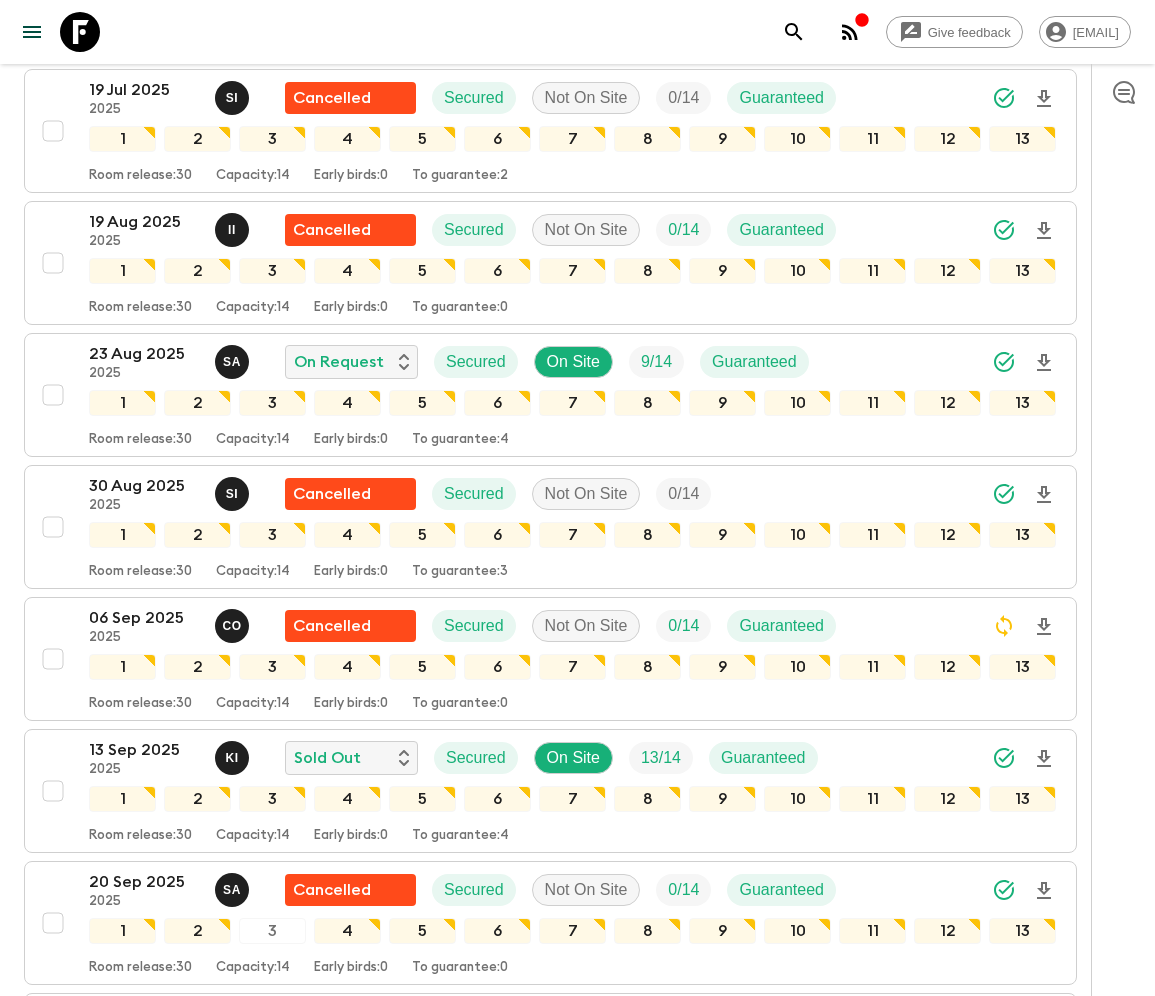 scroll, scrollTop: 3233, scrollLeft: 0, axis: vertical 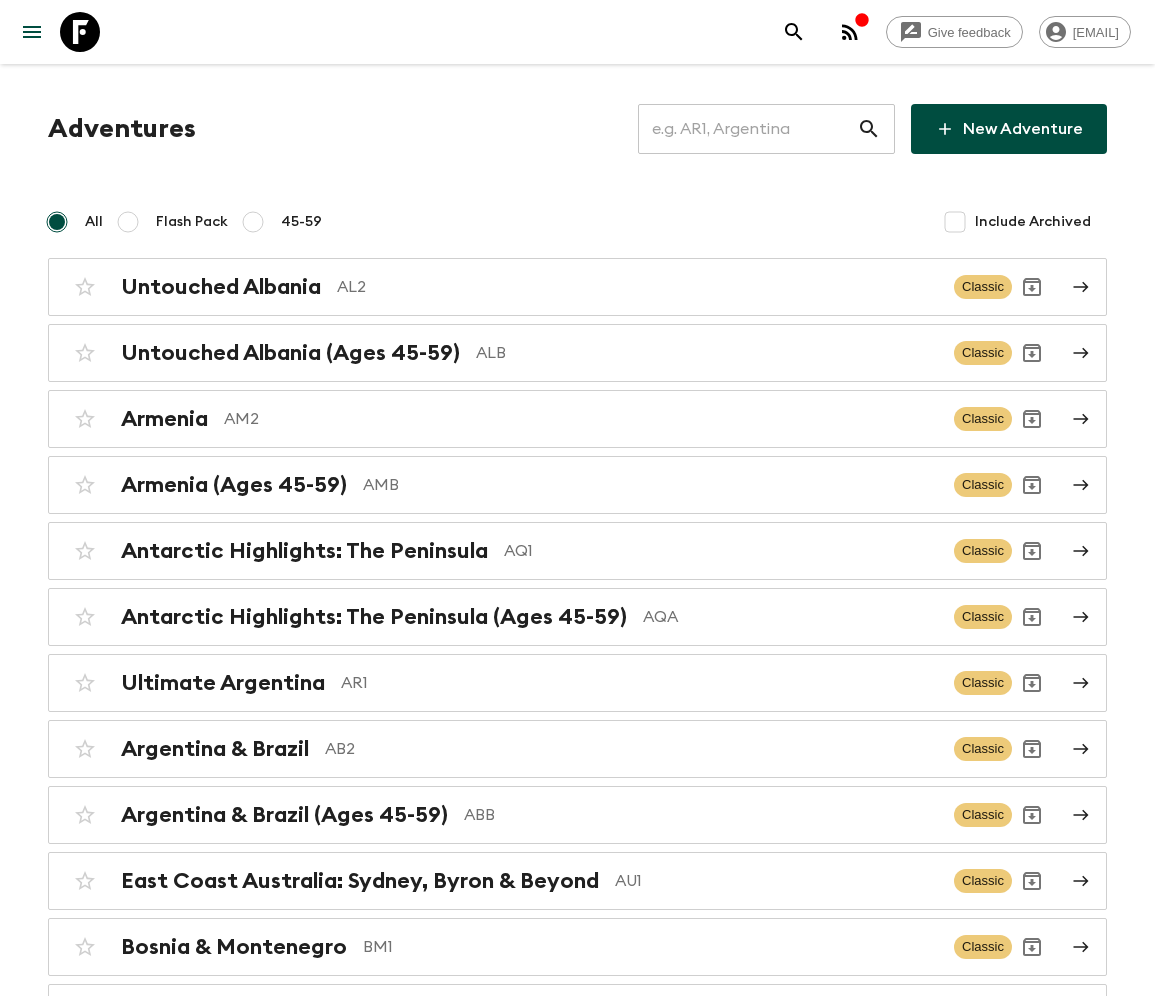 click at bounding box center (747, 129) 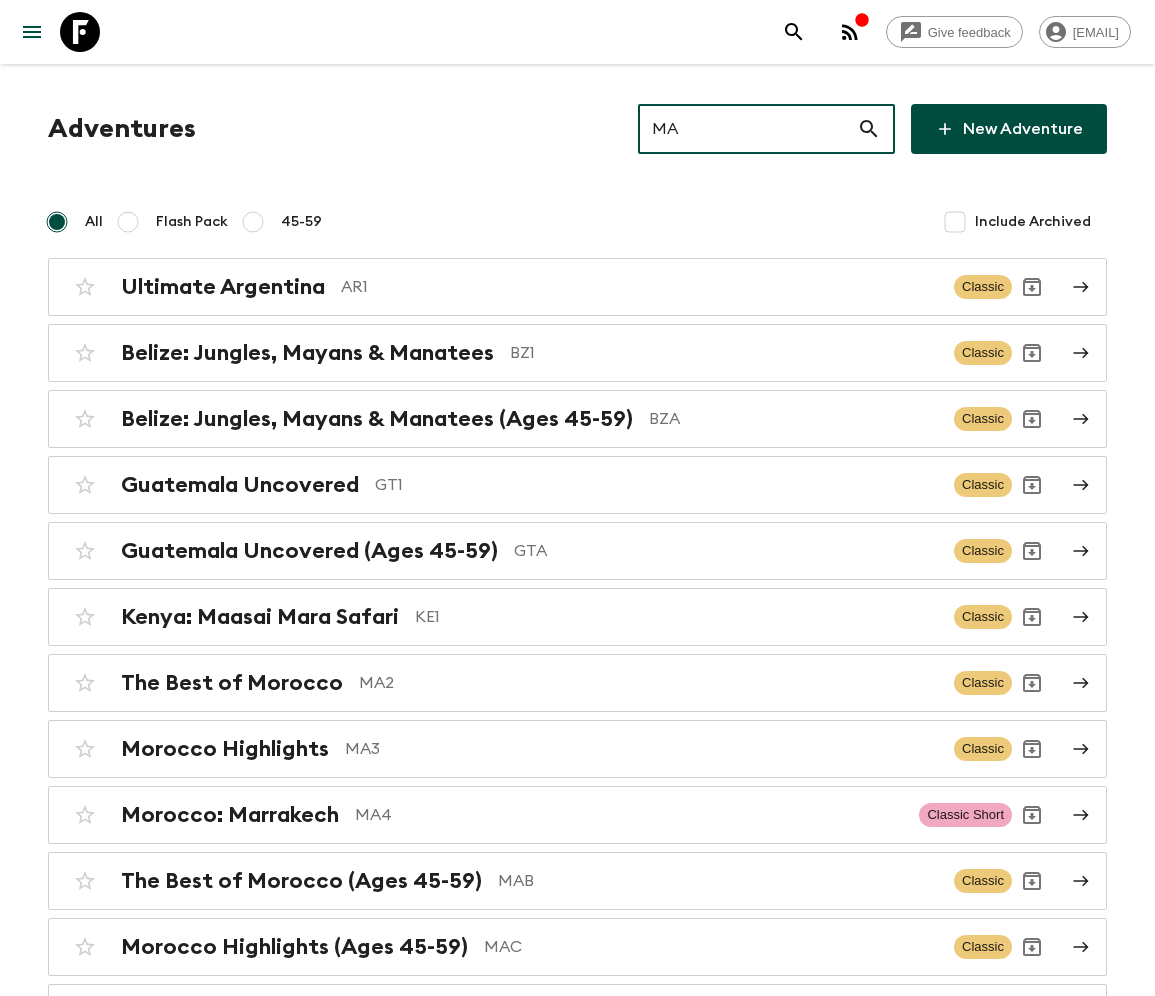 type on "MA3" 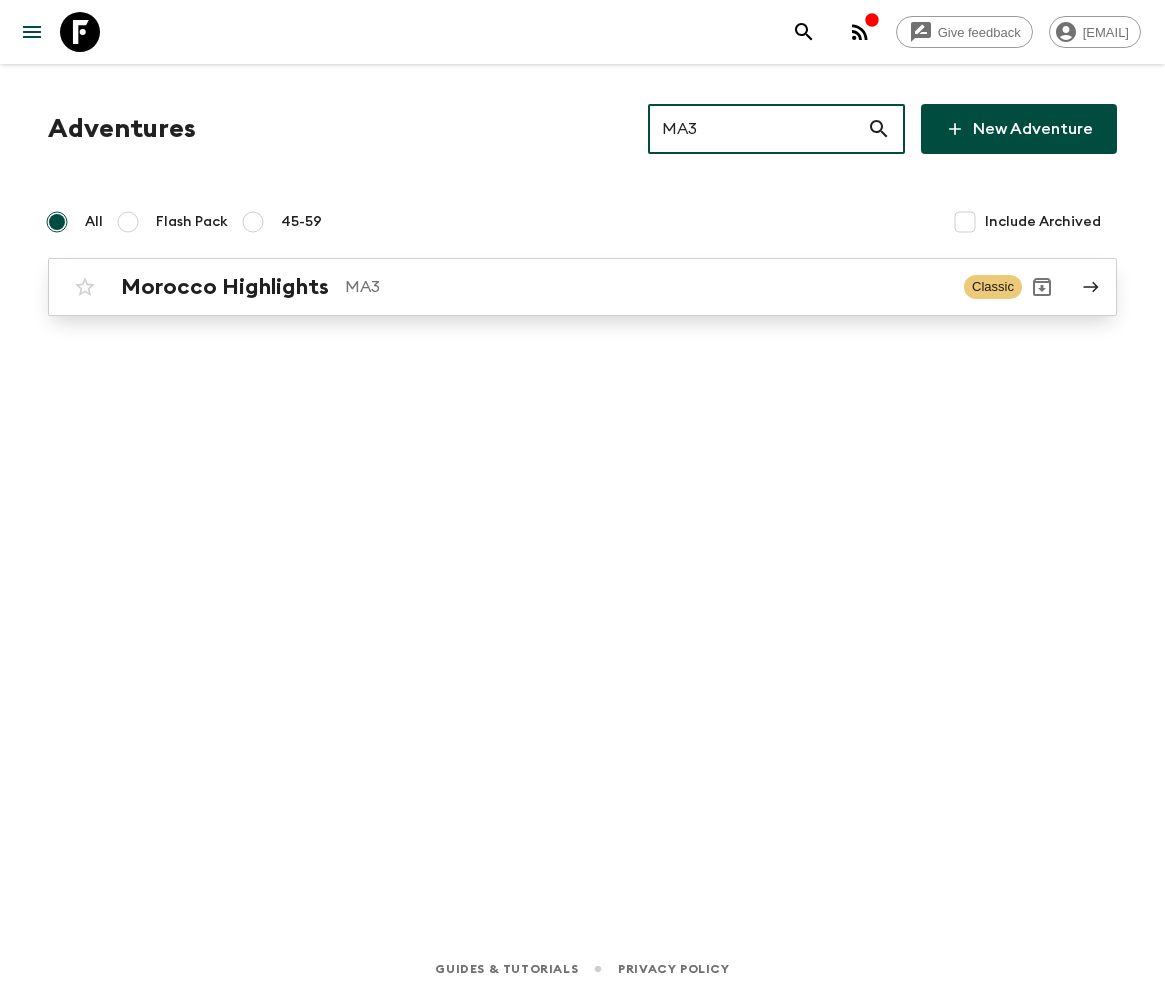 click on "Morocco Highlights" at bounding box center [225, 287] 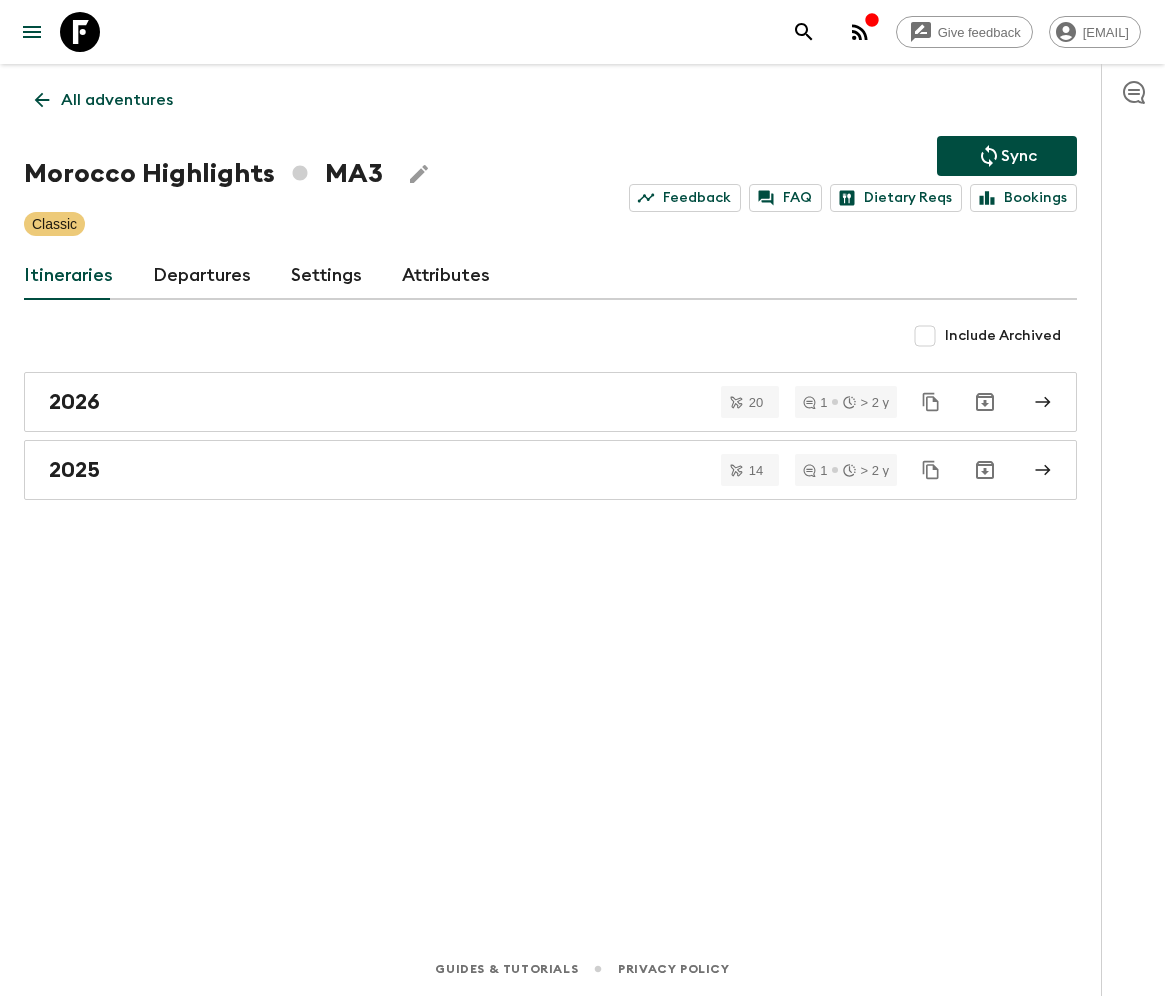 click on "Departures" at bounding box center (202, 276) 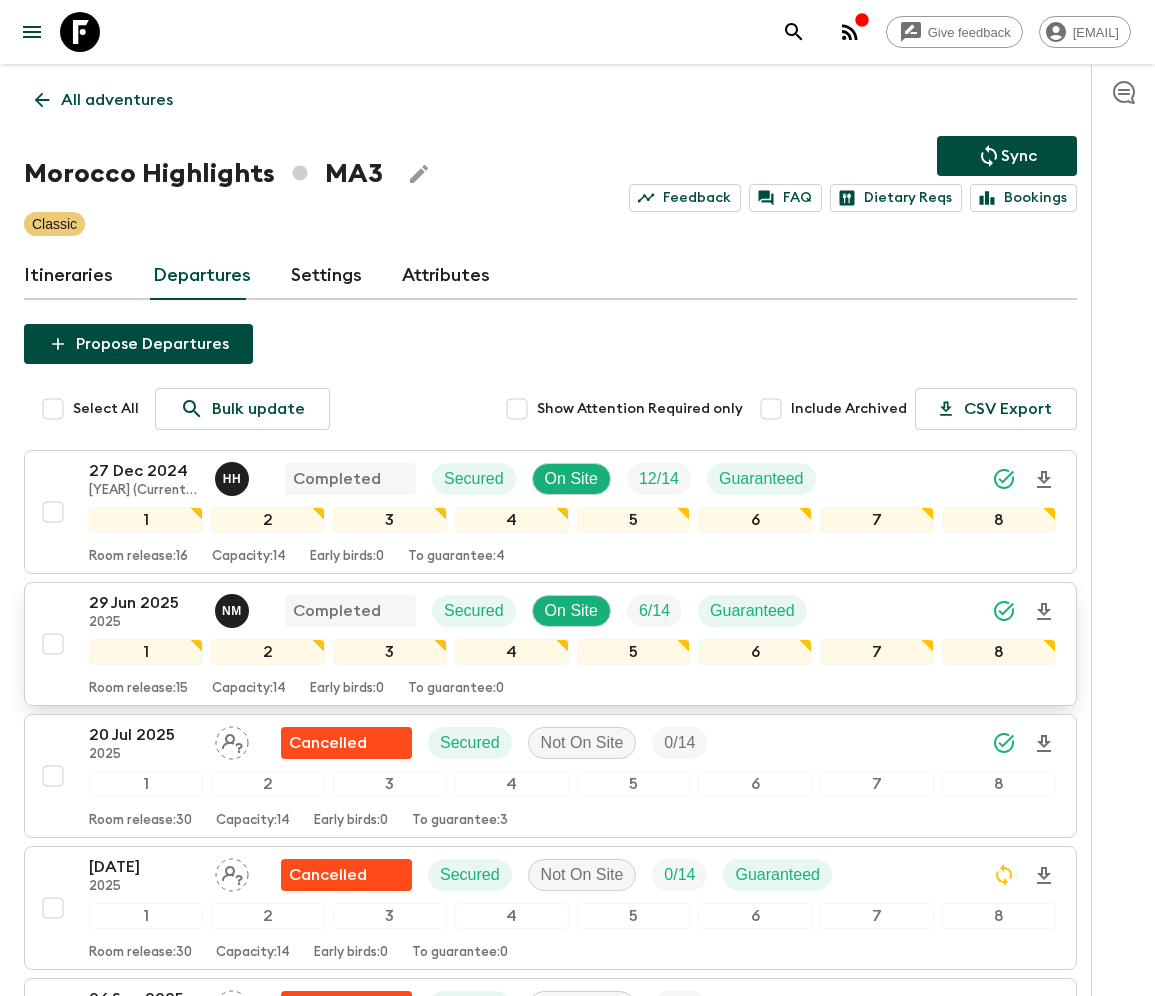 scroll, scrollTop: 360, scrollLeft: 0, axis: vertical 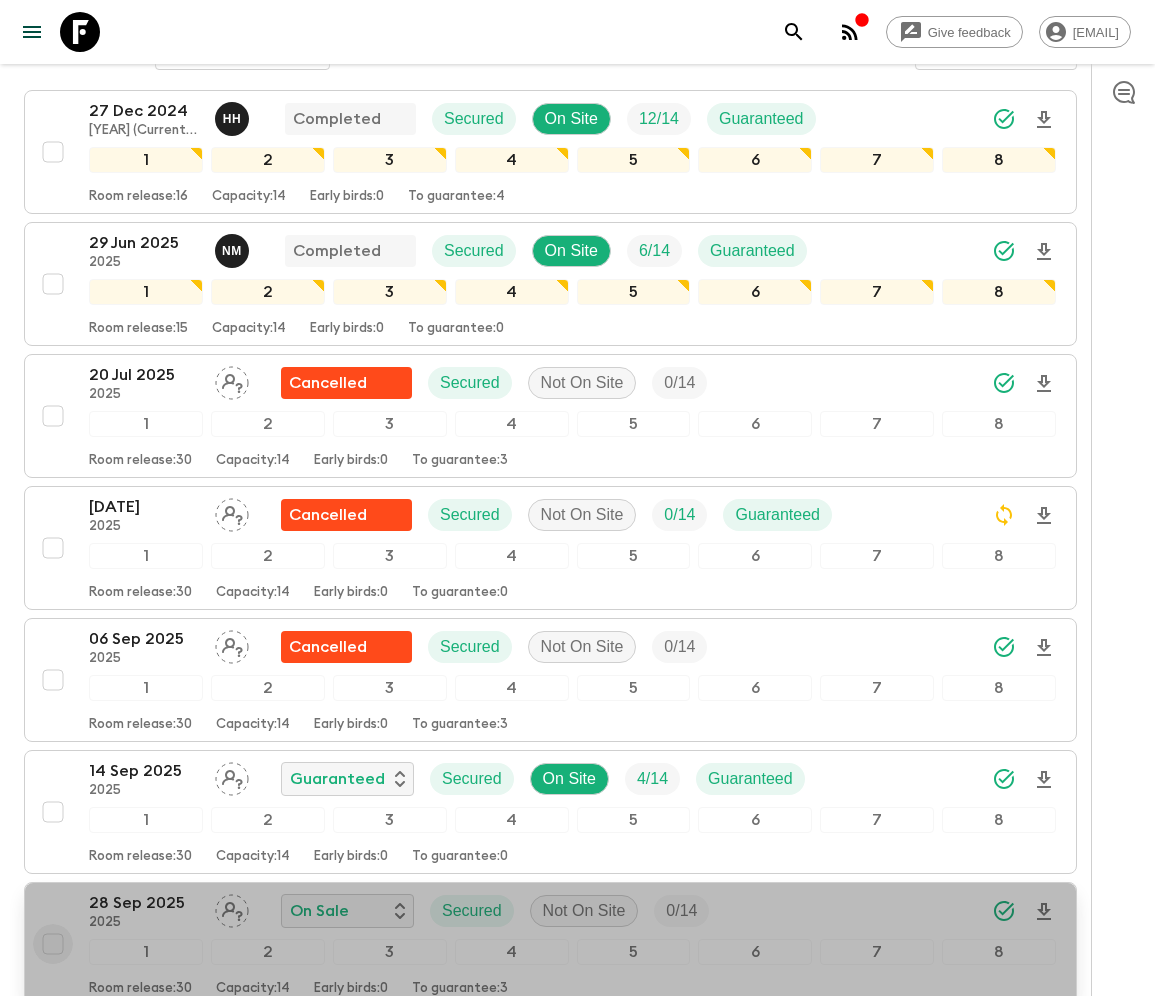 click at bounding box center [53, 944] 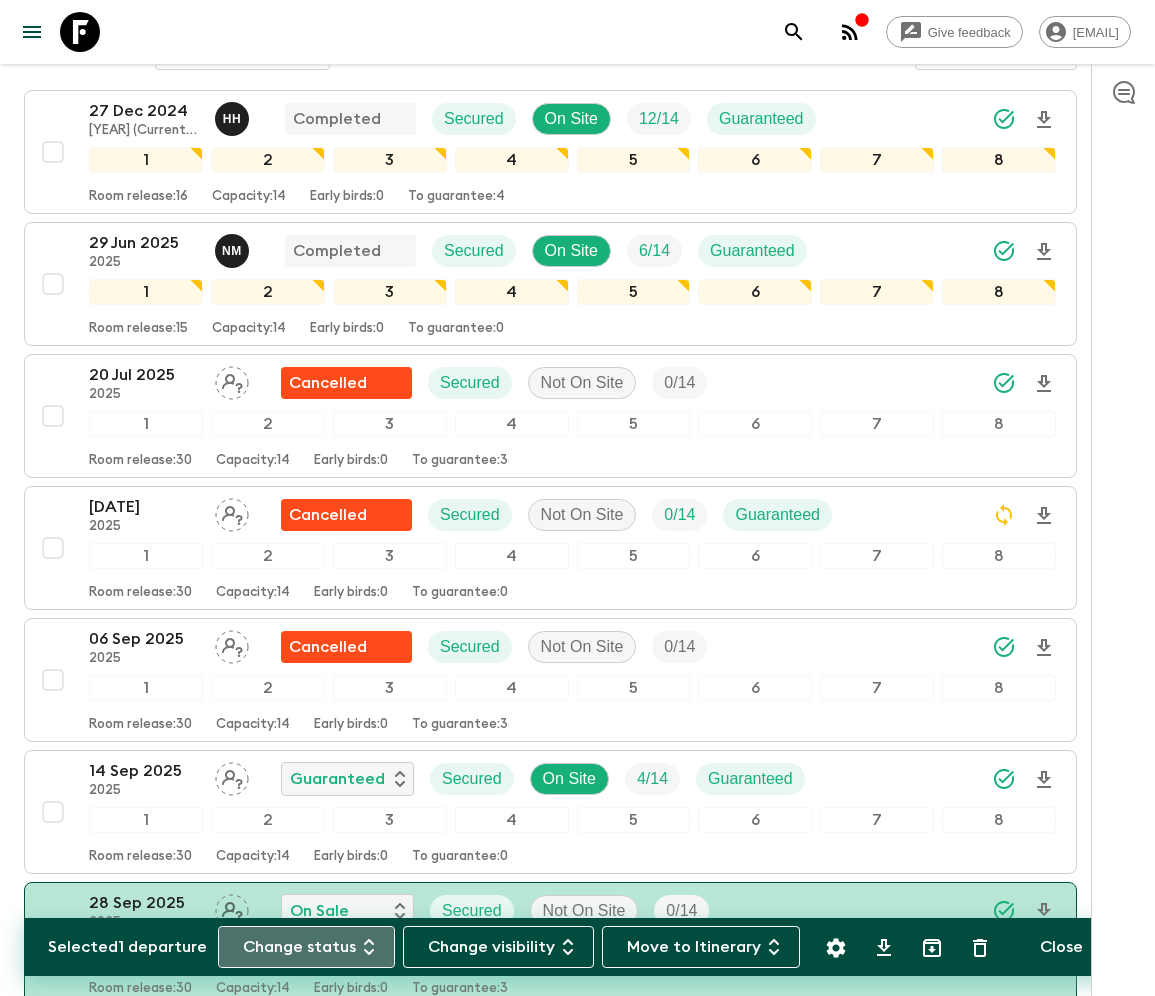 click on "Change status" at bounding box center (306, 947) 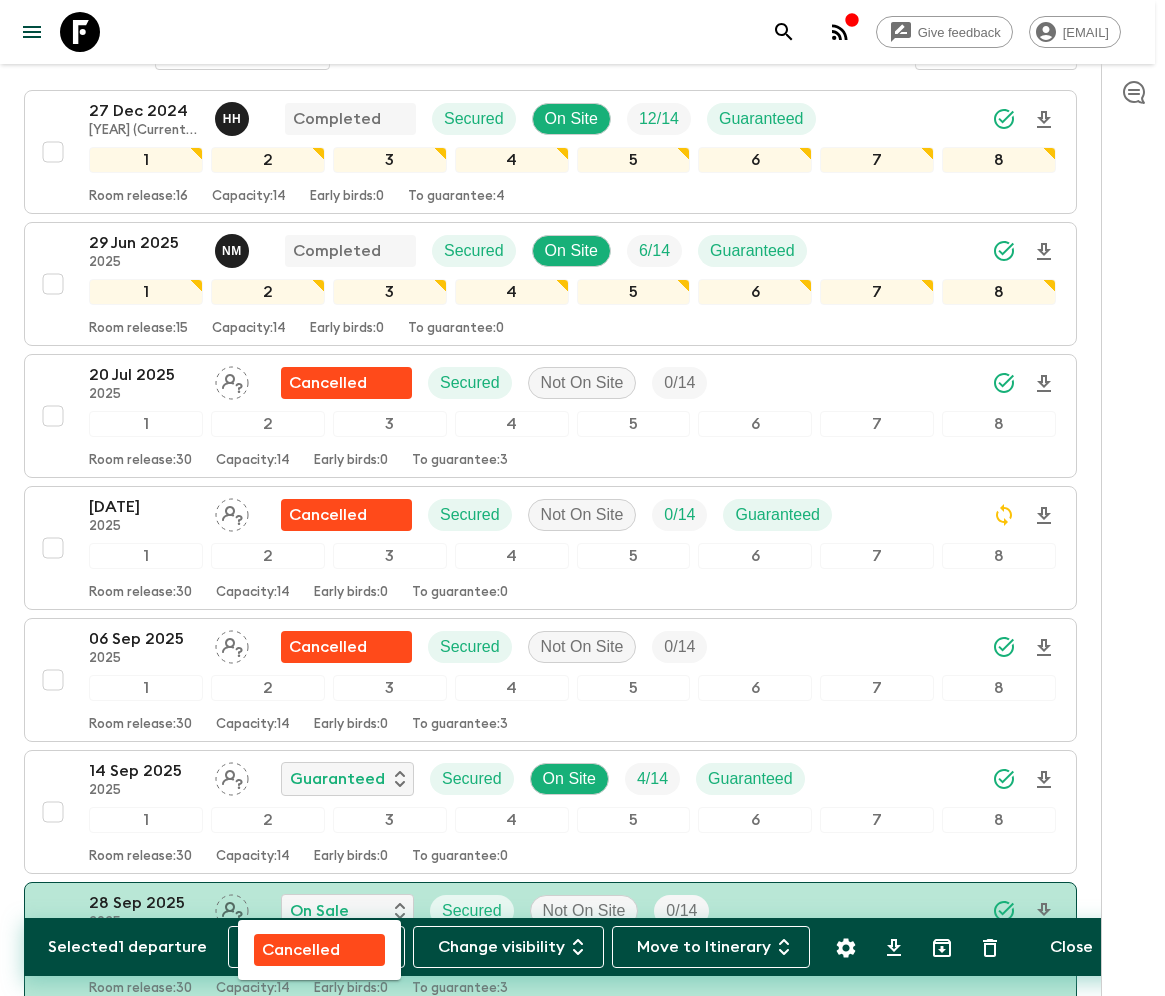 click on "Cancelled" at bounding box center [301, 950] 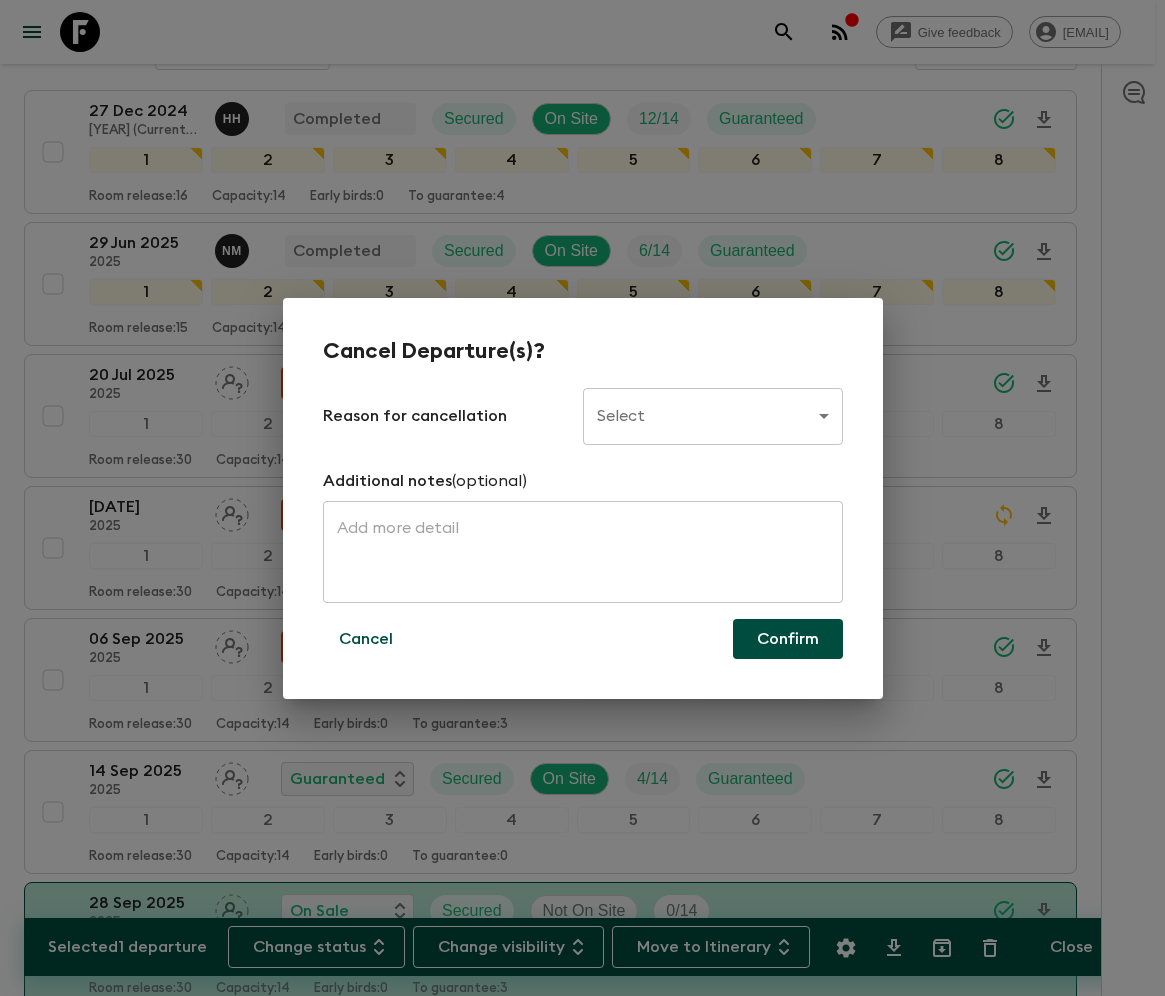 click on "Give feedback ellie.b@flashpack.com All adventures Morocco Highlights MA3 Sync Feedback FAQ Dietary Reqs Bookings Classic Itineraries Departures Settings Attributes Selected  1 departure Change status Change visibility Move to Itinerary Close Propose Departures Select All Bulk update Show Attention Required only Include Archived CSV Export 27 Dec 2024 2024 (Current Itinerary) H H Completed Secured On Site 12 / 14 Guaranteed 1 2 3 4 5 6 7 8 Room release:  16 Capacity:  14 Early birds:  0 To guarantee:  4 29 Jun 2025 2025 N M Completed Secured On Site 6 / 14 Guaranteed 1 2 3 4 5 6 7 8 Room release:  15 Capacity:  14 Early birds:  0 To guarantee:  0 20 Jul 2025 2025 Cancelled Secured Not On Site 0 / 14 1 2 3 4 5 6 7 8 Room release:  30 Capacity:  14 Early birds:  0 To guarantee:  3 24 Aug 2025 2025 Cancelled Secured Not On Site 0 / 14 Guaranteed 1 2 3 4 5 6 7 8 Room release:  30 Capacity:  14 Early birds:  0 To guarantee:  0 06 Sep 2025 2025 Cancelled Secured Not On Site 0 / 14 1 2 3 4 5 6 7 8 30 14 0 3 4" at bounding box center [582, 2262] 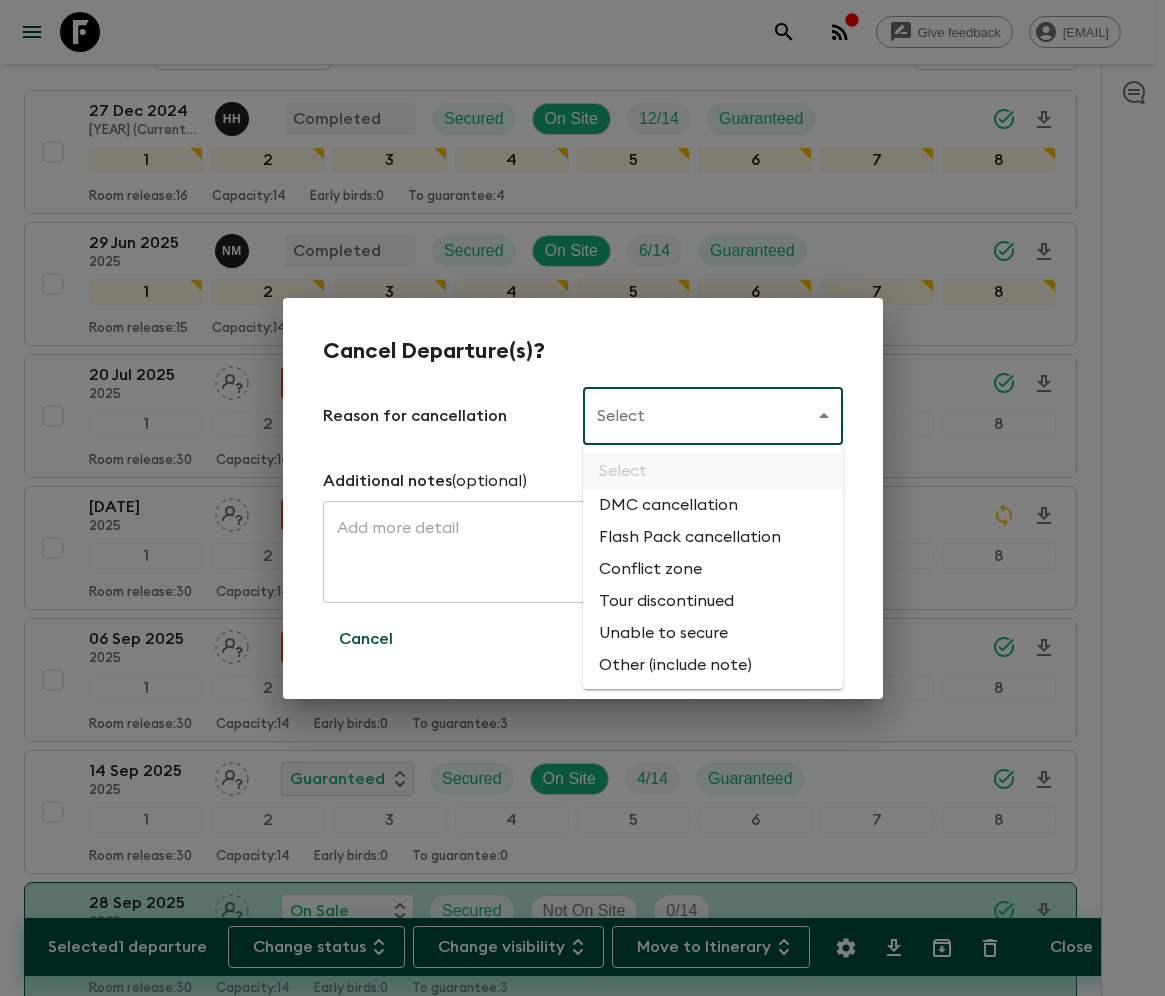 click on "Flash Pack cancellation" at bounding box center (713, 537) 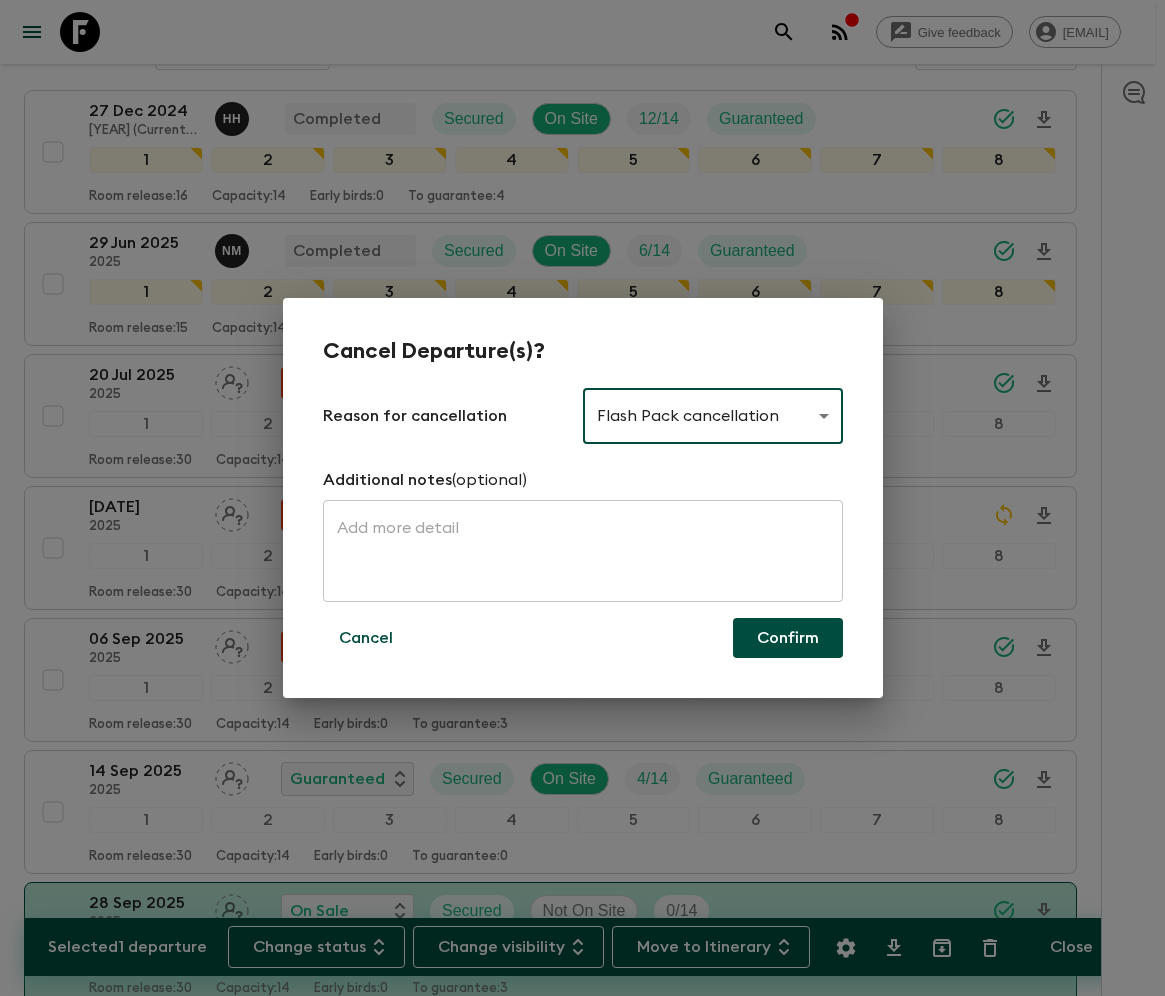 click on "Confirm" at bounding box center (788, 638) 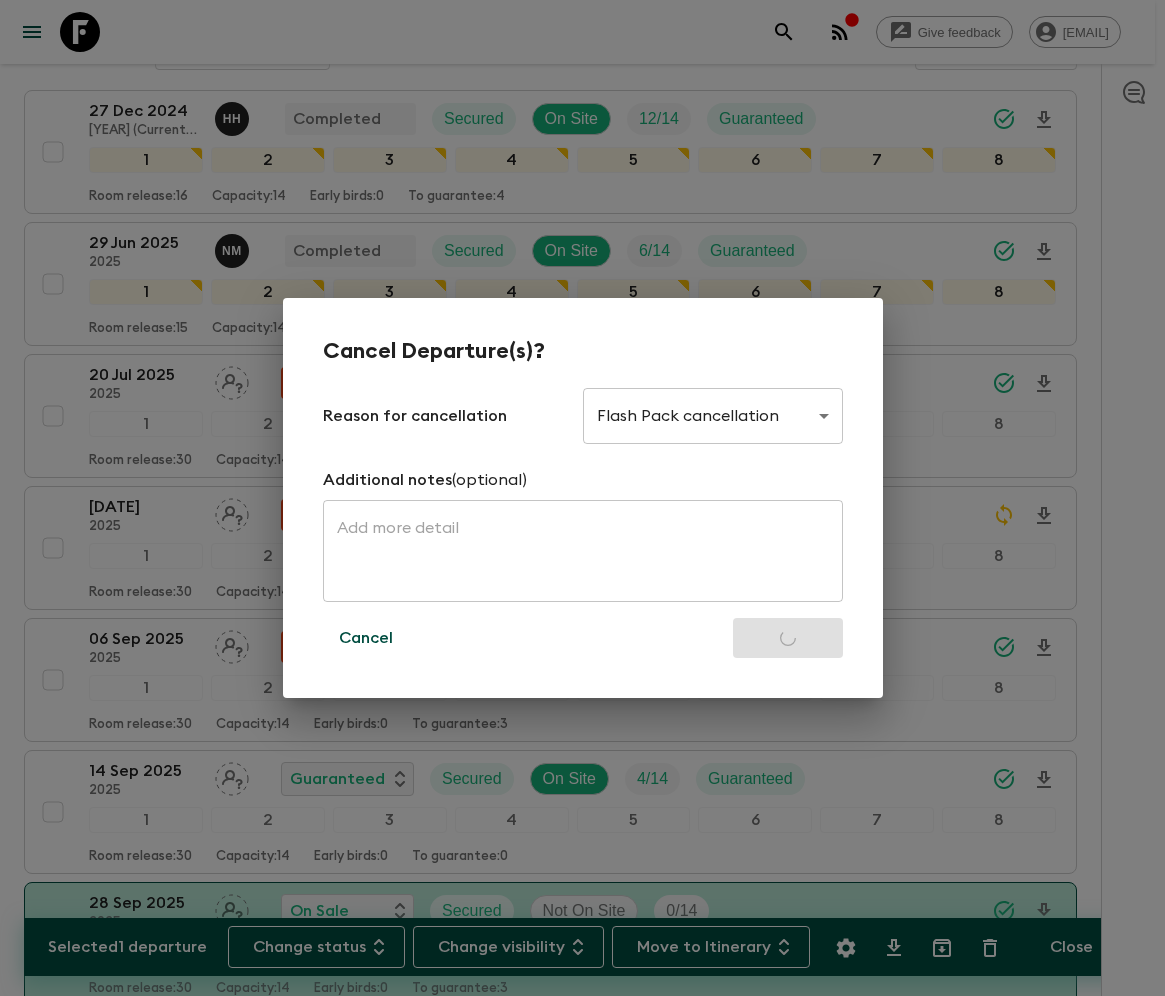 checkbox on "false" 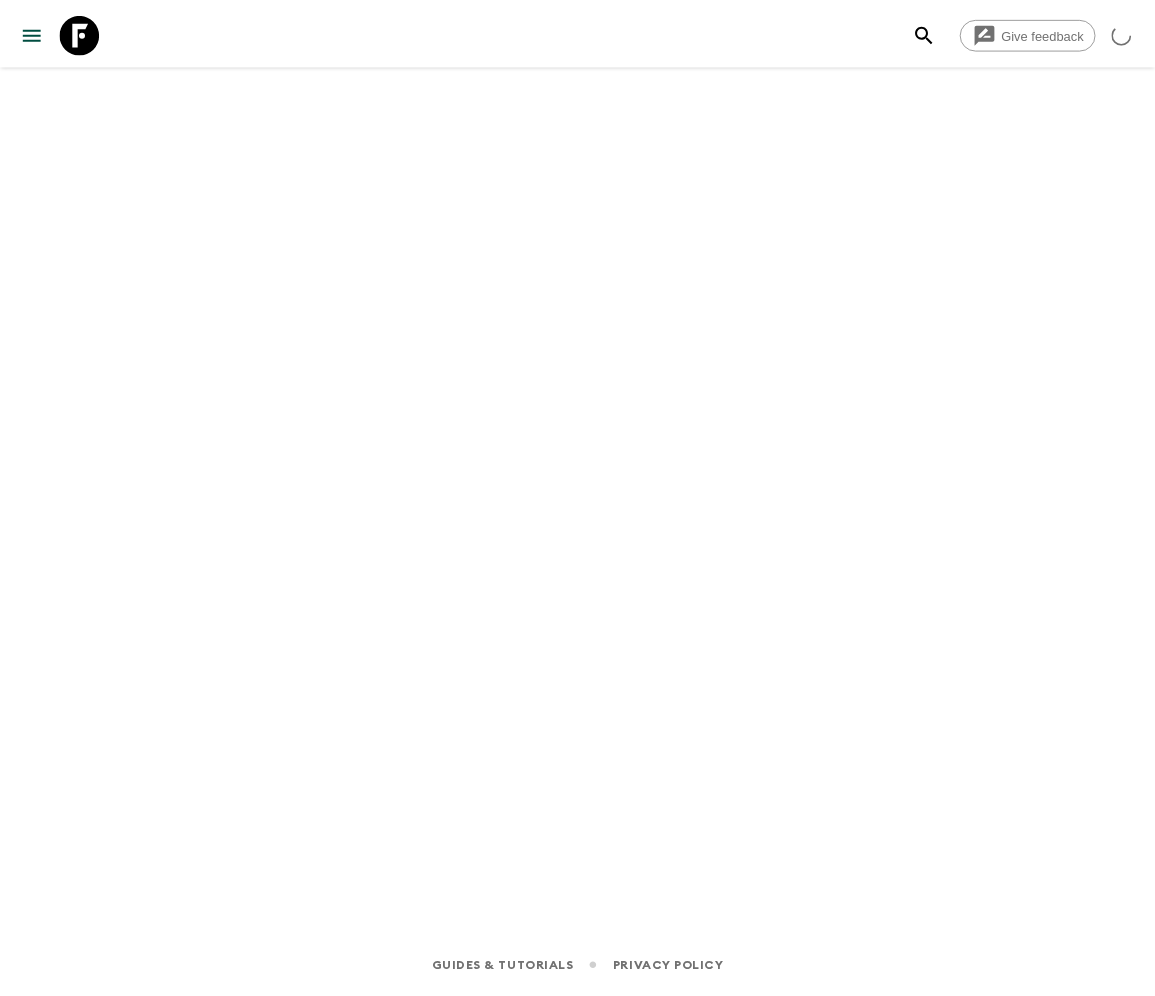 scroll, scrollTop: 0, scrollLeft: 0, axis: both 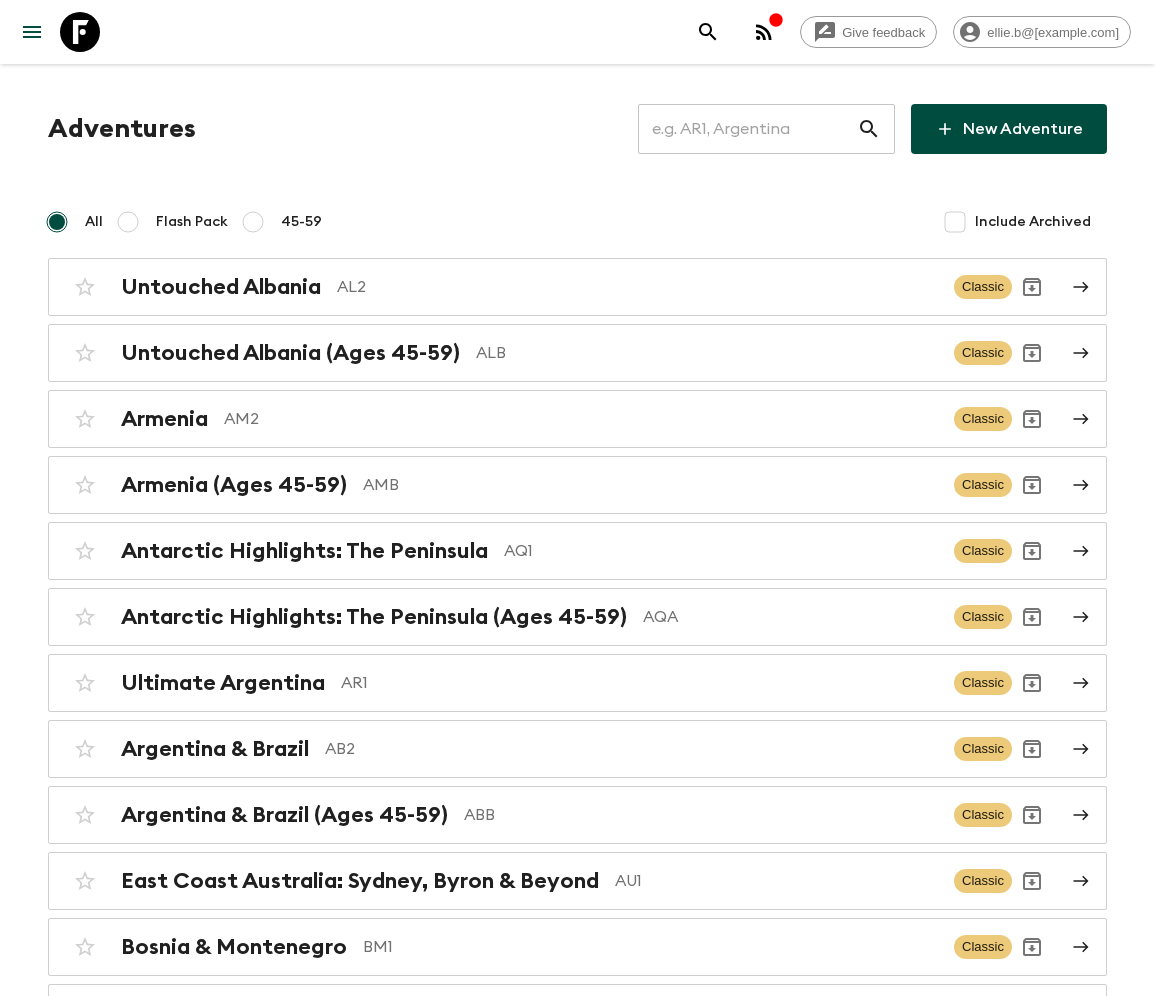 click at bounding box center [747, 129] 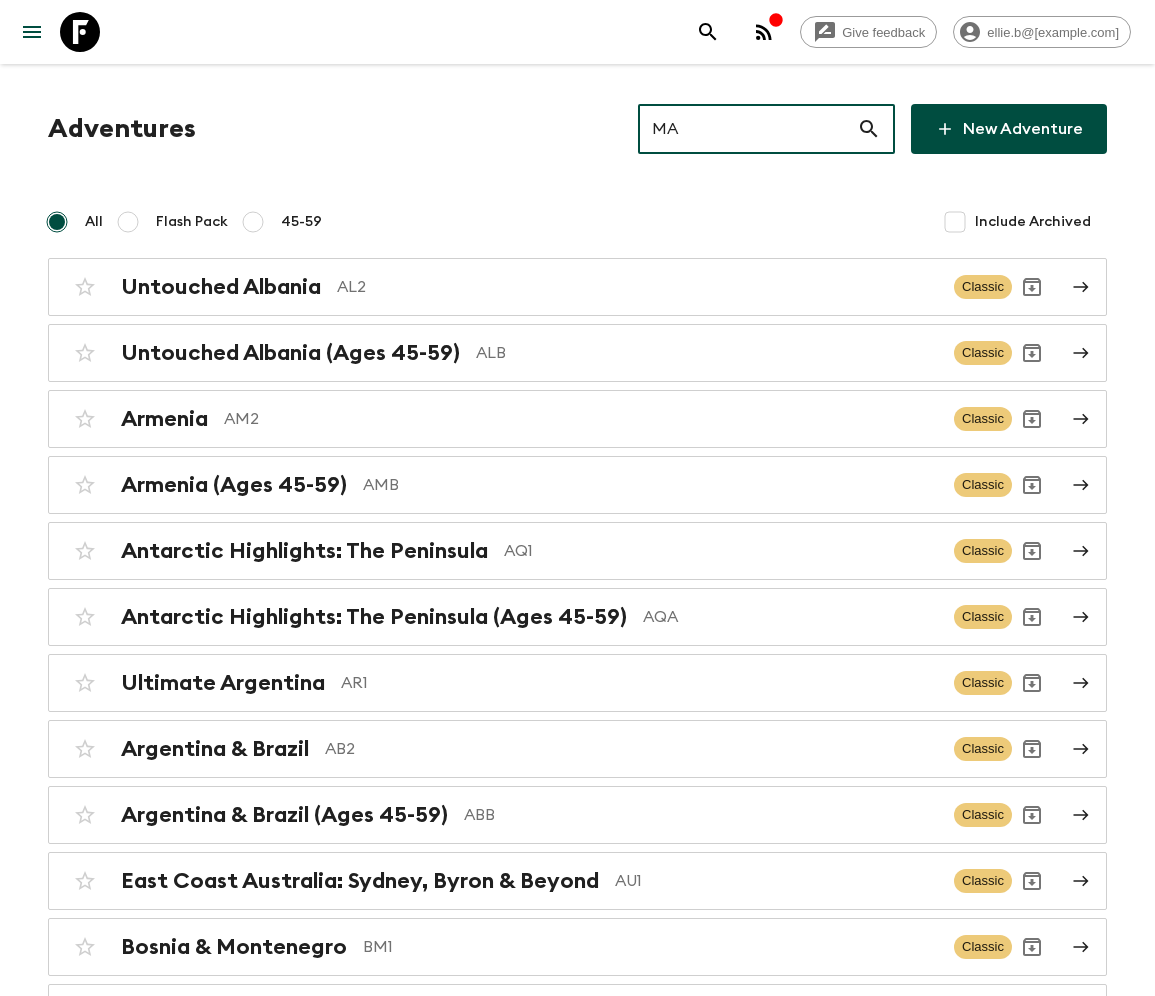 type on "MA4" 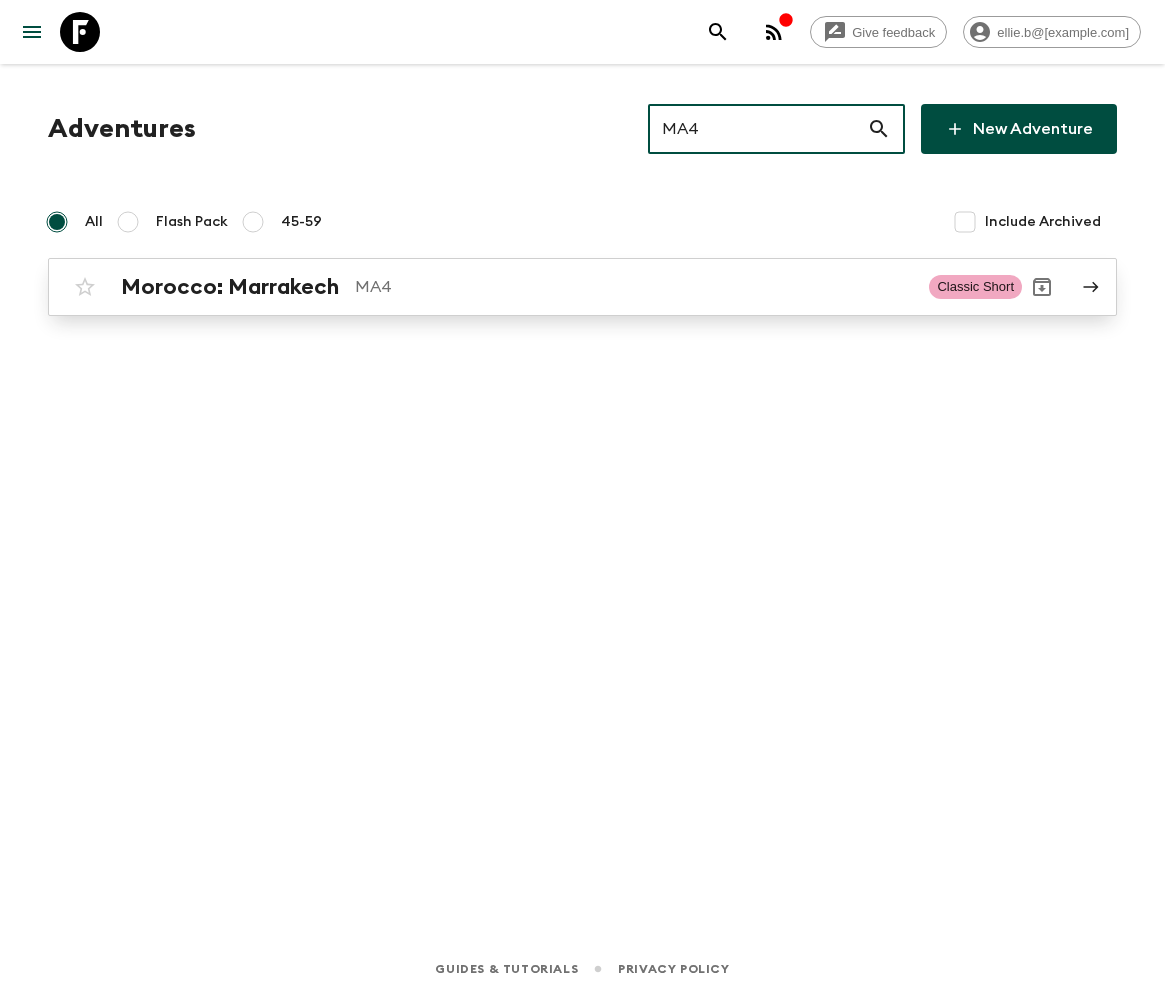 click on "Morocco: Marrakech" at bounding box center [230, 287] 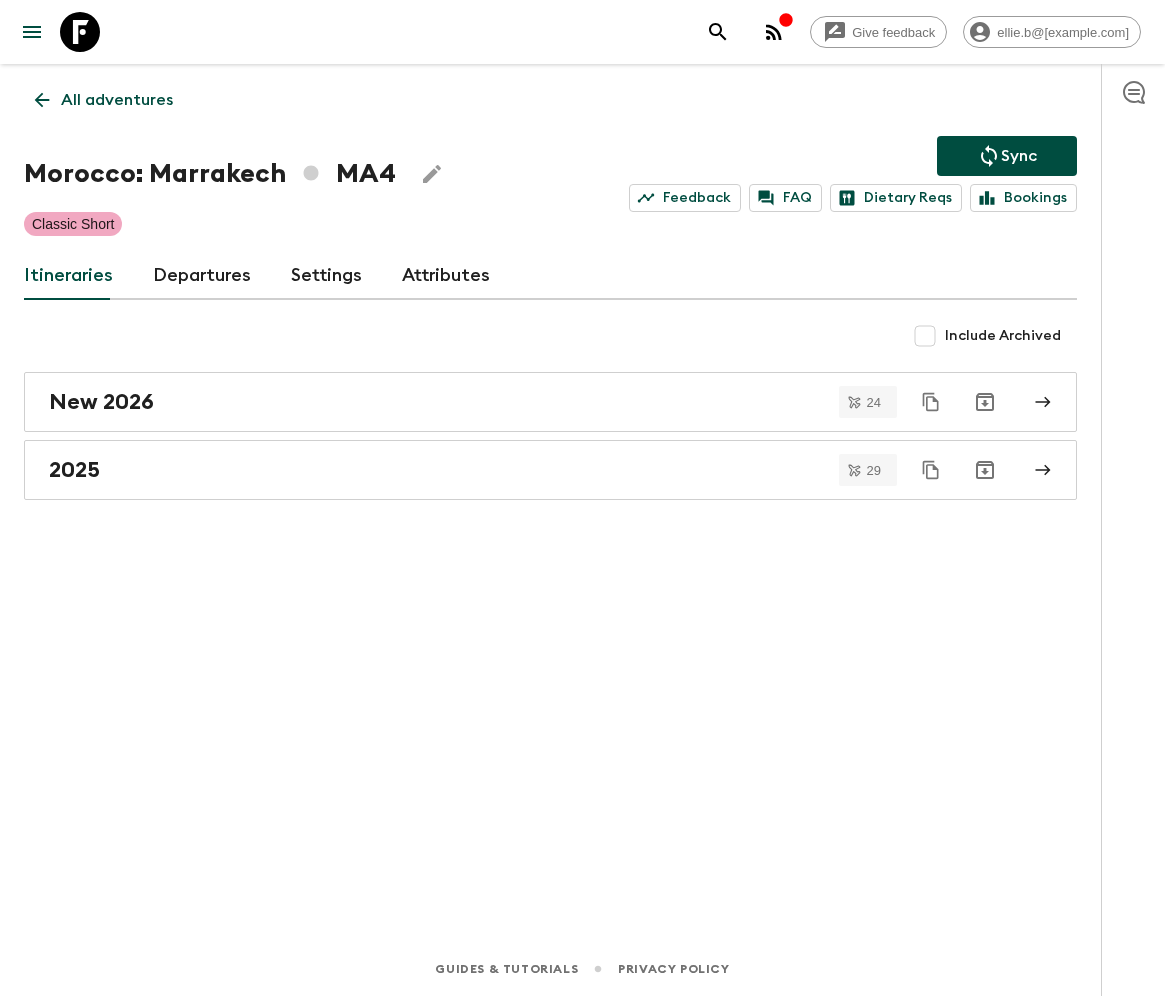 click on "Departures" at bounding box center (202, 276) 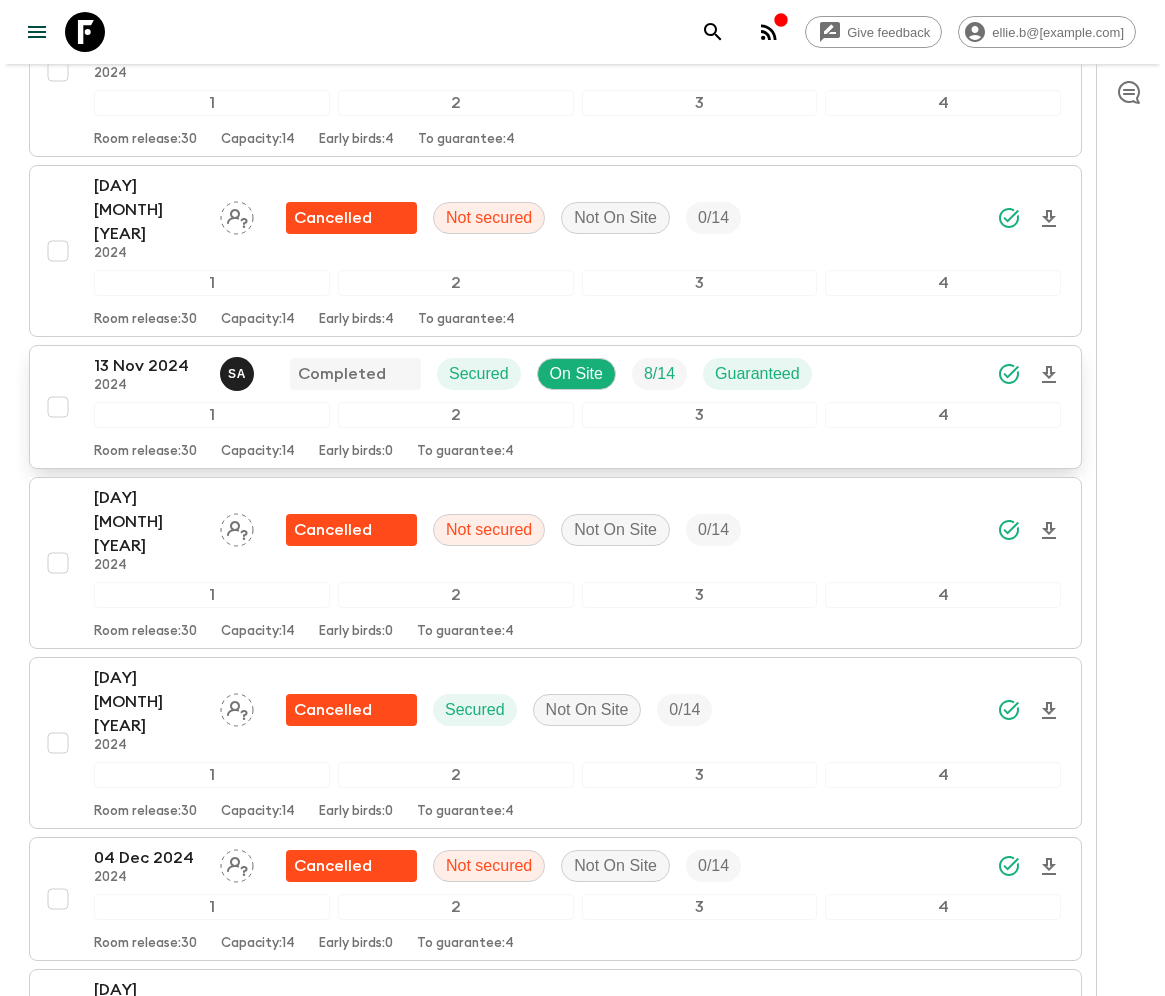 scroll, scrollTop: 1800, scrollLeft: 0, axis: vertical 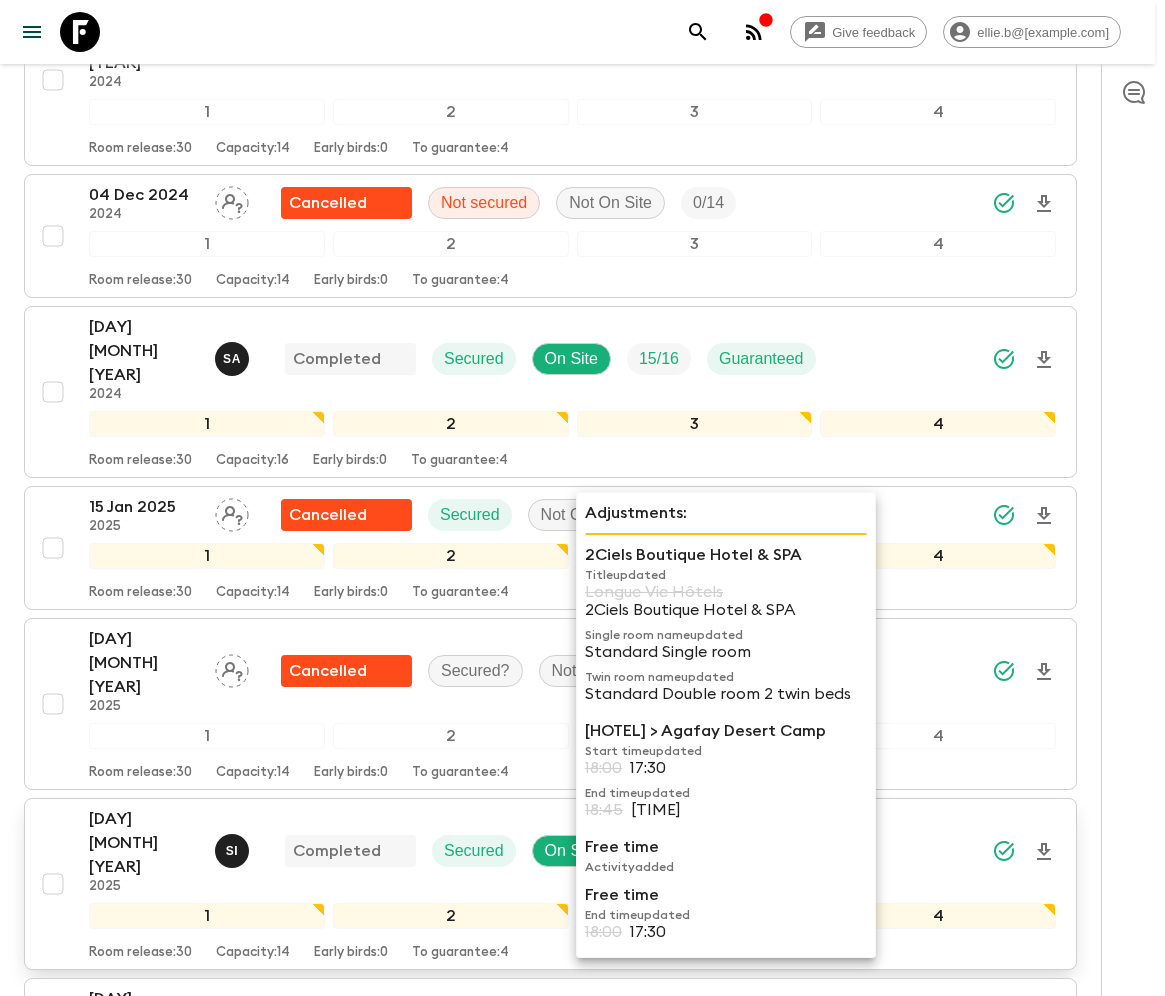 click on "12 Feb 2025 2025 S I Completed Secured On Site 13 / 14 Guaranteed 1 2 3 4 Room release:  30 Capacity:  14 Early birds:  0 To guarantee:  4" at bounding box center (572, 884) 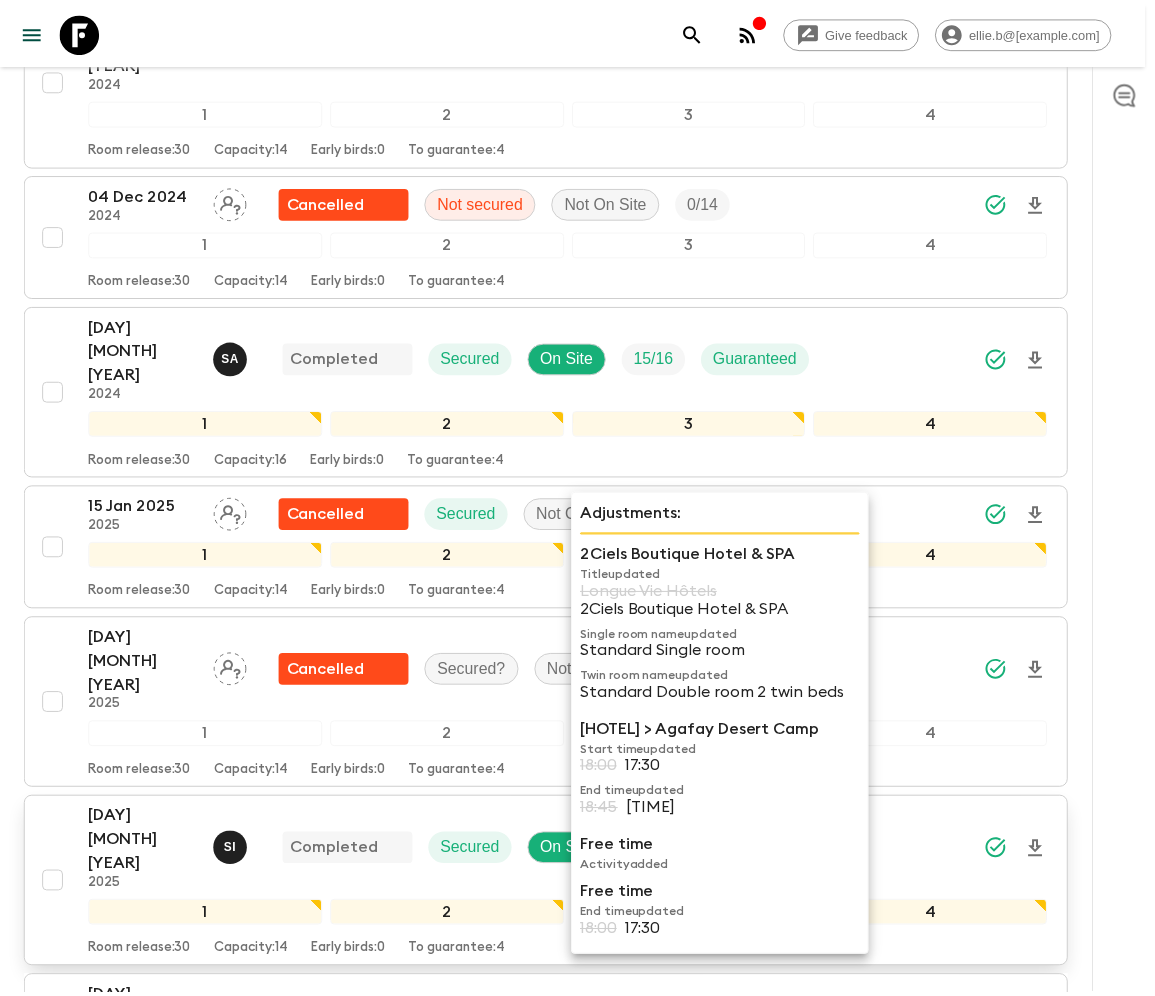 scroll, scrollTop: 0, scrollLeft: 0, axis: both 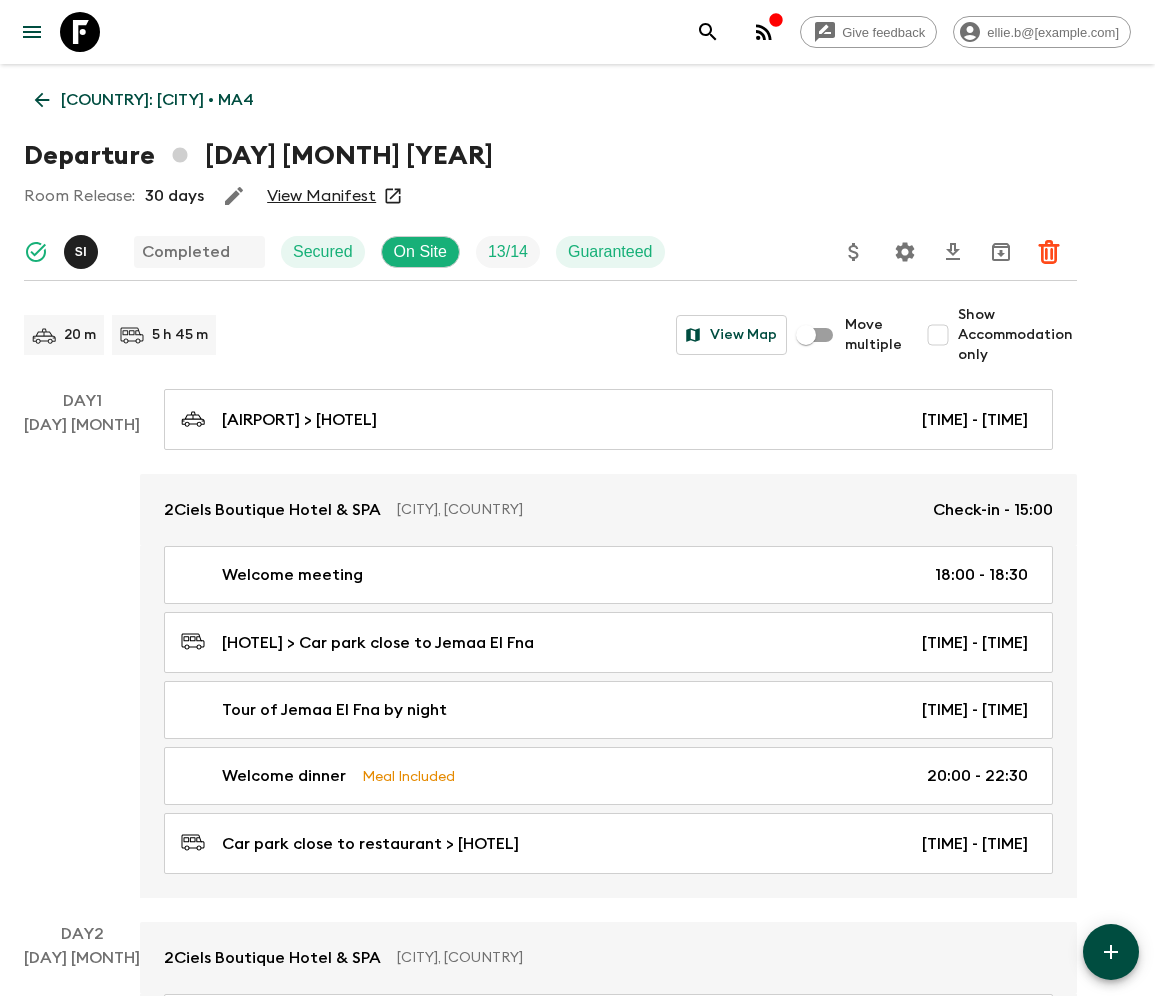 click 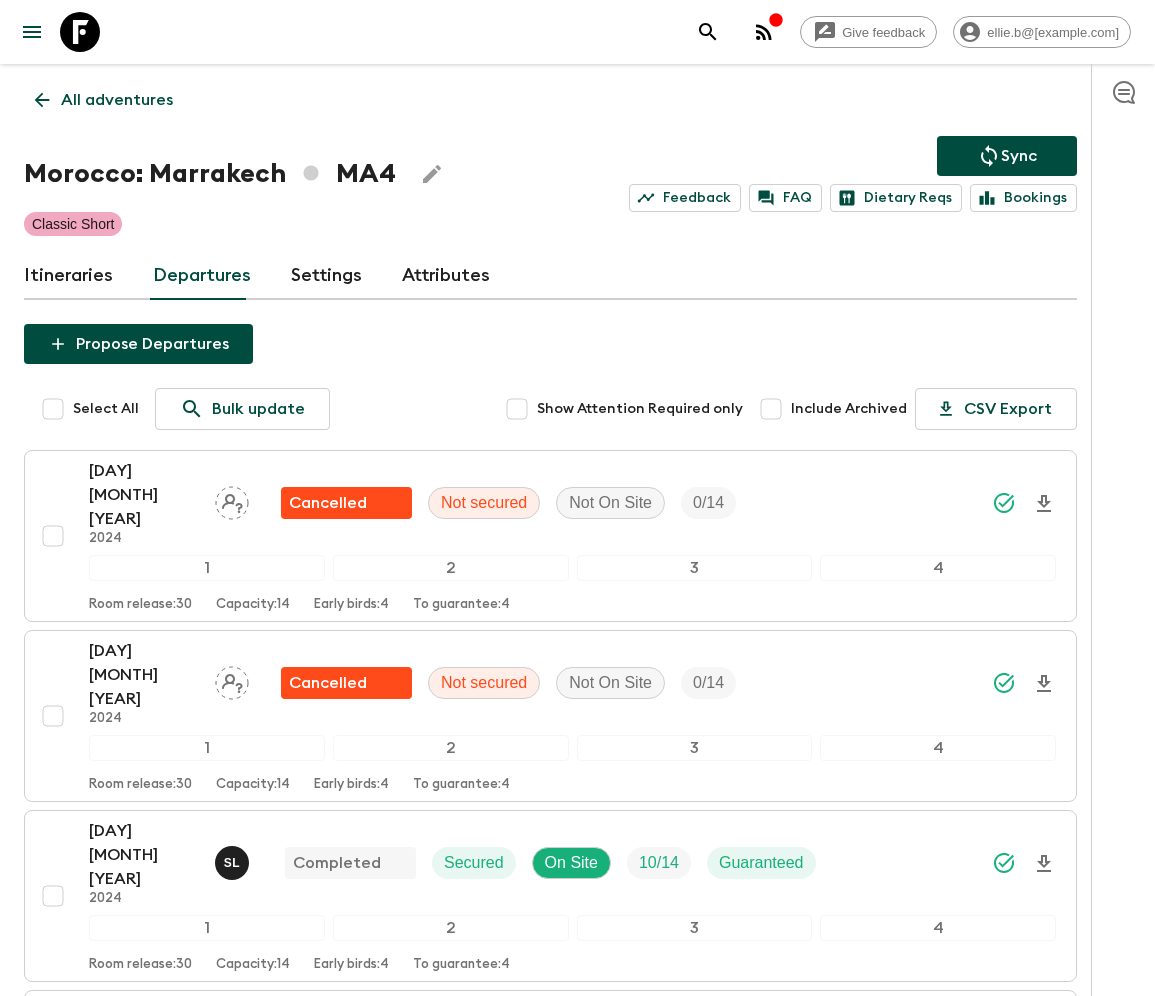 scroll, scrollTop: 3754, scrollLeft: 0, axis: vertical 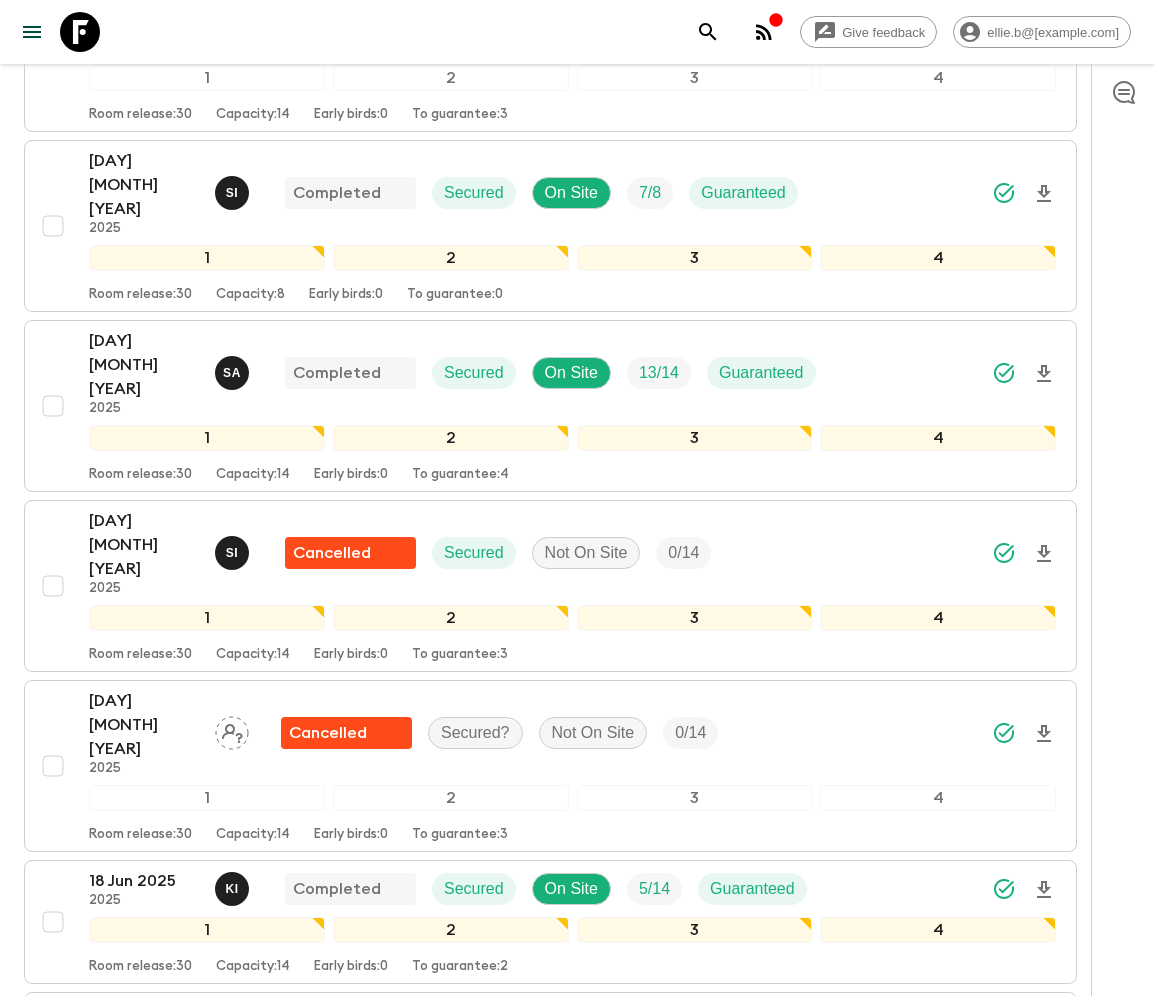 click at bounding box center [53, 1498] 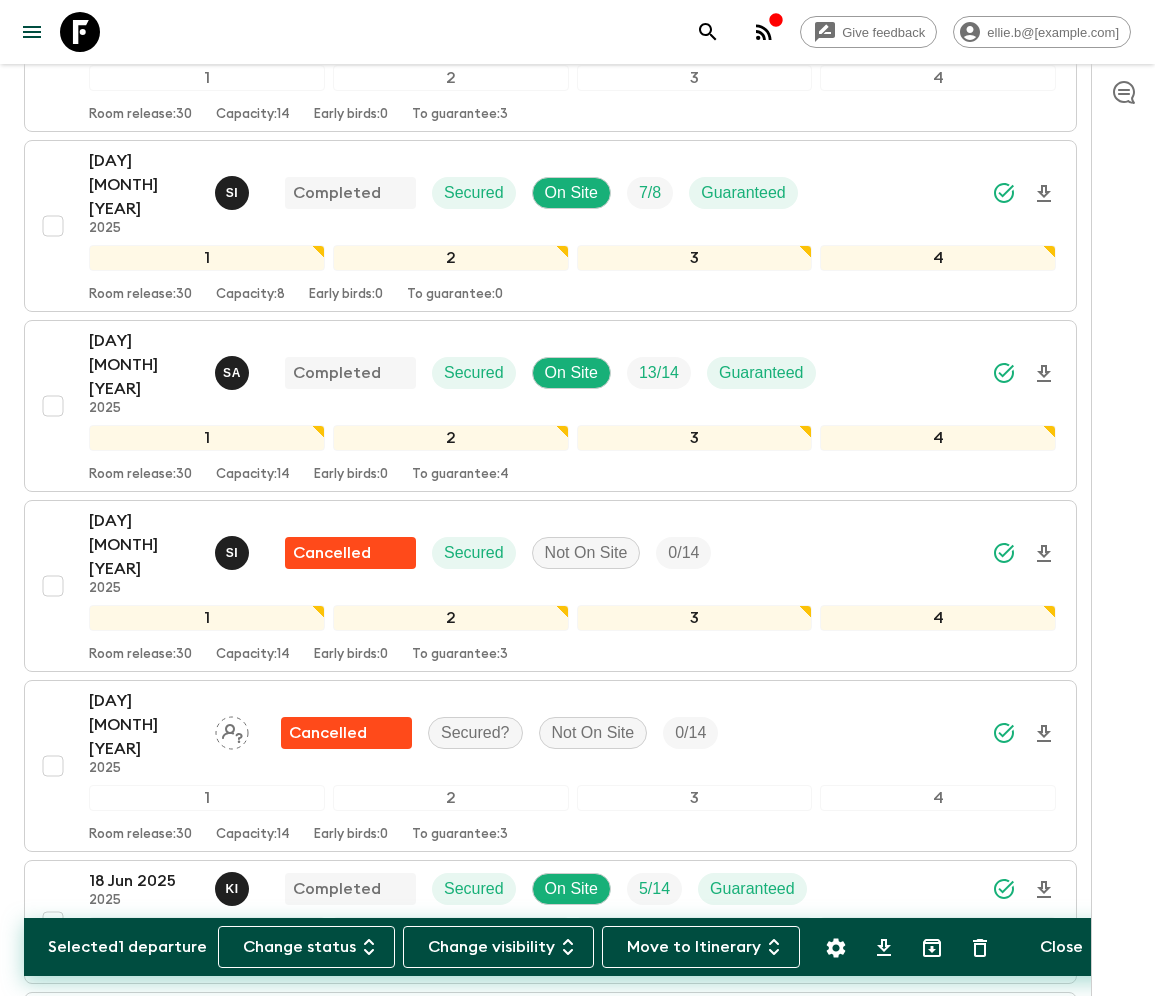 click at bounding box center (53, 1630) 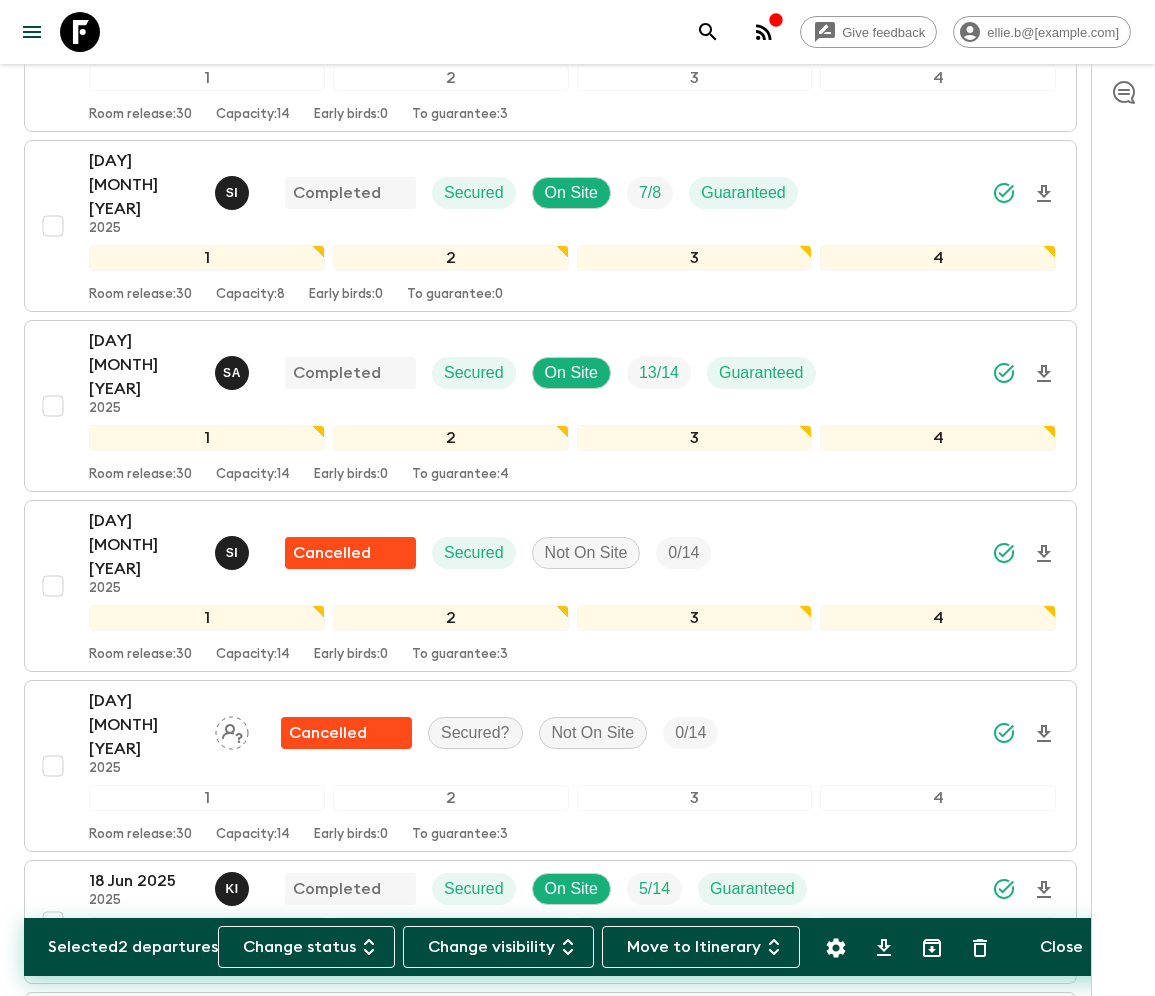 click at bounding box center (53, 1762) 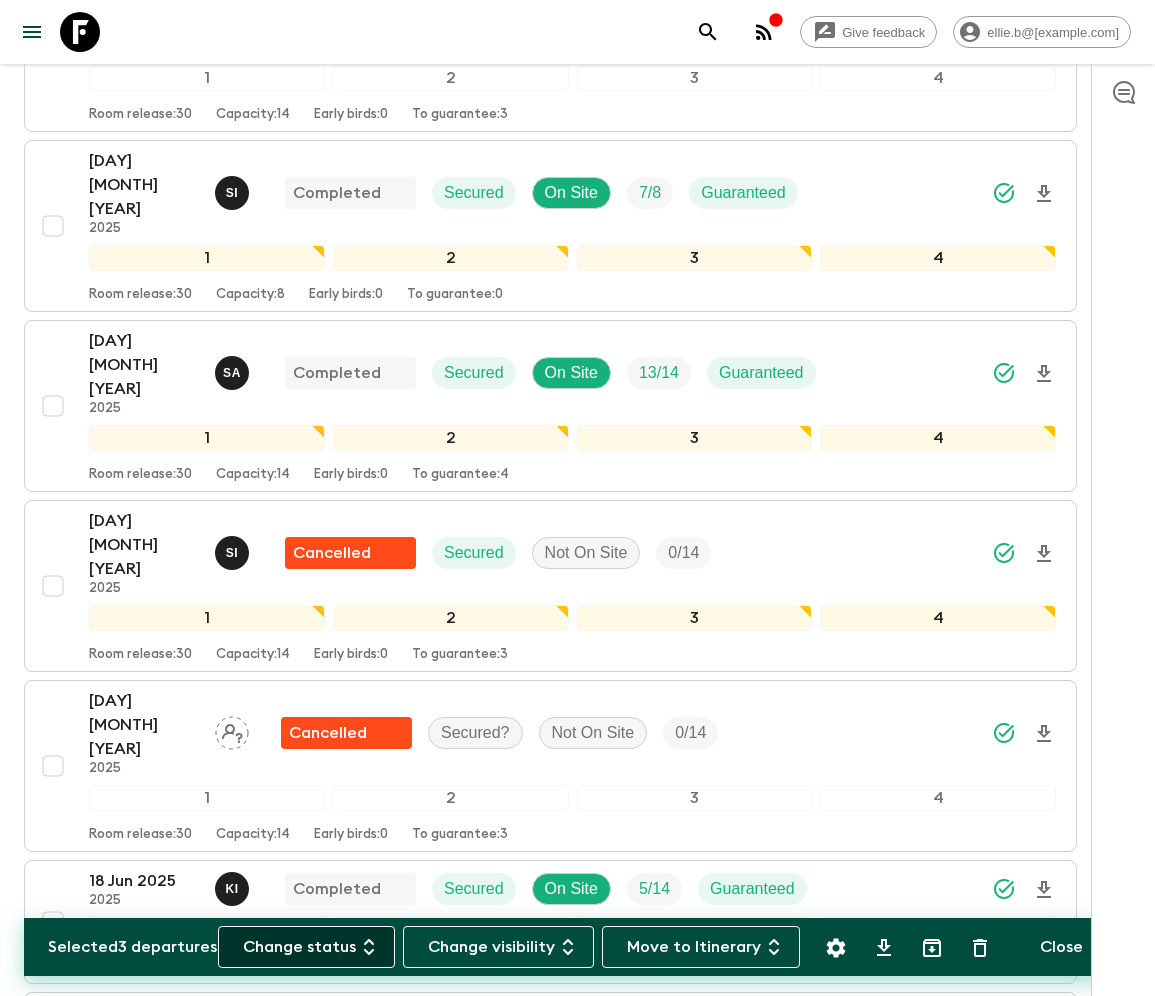 click on "Change status" at bounding box center (306, 947) 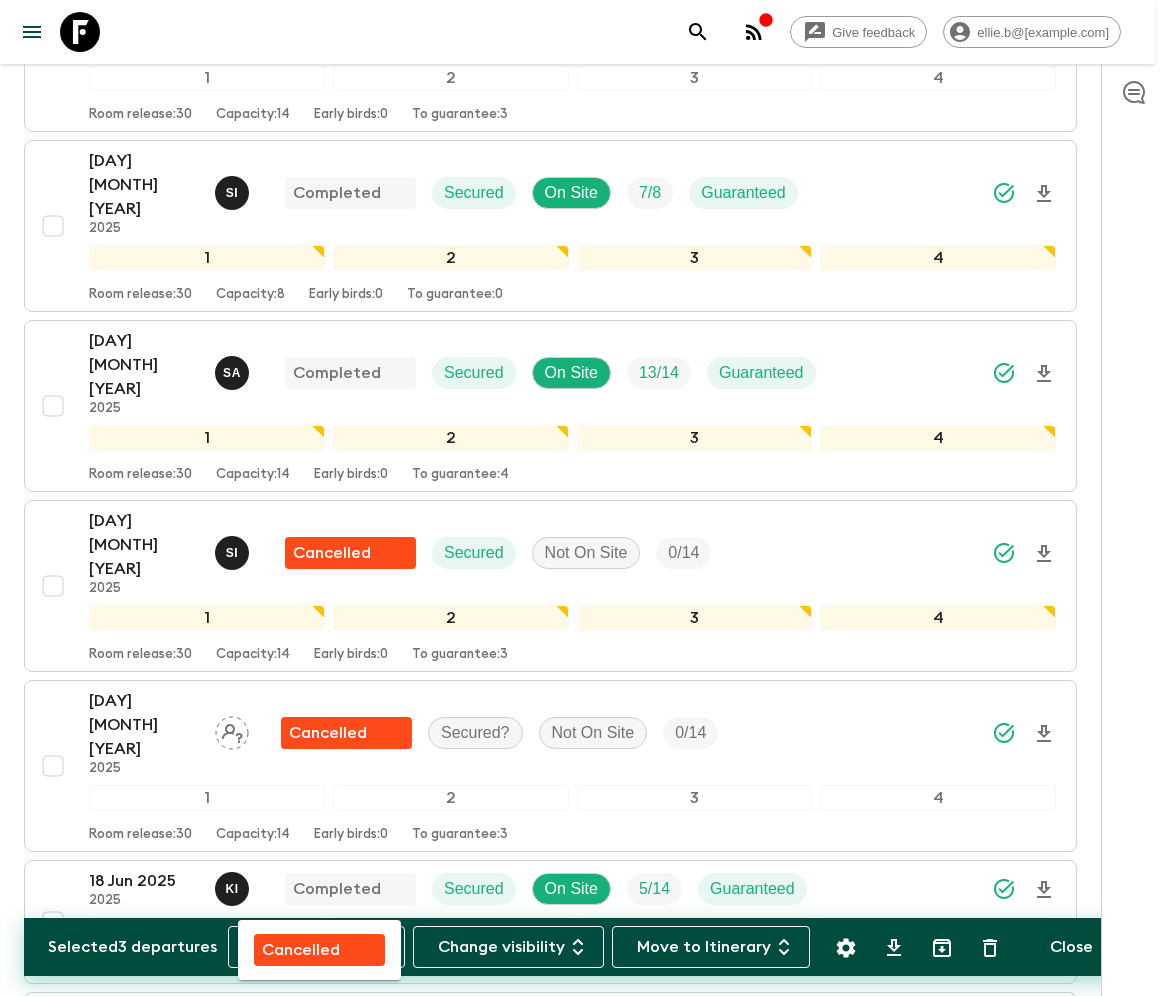 click on "Cancelled" at bounding box center [301, 950] 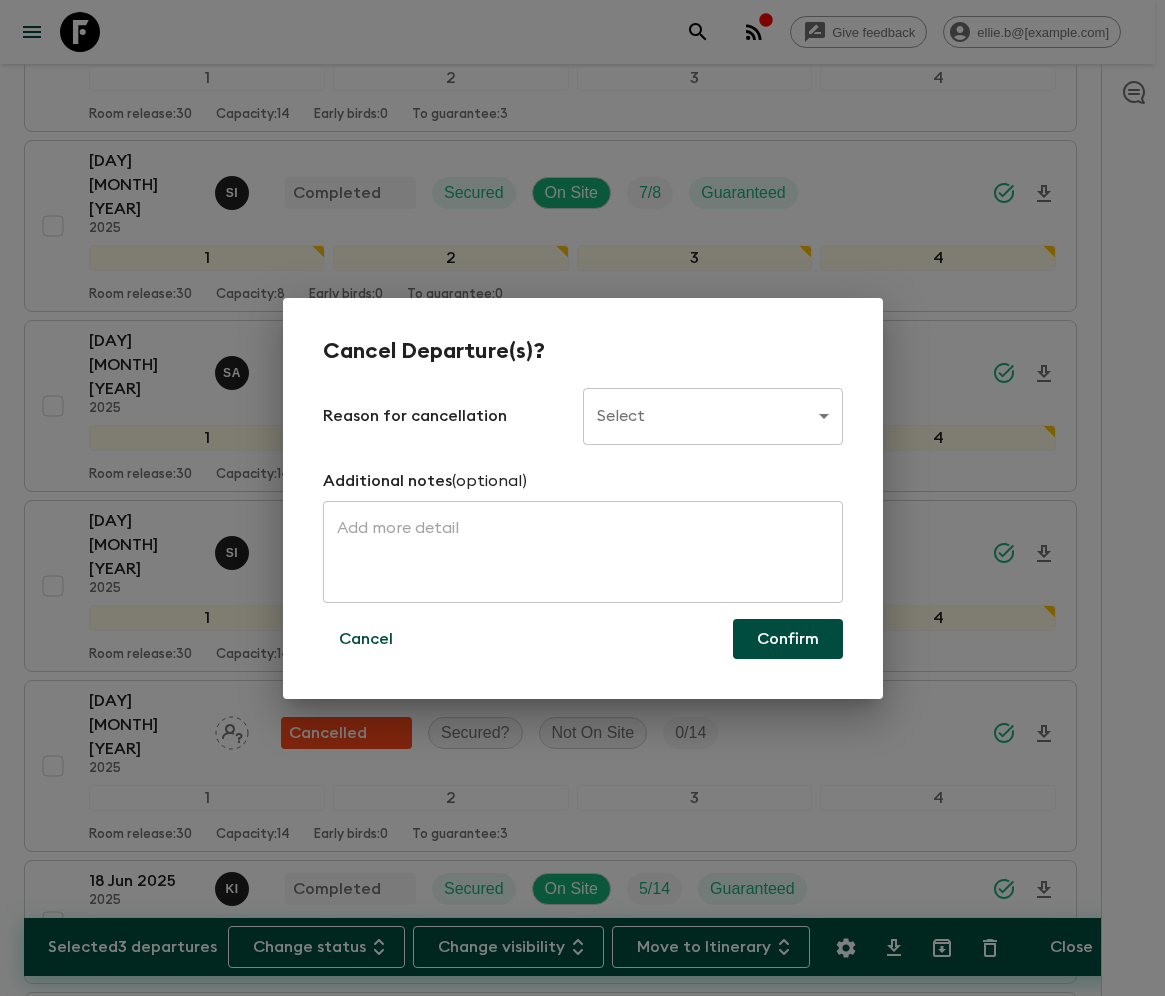 click on "Give feedback ellie.b@flashpack.com All adventures Morocco: Marrakech MA4 Sync Feedback FAQ Dietary Reqs Bookings Classic Short Itineraries Departures Settings Attributes Selected  3 departures Change status Change visibility Move to Itinerary Close Propose Departures Select All Bulk update Show Attention Required only Include Archived CSV Export 04 Sep 2024 2024 Cancelled Not secured Not On Site 0 / 14 1 2 3 4 Room release:  30 Capacity:  14 Early birds:  4 To guarantee:  4 13 Sep 2024 2024 Cancelled Not secured Not On Site 0 / 14 1 2 3 4 Room release:  30 Capacity:  14 Early birds:  4 To guarantee:  4 20 Sep 2024 2024 S L Completed Secured On Site 10 / 14 Guaranteed 1 2 3 4 Room release:  30 Capacity:  14 Early birds:  4 To guarantee:  4 11 Oct 2024 2024 Cancelled Secured Not On Site 0 / 14 1 2 3 4 Room release:  30 Capacity:  14 Early birds:  4 To guarantee:  4 18 Oct 2024 2024 S A Cancelled Secured Not On Site 0 / 14 1 2 3 4 Room release:  30 Capacity:  14 Early birds:  4 To guarantee:  4 2024 0 / 1" at bounding box center (582, 1670) 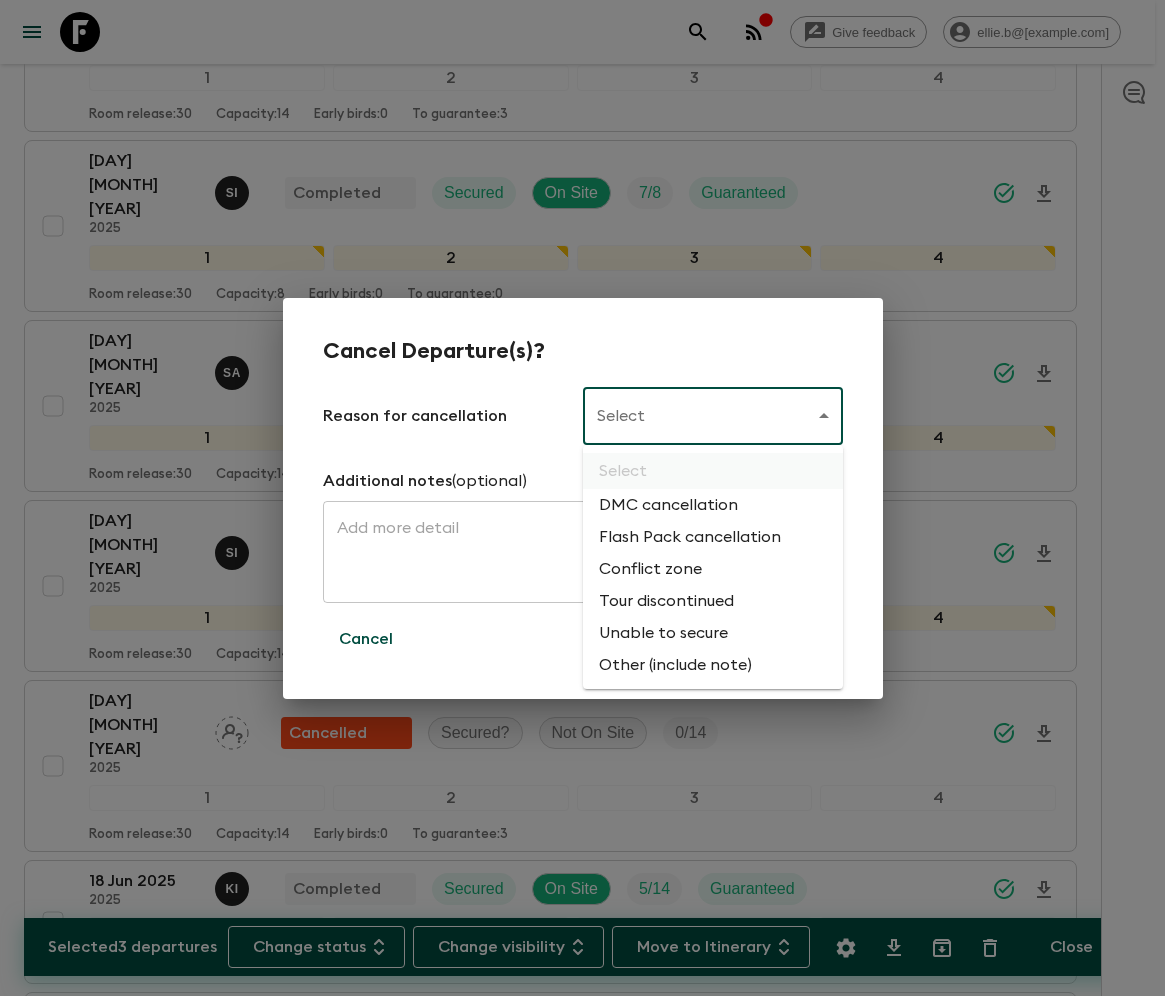 click on "Flash Pack cancellation" at bounding box center (713, 537) 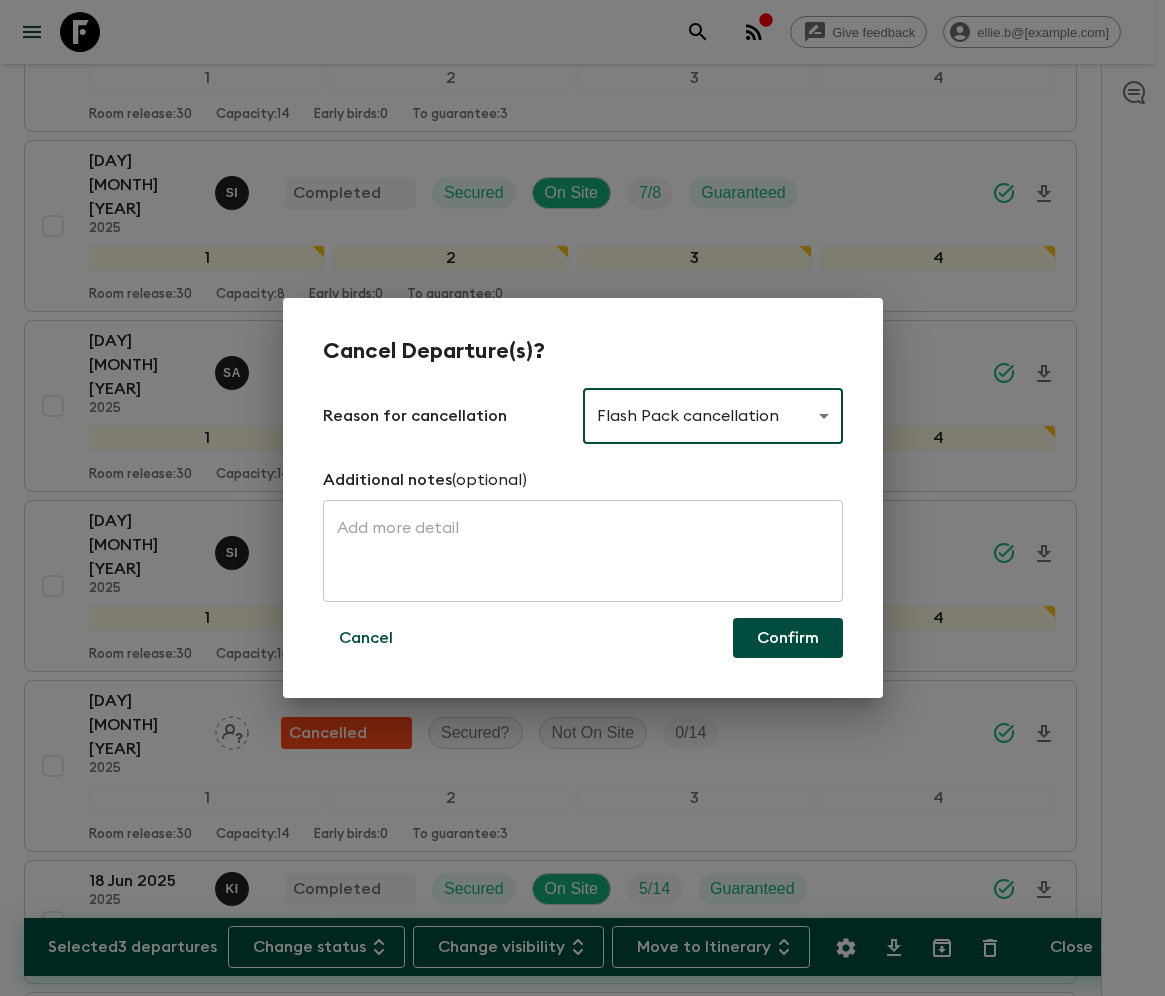 click on "Confirm" at bounding box center [788, 638] 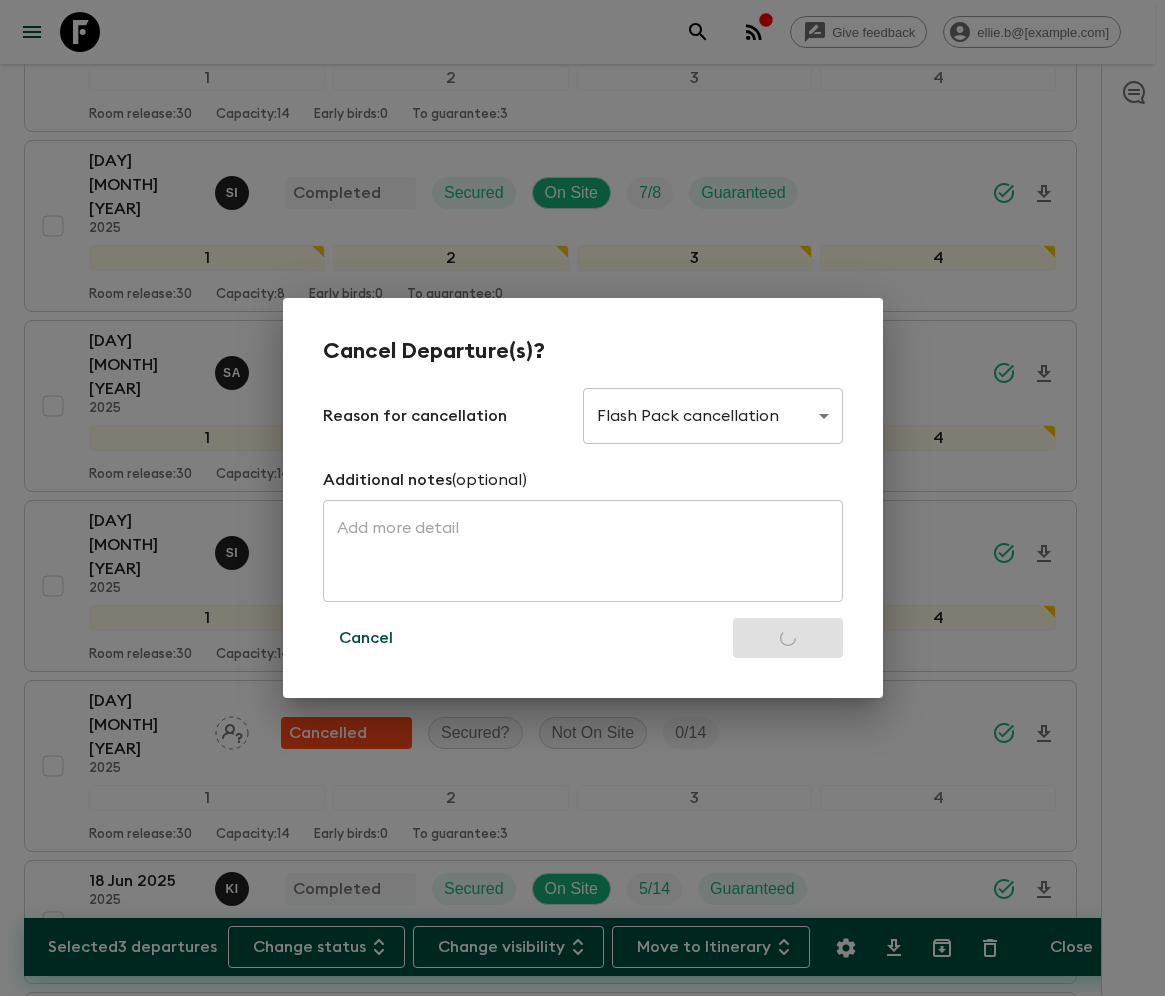 checkbox on "false" 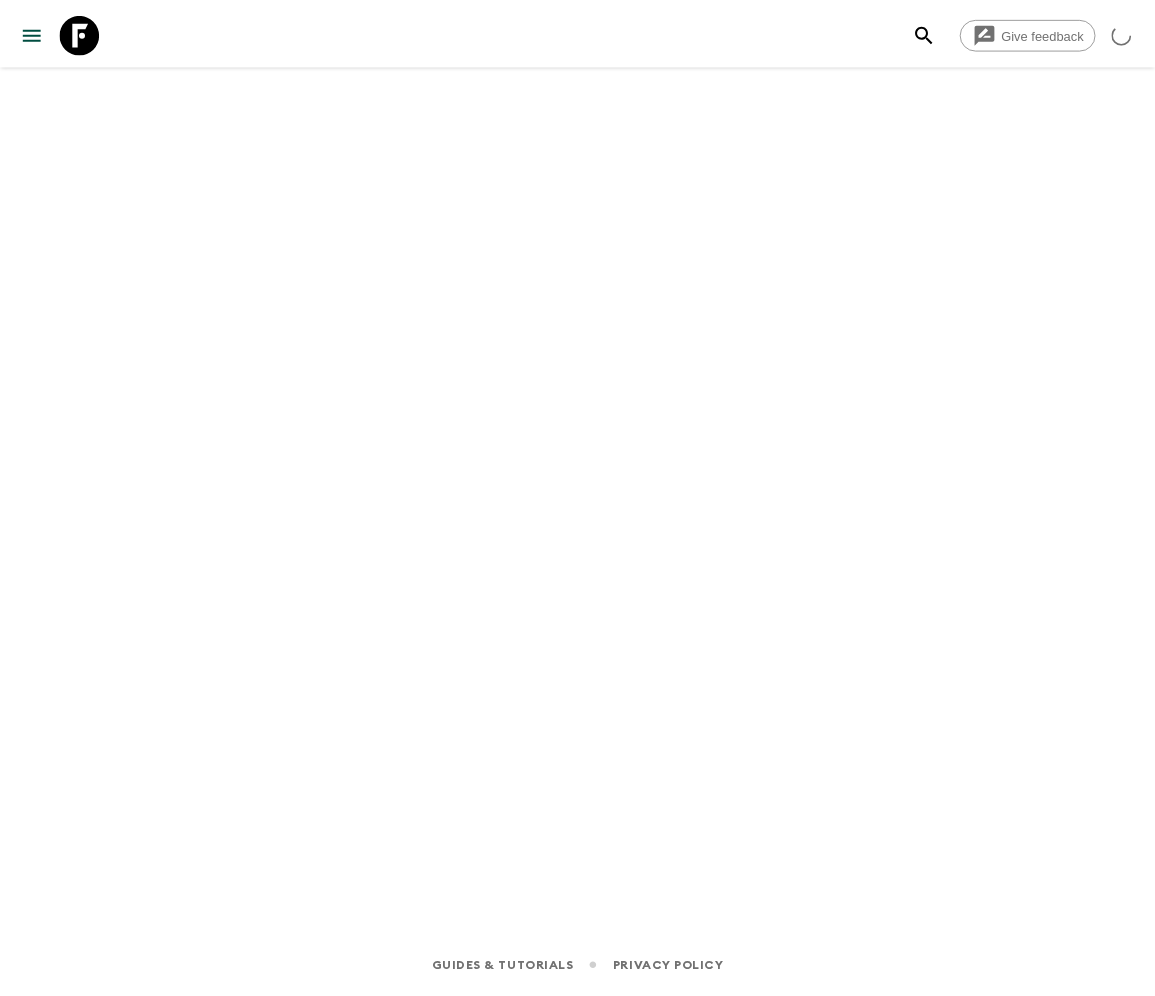 scroll, scrollTop: 0, scrollLeft: 0, axis: both 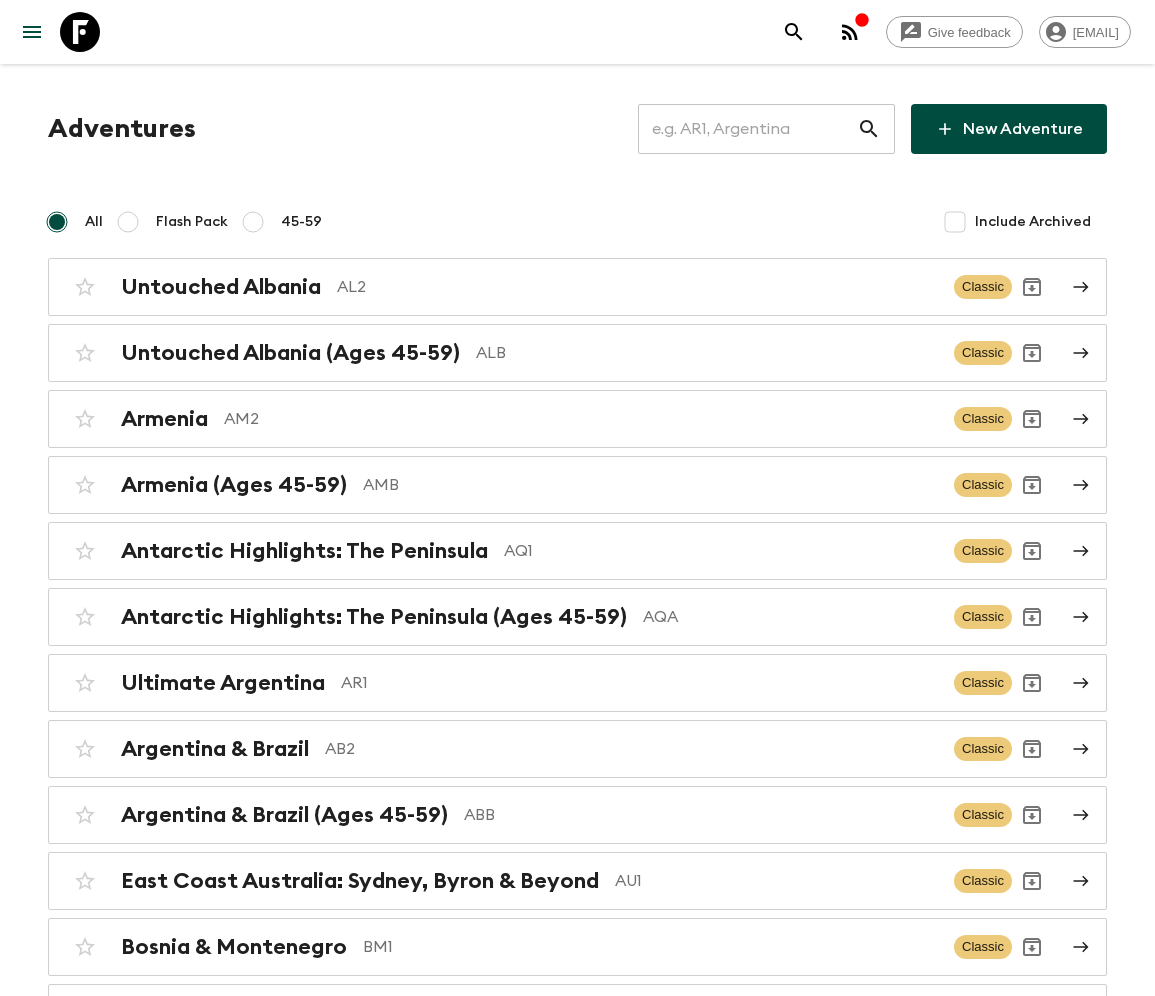 click at bounding box center [747, 129] 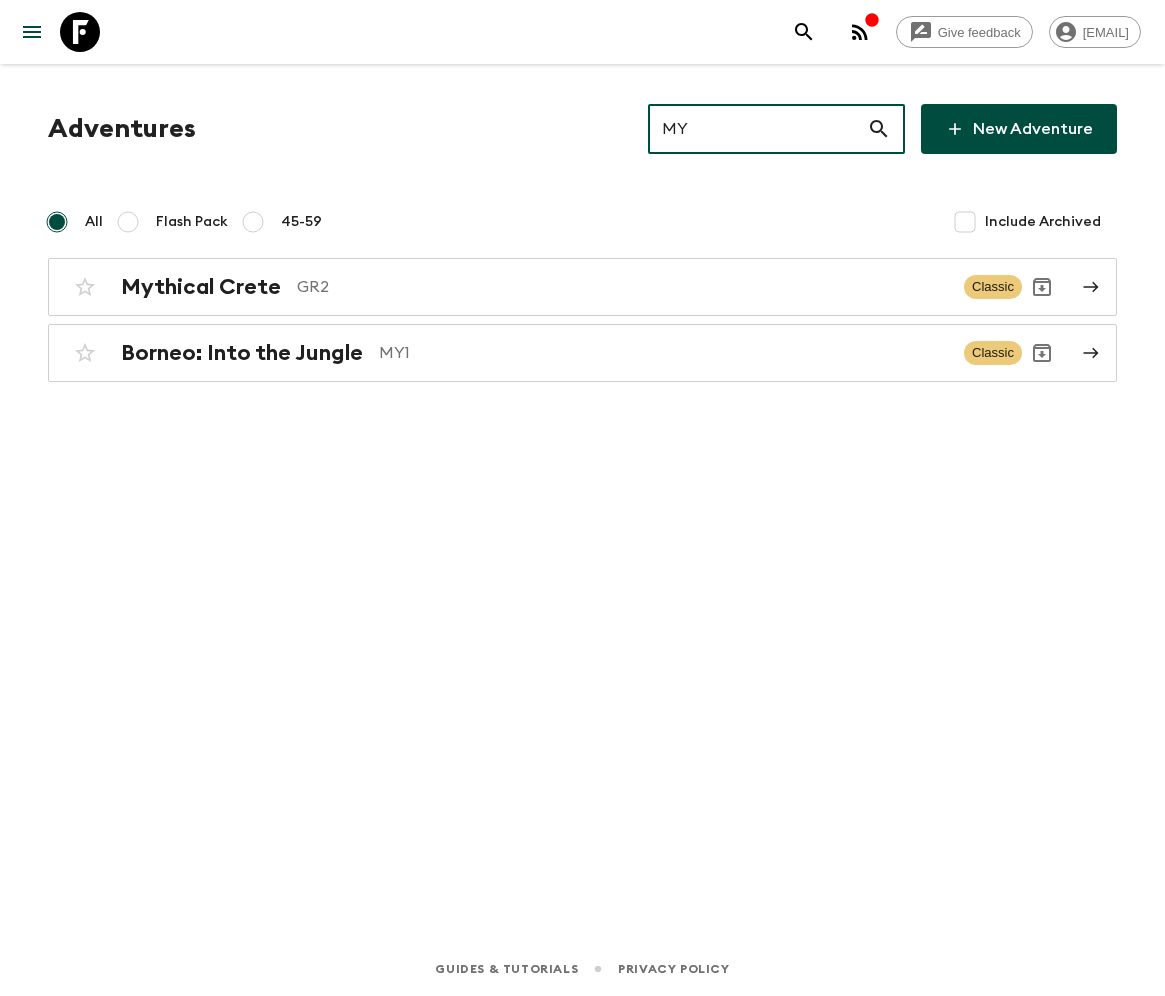 type on "MY1" 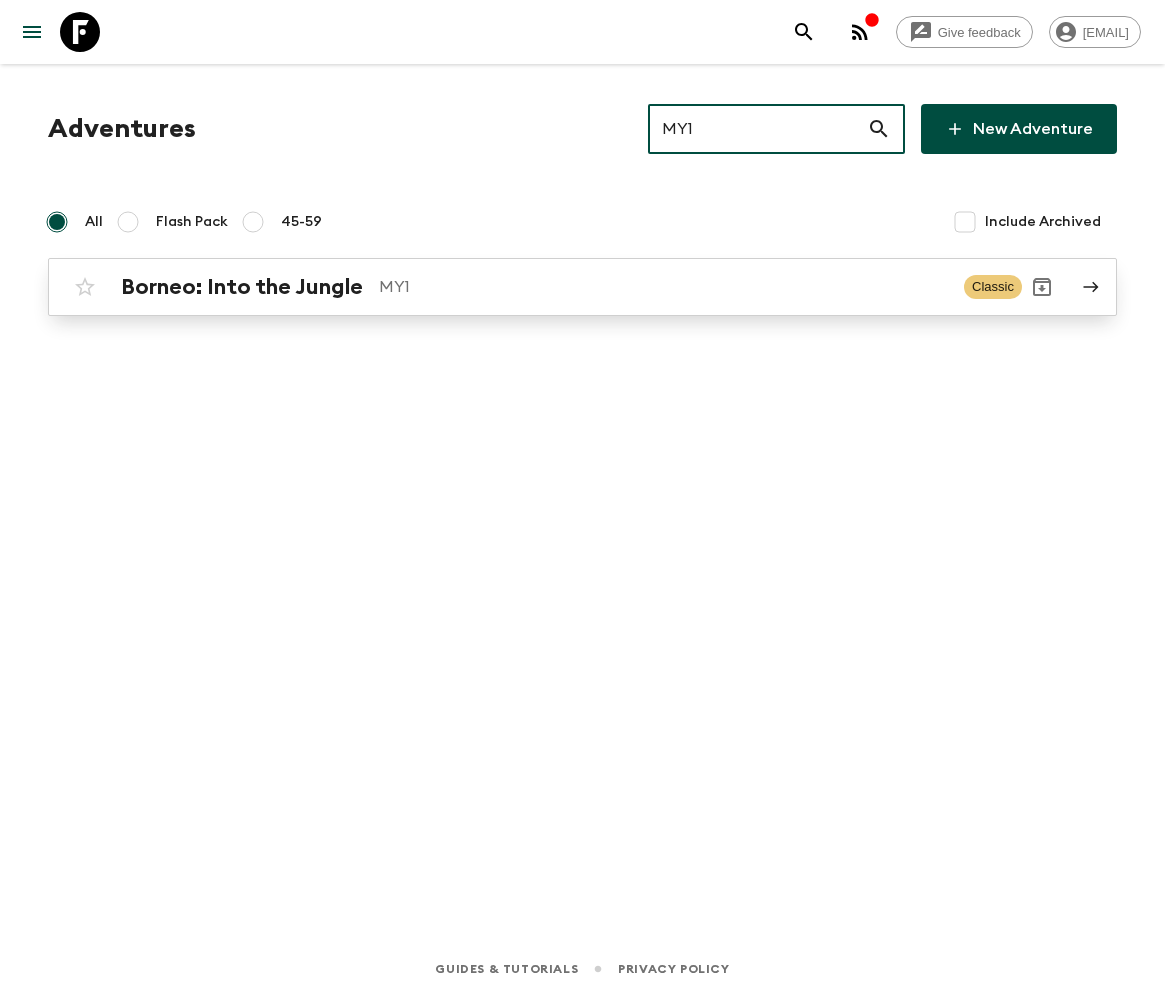 click on "Borneo: Into the Jungle" at bounding box center [242, 287] 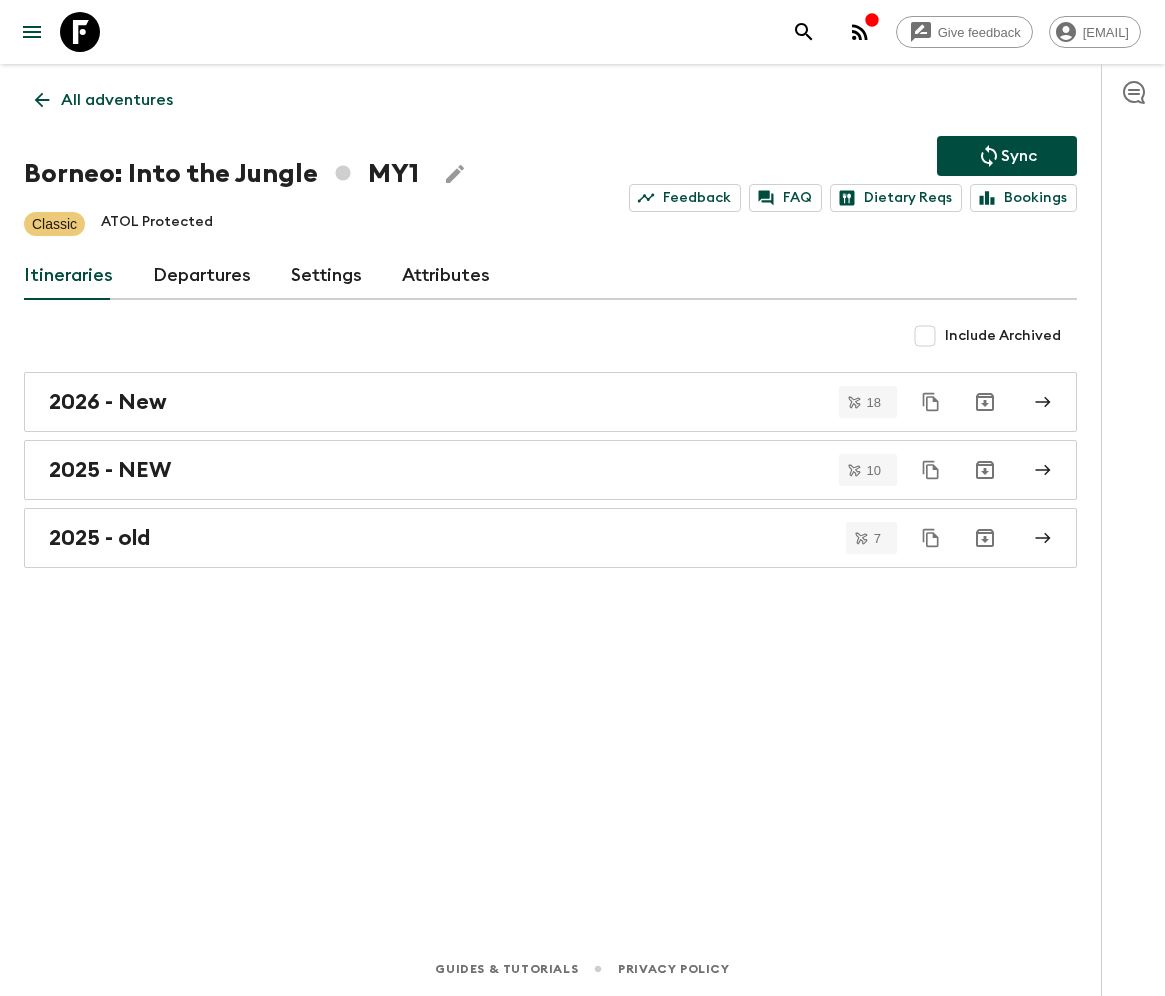 click on "Departures" at bounding box center (202, 276) 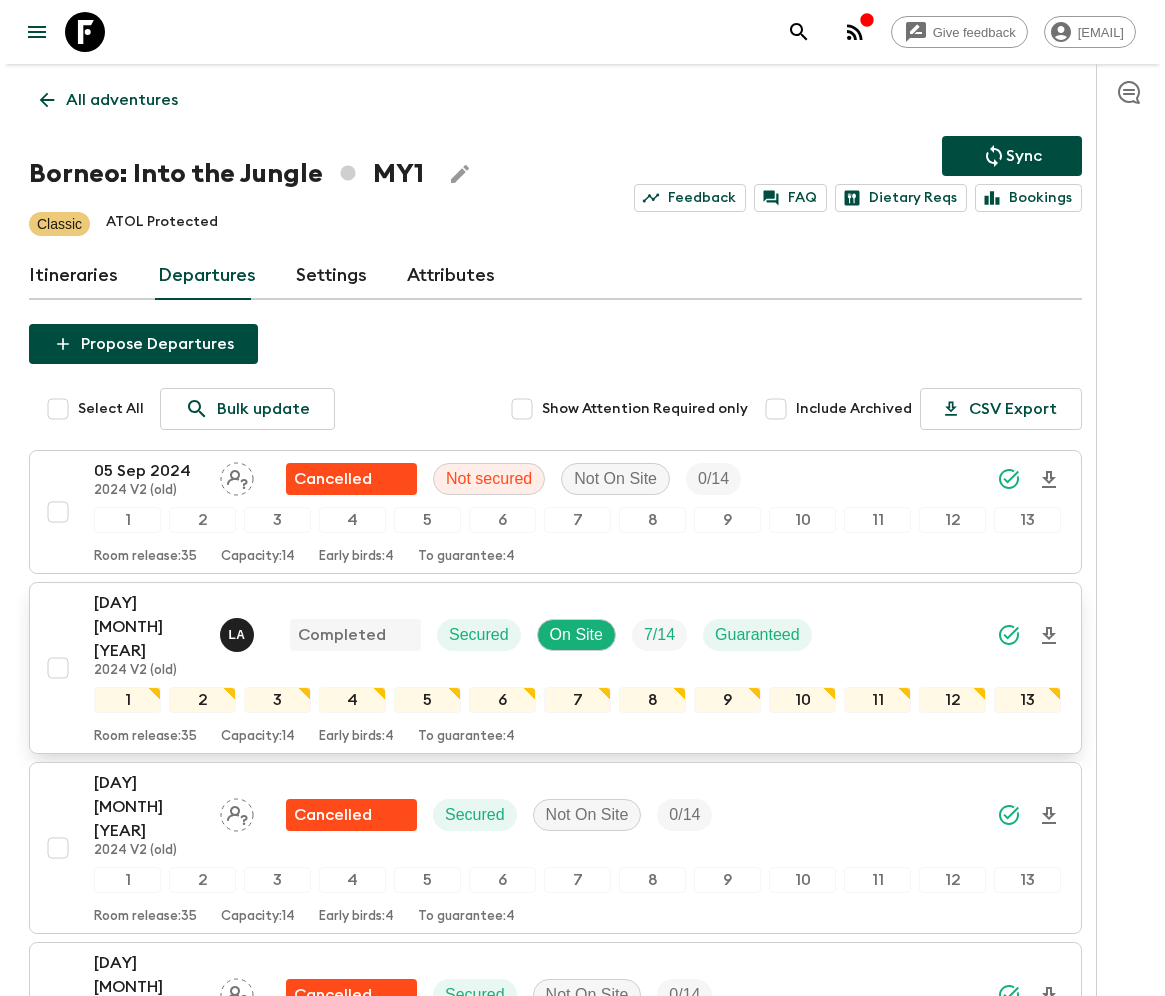 scroll, scrollTop: 360, scrollLeft: 0, axis: vertical 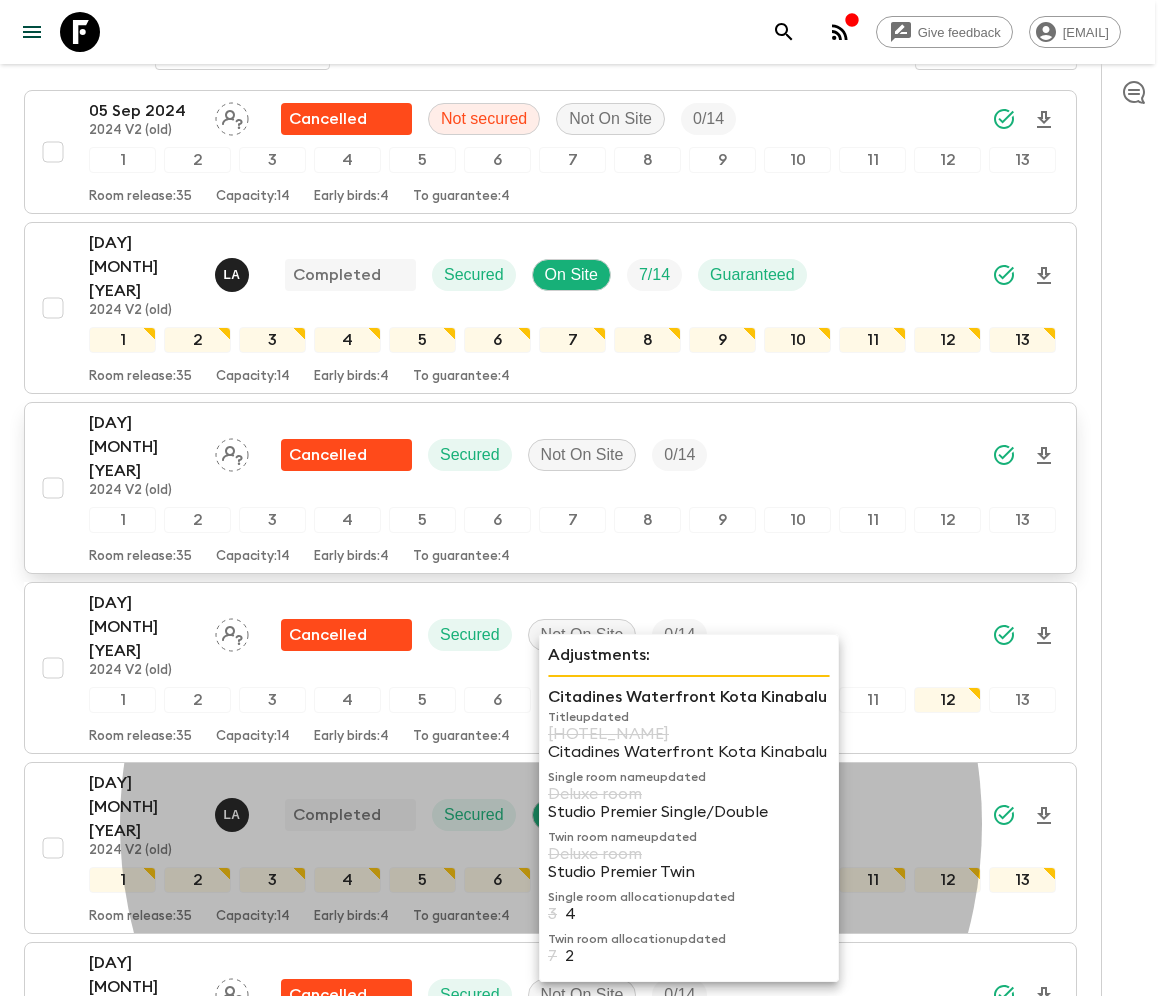 click on "19 Sep 2024 2024 V2 (old) Cancelled Secured Not On Site 0 / 14 1 2 3 4 5 6 7 8 9 10 11 12 13 Room release:  35 Capacity:  14 Early birds:  4 To guarantee:  4" at bounding box center [572, 488] 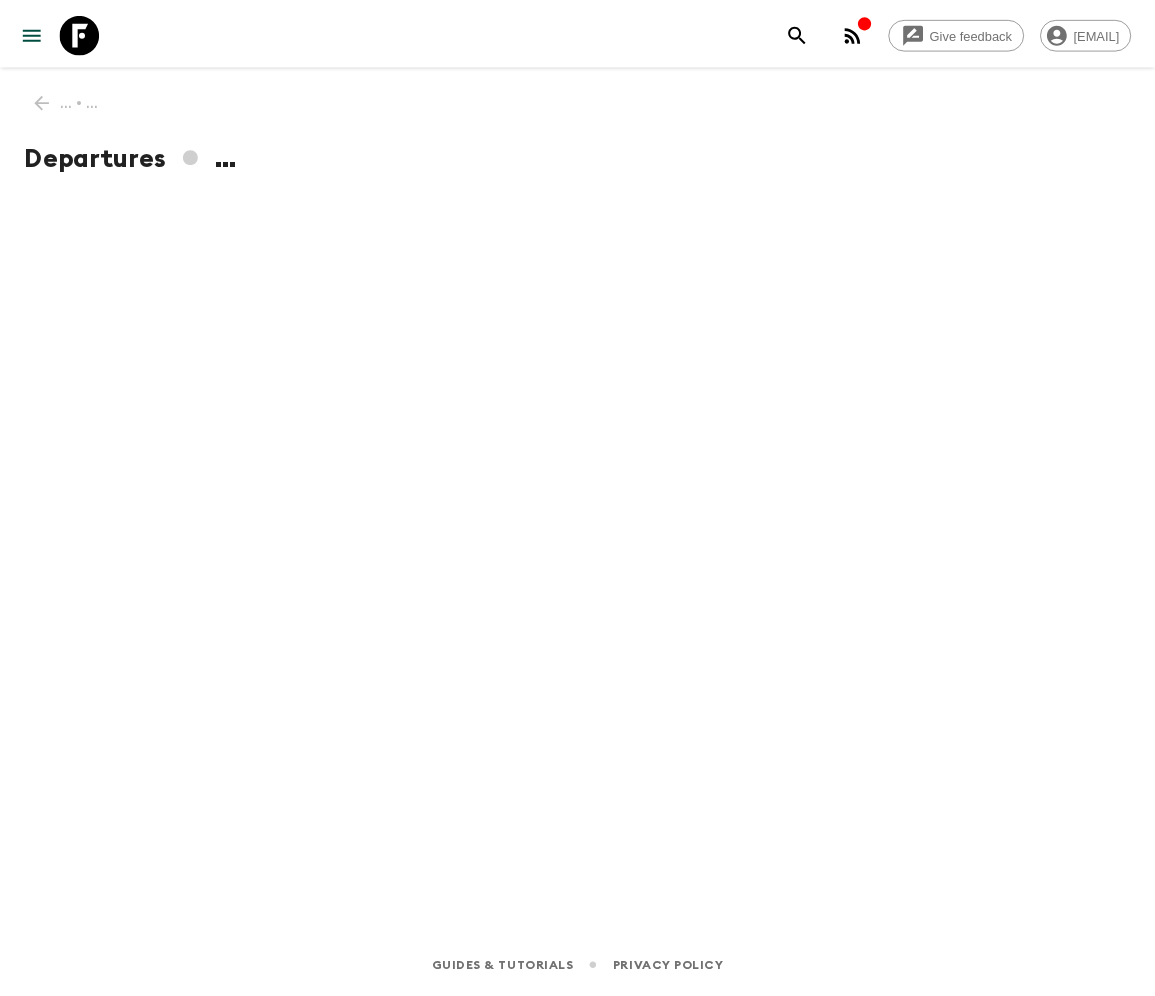 scroll, scrollTop: 0, scrollLeft: 0, axis: both 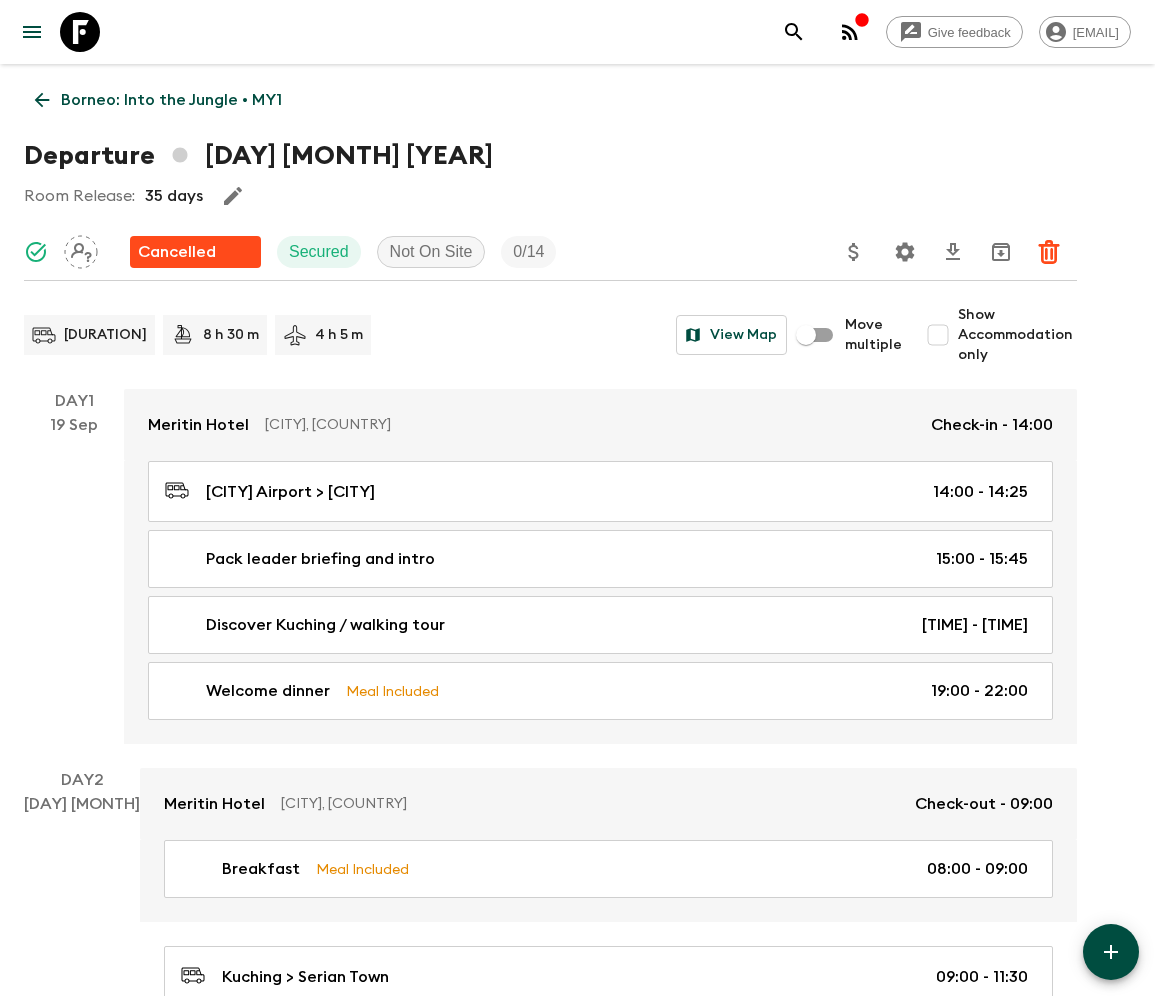 click 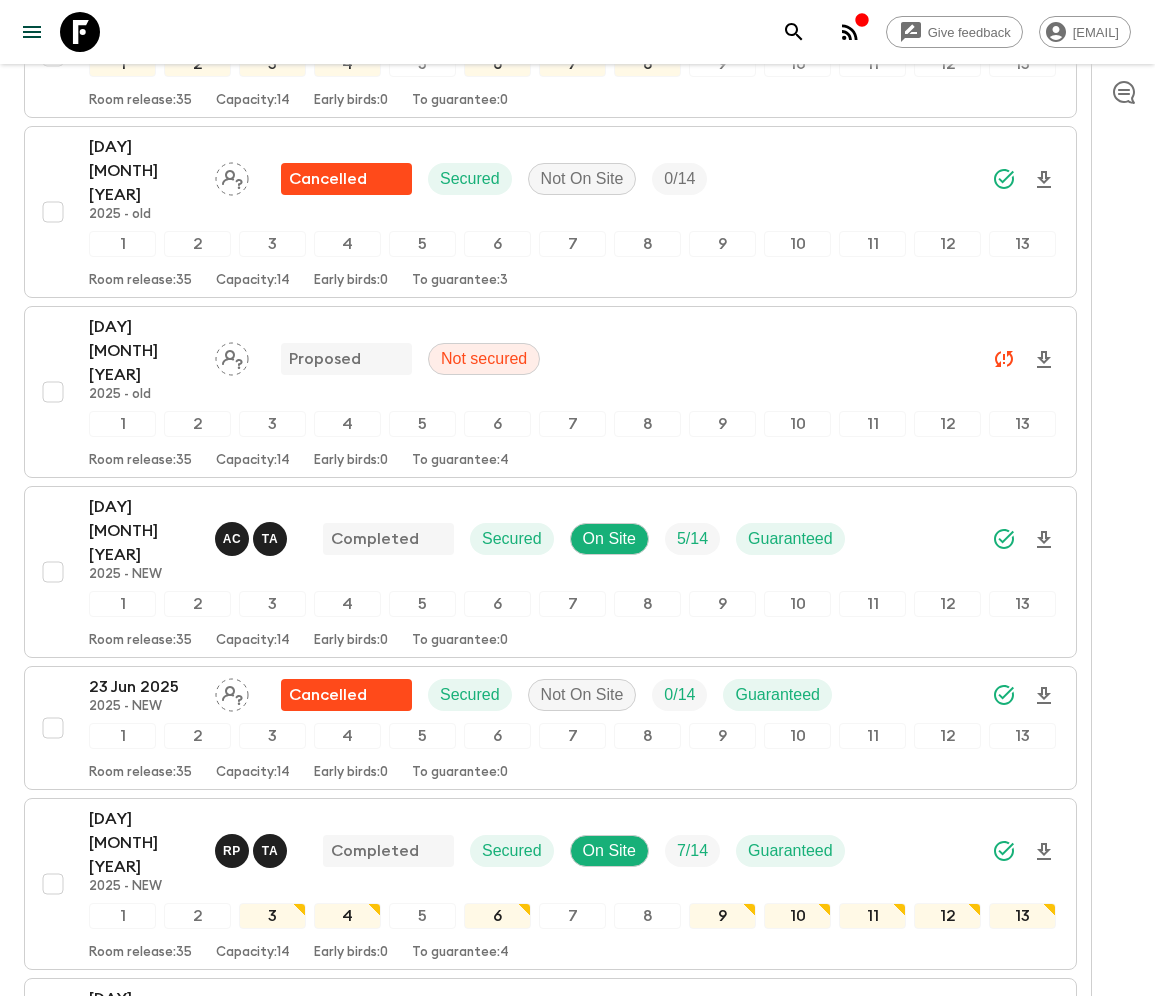 scroll, scrollTop: 2400, scrollLeft: 0, axis: vertical 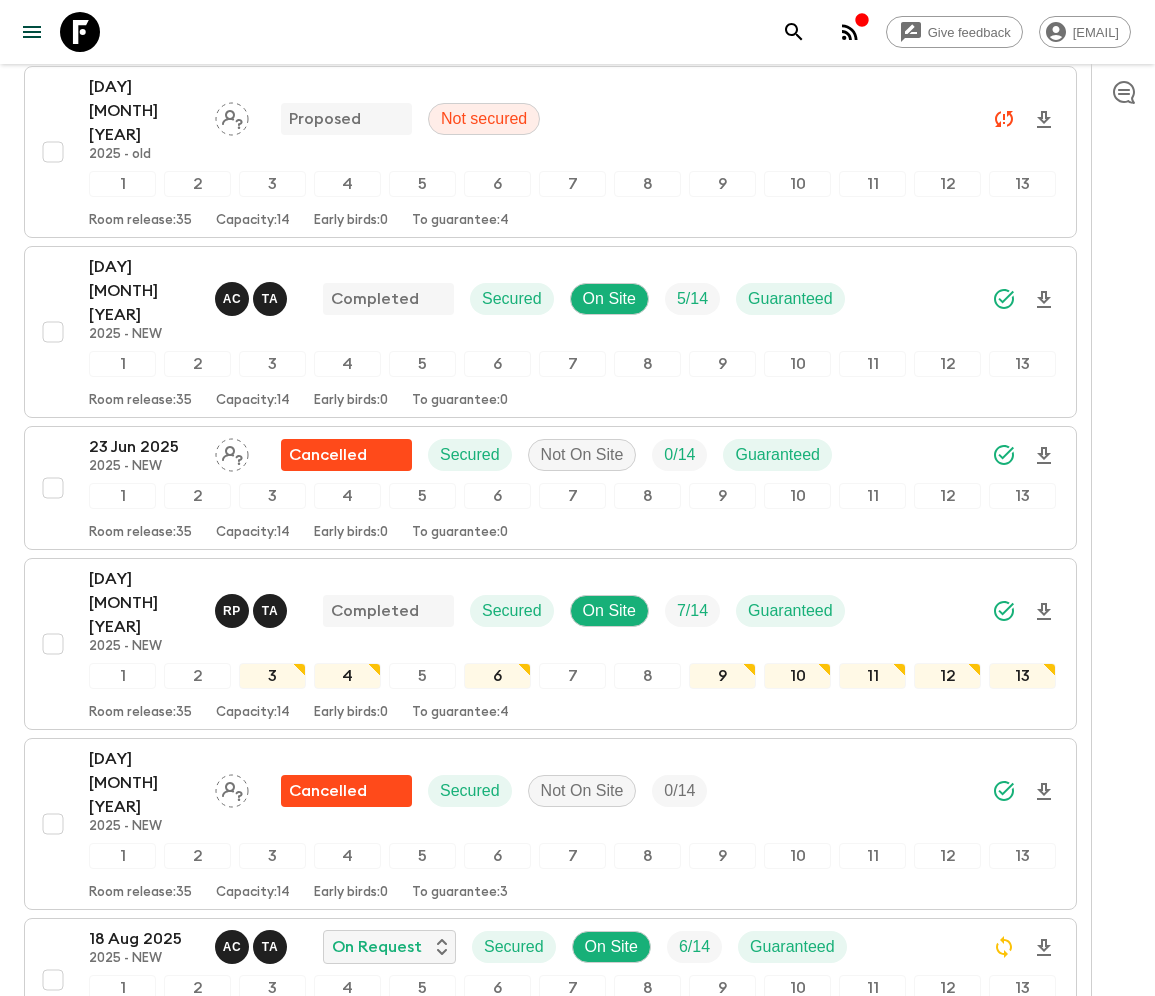 click at bounding box center [53, 1604] 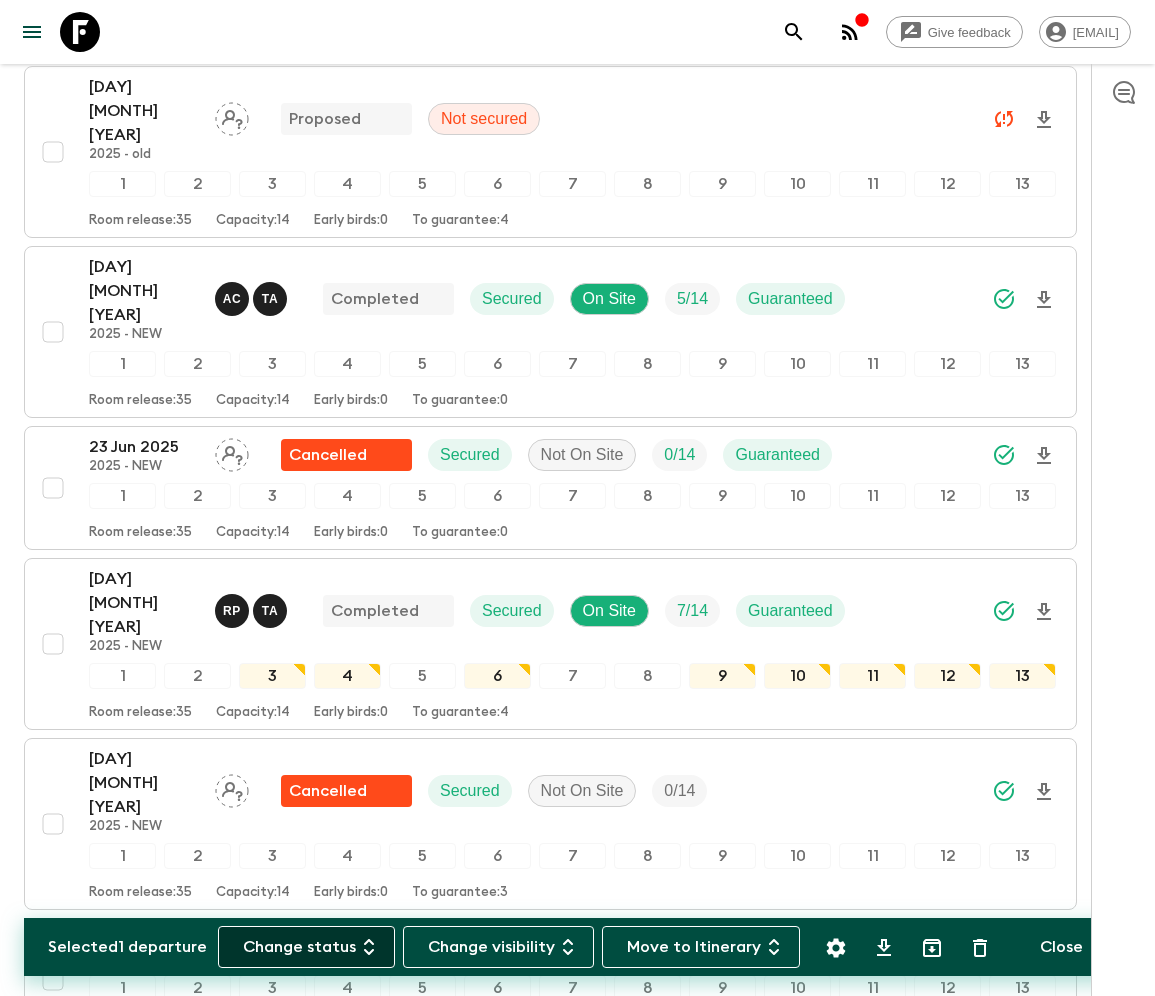 click on "Change status" at bounding box center [306, 947] 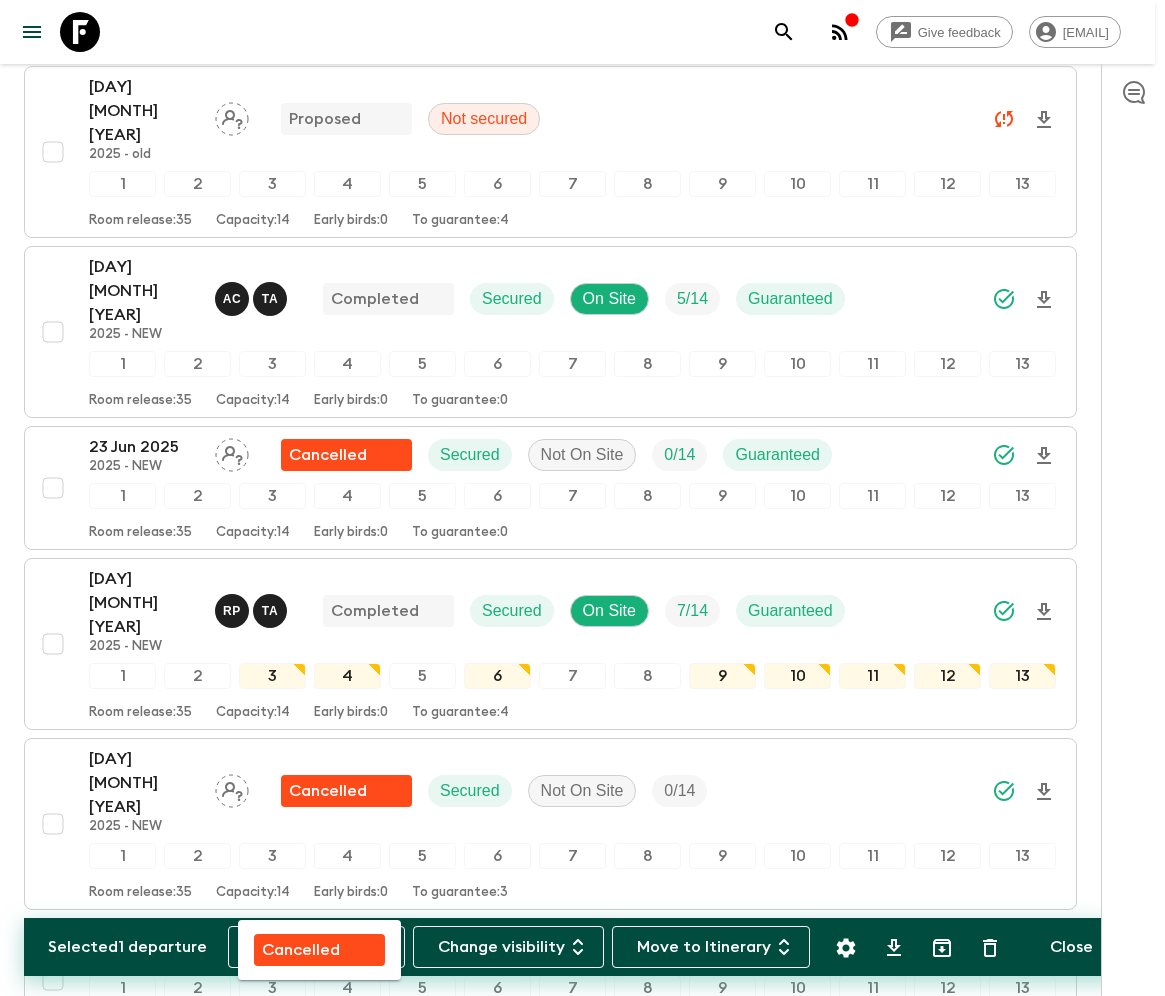 click on "Cancelled" at bounding box center (301, 950) 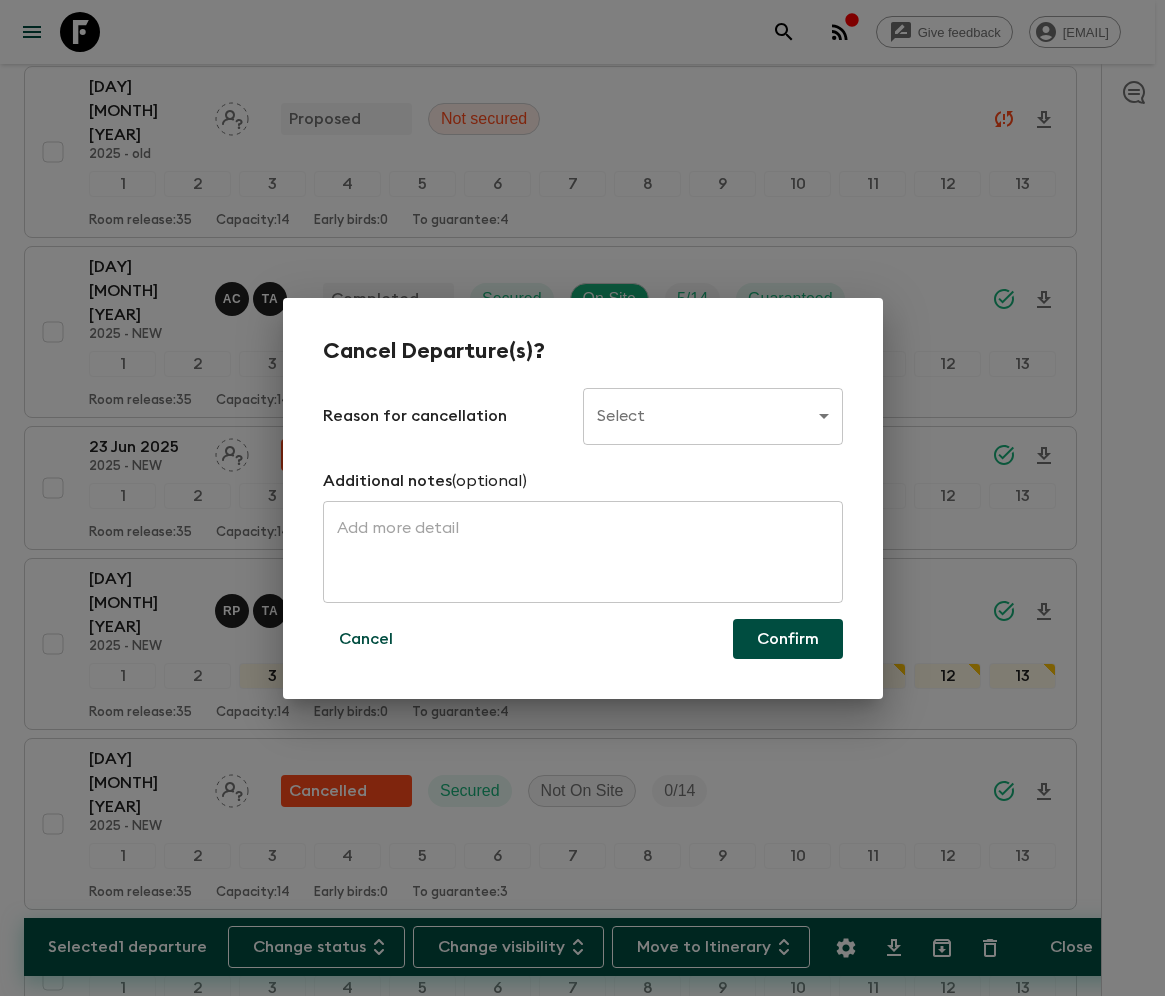 click on "Give feedback ellie.b@flashpack.com All adventures Borneo: Into the Jungle MY1 Sync Feedback FAQ Dietary Reqs Bookings Classic ATOL Protected Itineraries Departures Settings Attributes Selected  1 departure Change status Change visibility Move to Itinerary Close Propose Departures Select All Bulk update Show Attention Required only Include Archived CSV Export 05 Sep 2024 2024 V2 (old) Cancelled Not secured Not On Site 0 / 14 1 2 3 4 5 6 7 8 9 10 11 12 13 Room release:  35 Capacity:  14 Early birds:  4 To guarantee:  4 12 Sep 2024 2024 V2 (old) L A Completed Secured On Site 7 / 14 Guaranteed 1 2 3 4 5 6 7 8 9 10 11 12 13 Room release:  35 Capacity:  14 Early birds:  4 To guarantee:  4 19 Sep 2024 2024 V2 (old) Cancelled Secured Not On Site 0 / 14 1 2 3 4 5 6 7 8 9 10 11 12 13 Room release:  35 Capacity:  14 Early birds:  4 To guarantee:  4 26 Sep 2024 2024 V2 (old) Cancelled Secured Not On Site 0 / 14 1 2 3 4 5 6 7 8 9 10 11 12 13 Room release:  35 Capacity:  14 Early birds:  4 To guarantee:  4 L A 8 / 1" at bounding box center (582, 1278) 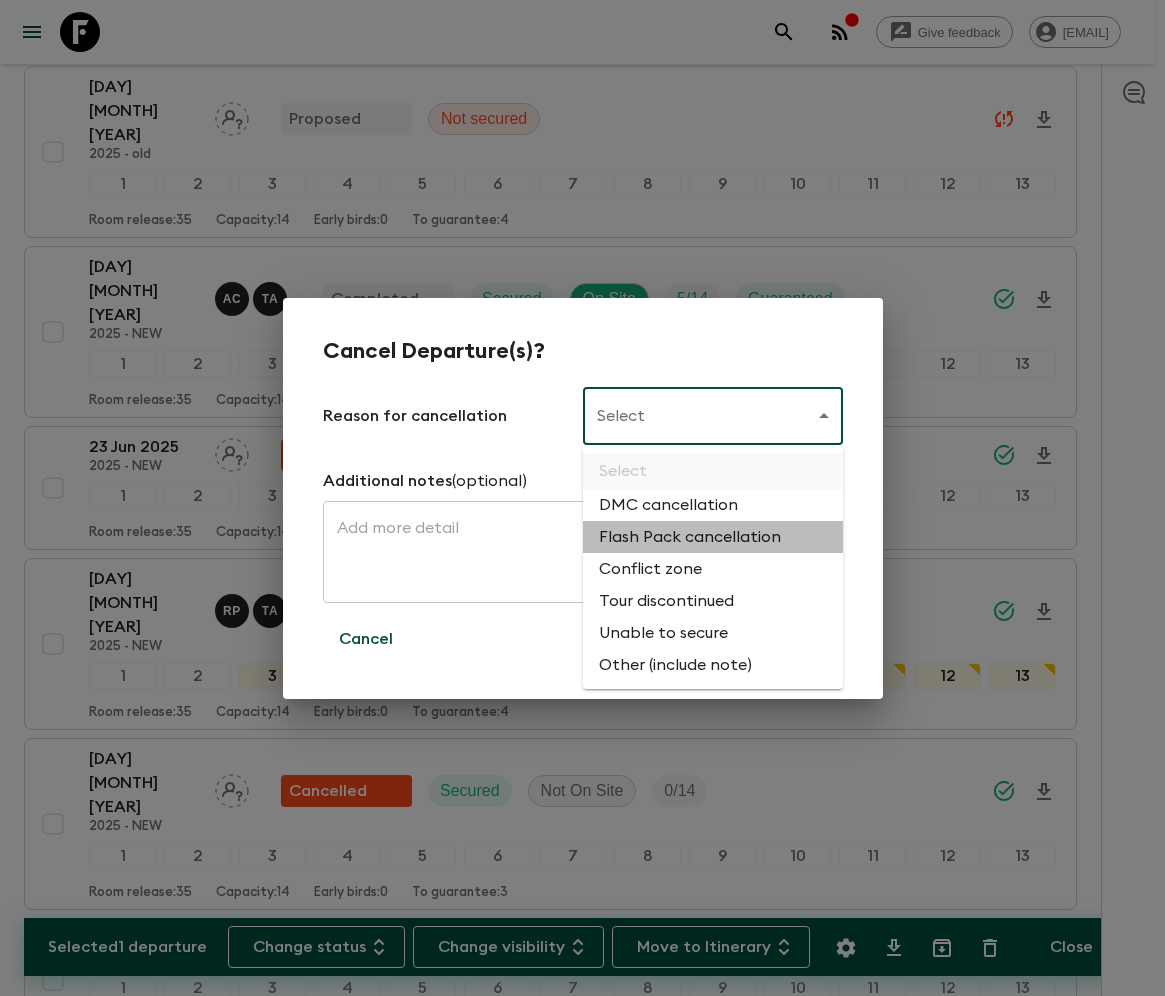click on "Flash Pack cancellation" at bounding box center [713, 537] 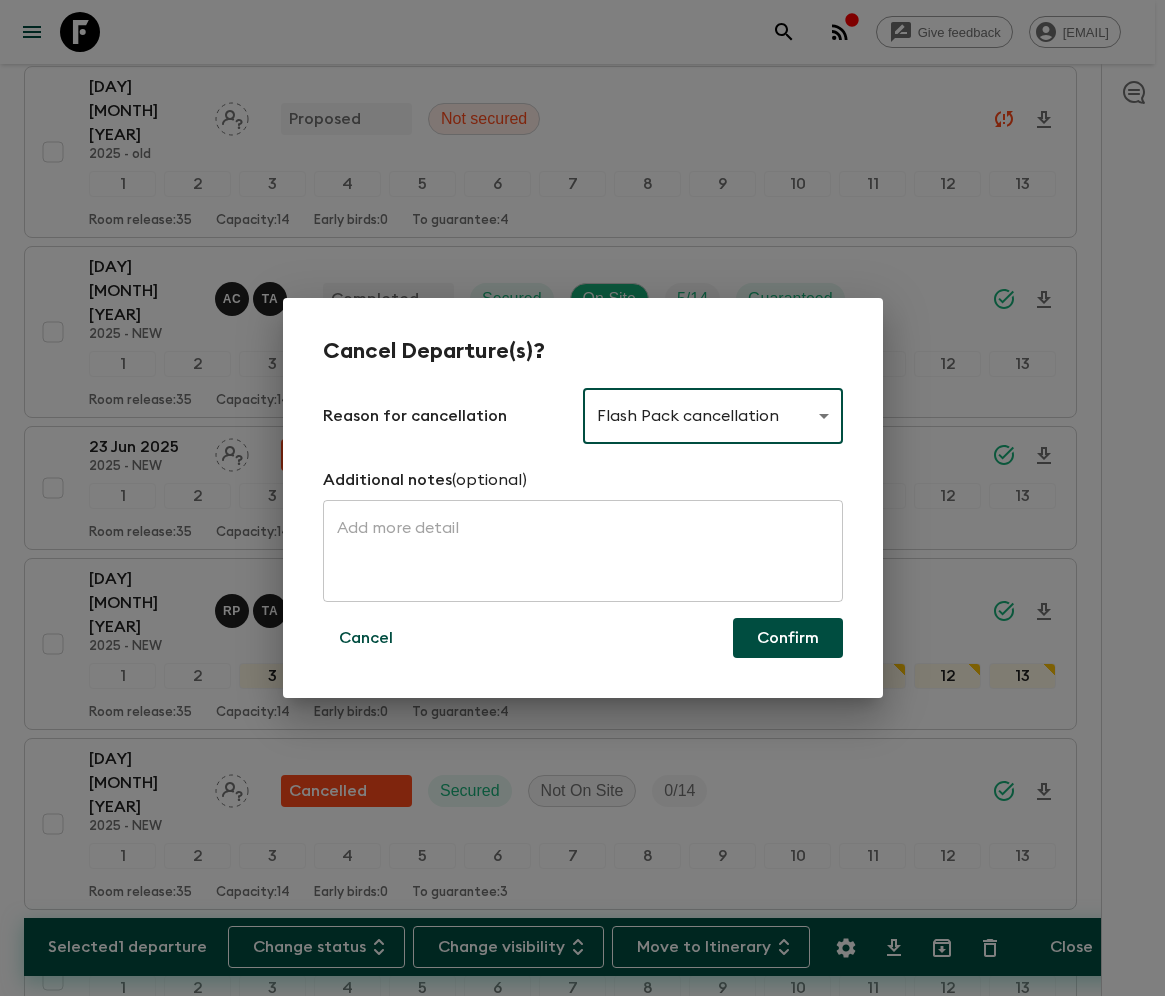 click on "Confirm" at bounding box center (788, 638) 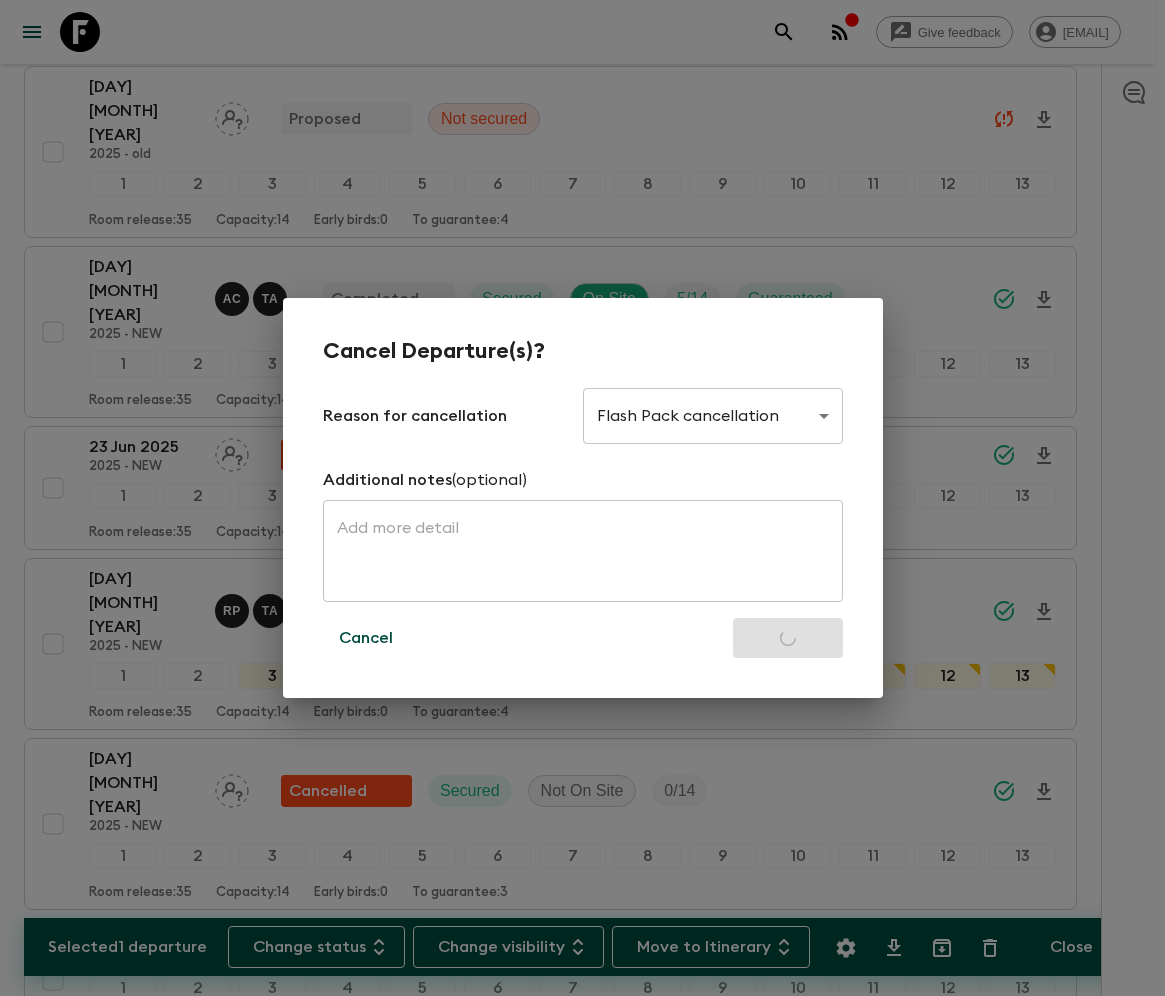 checkbox on "false" 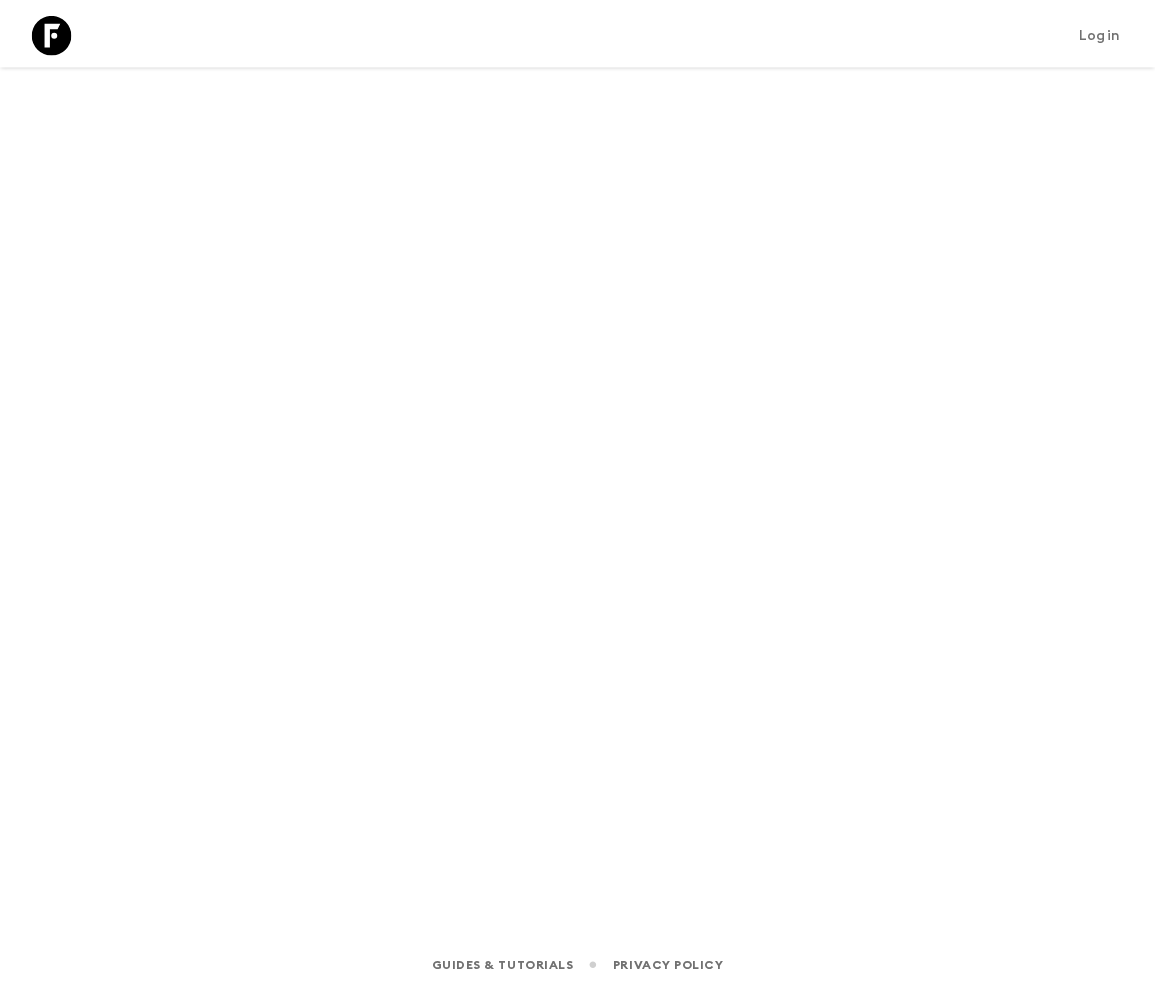 scroll, scrollTop: 0, scrollLeft: 0, axis: both 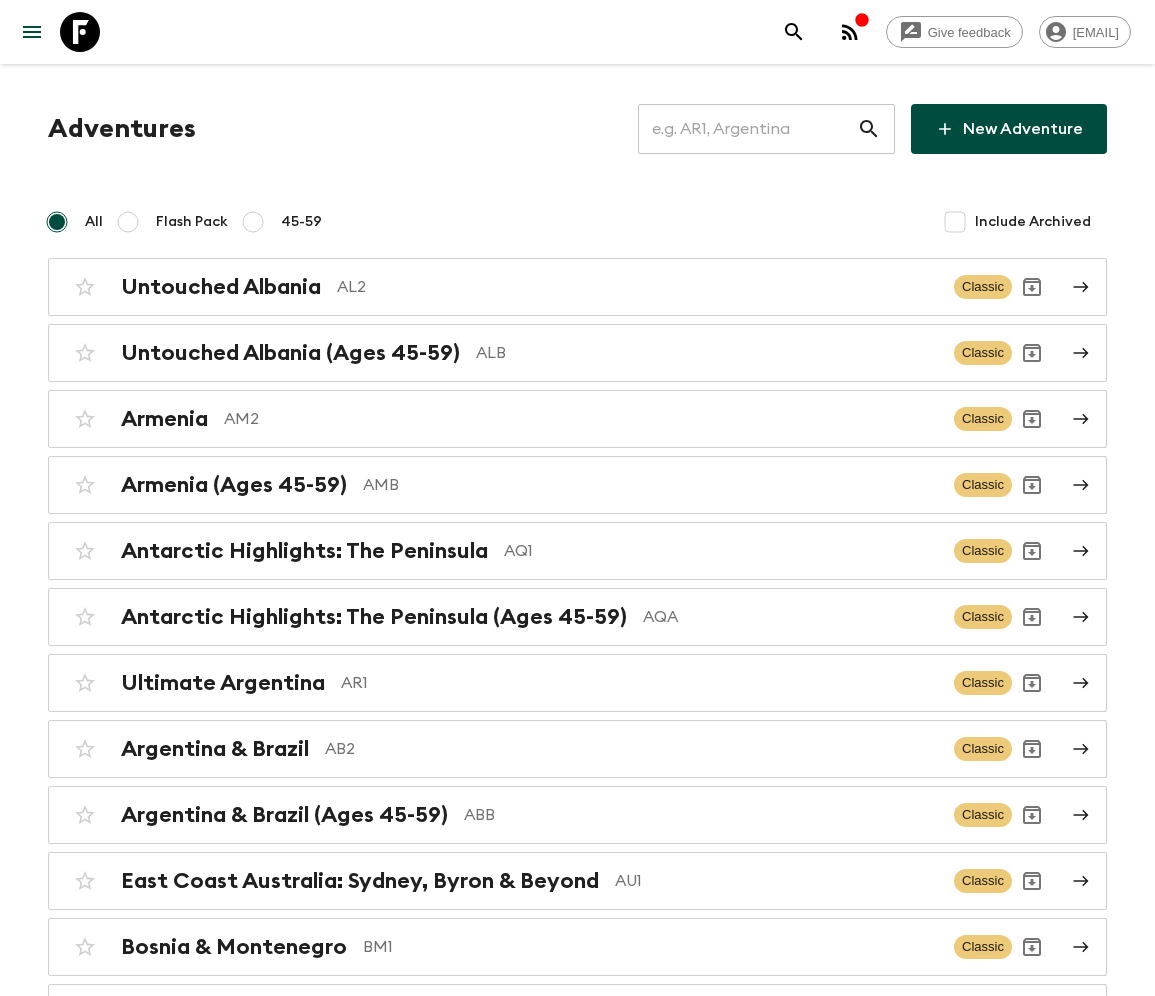 click at bounding box center (747, 129) 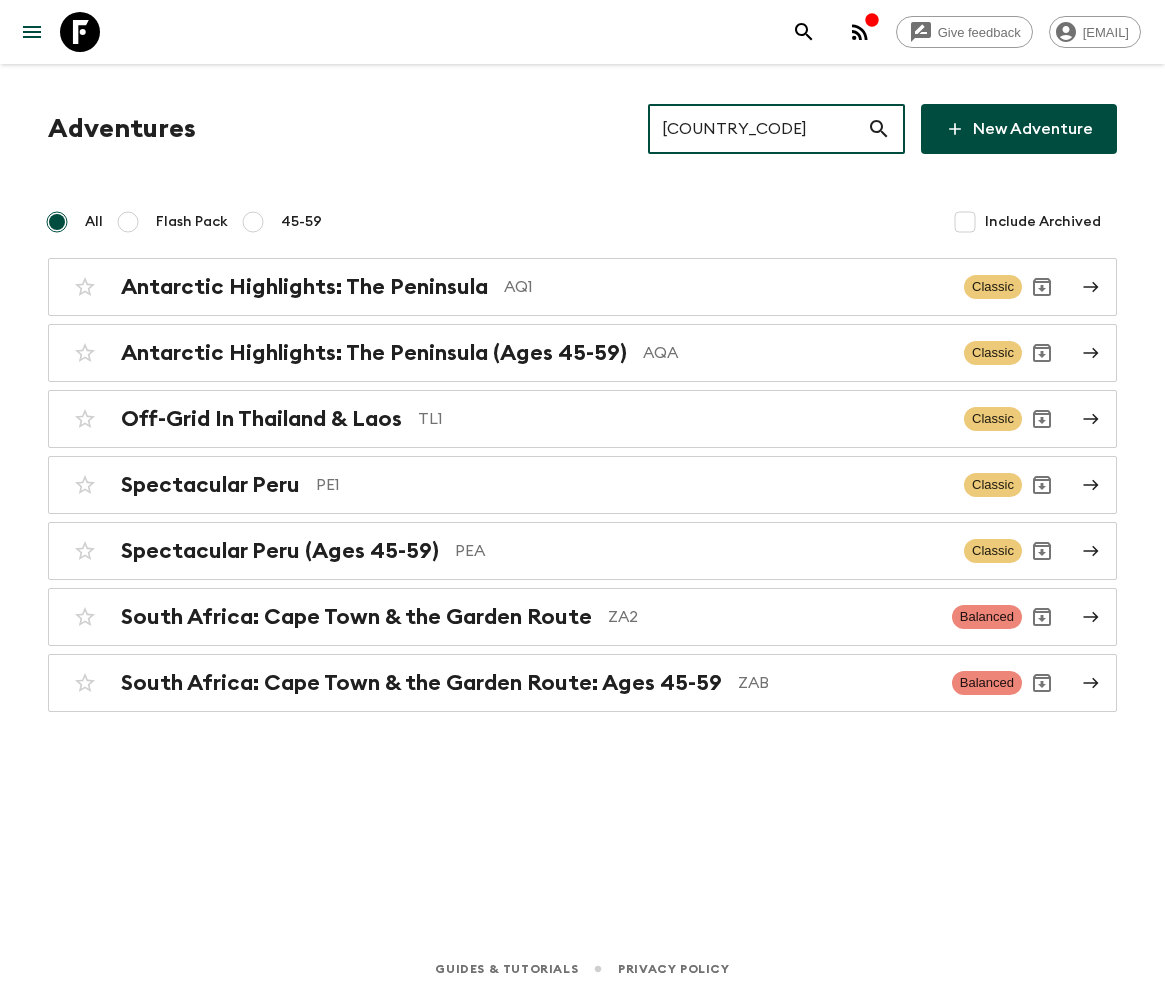 type on "PE1" 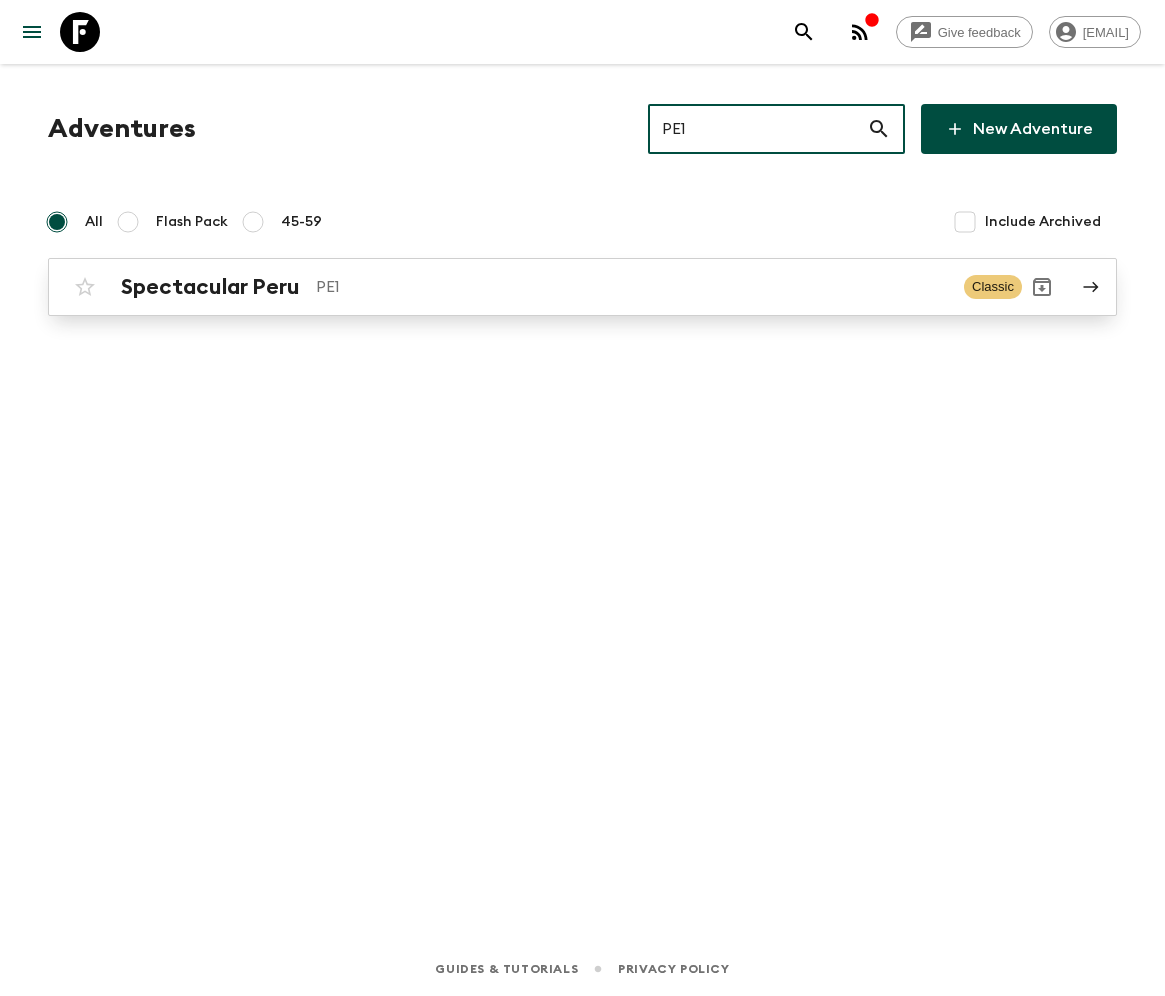 click on "Spectacular Peru" at bounding box center (210, 287) 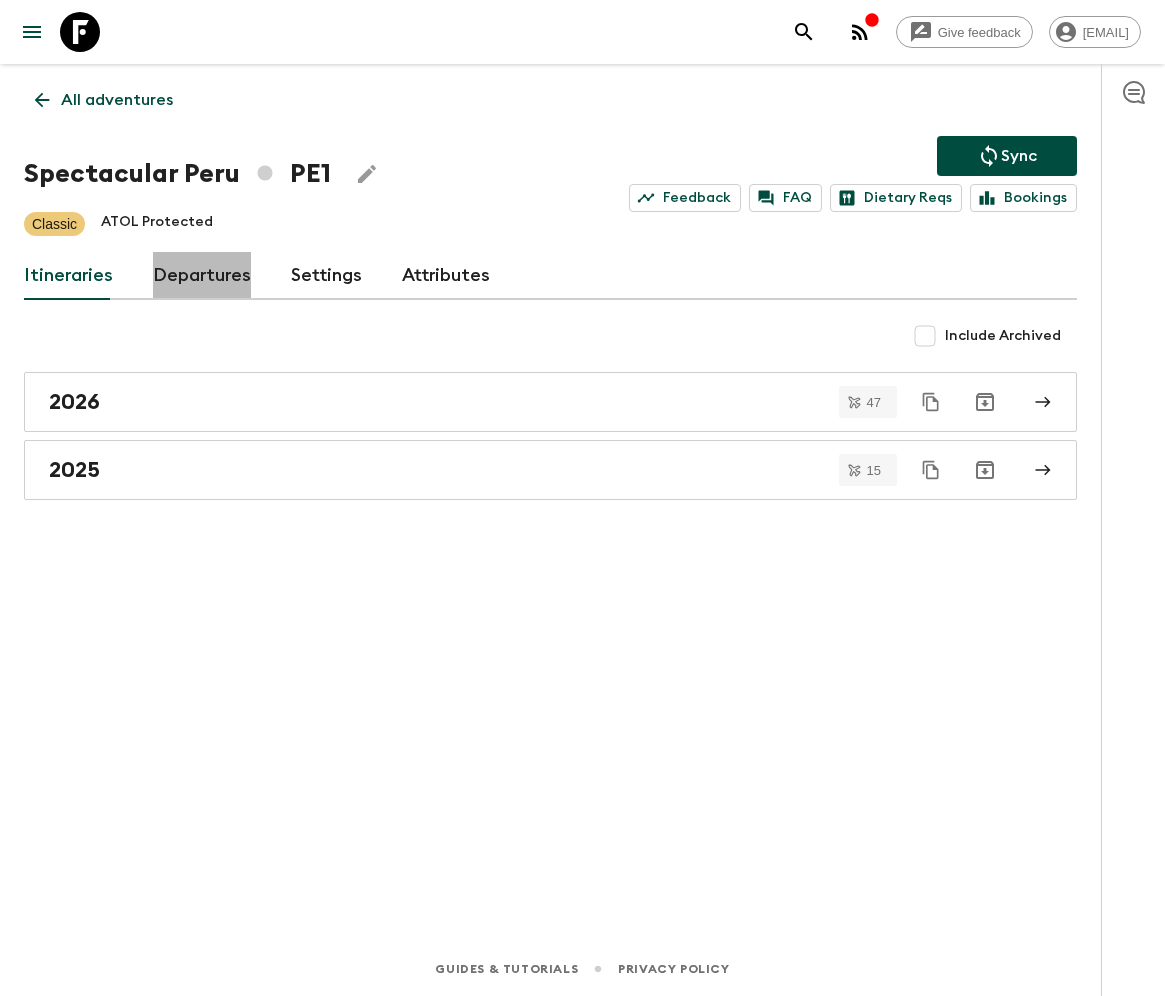 click on "Departures" at bounding box center [202, 276] 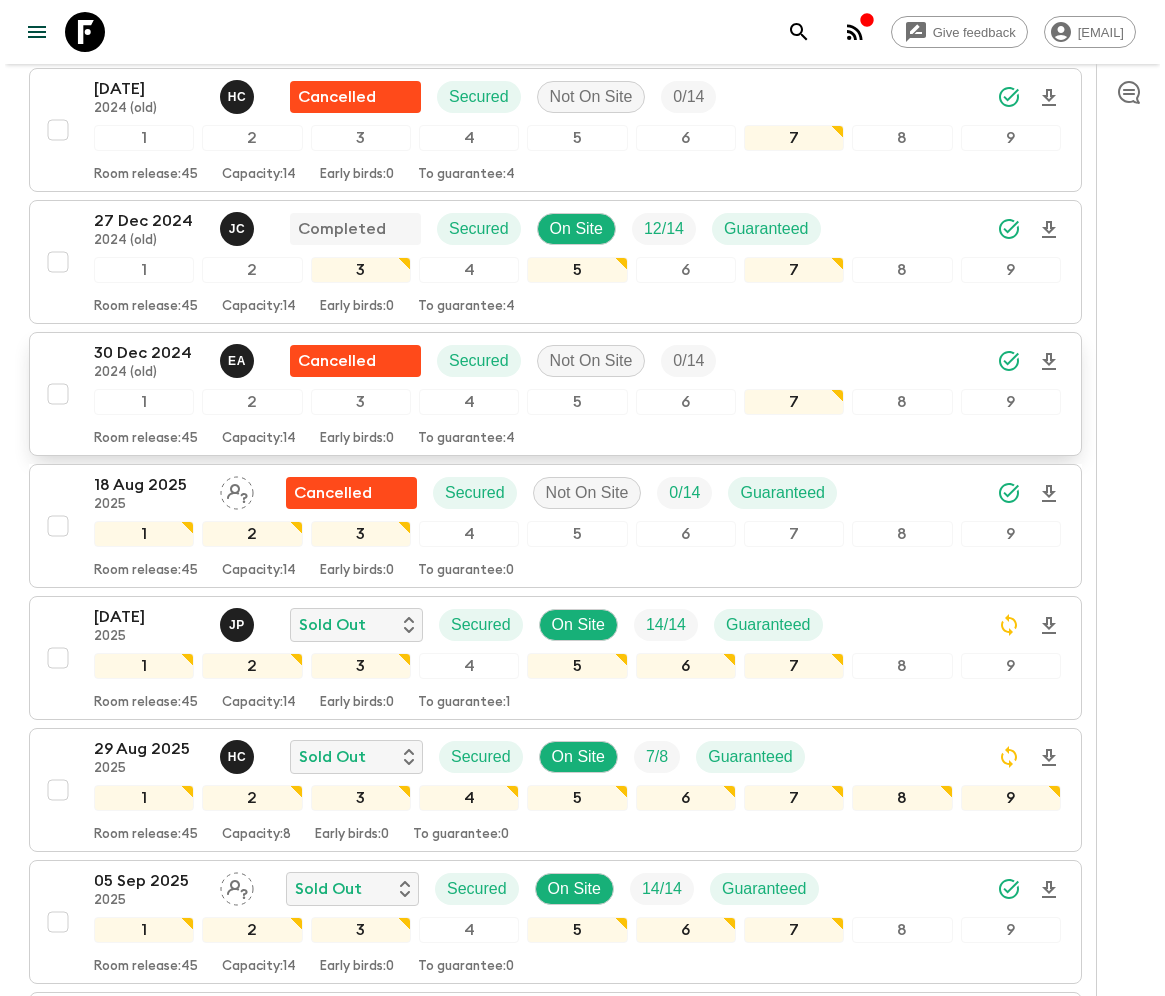 scroll, scrollTop: 742, scrollLeft: 0, axis: vertical 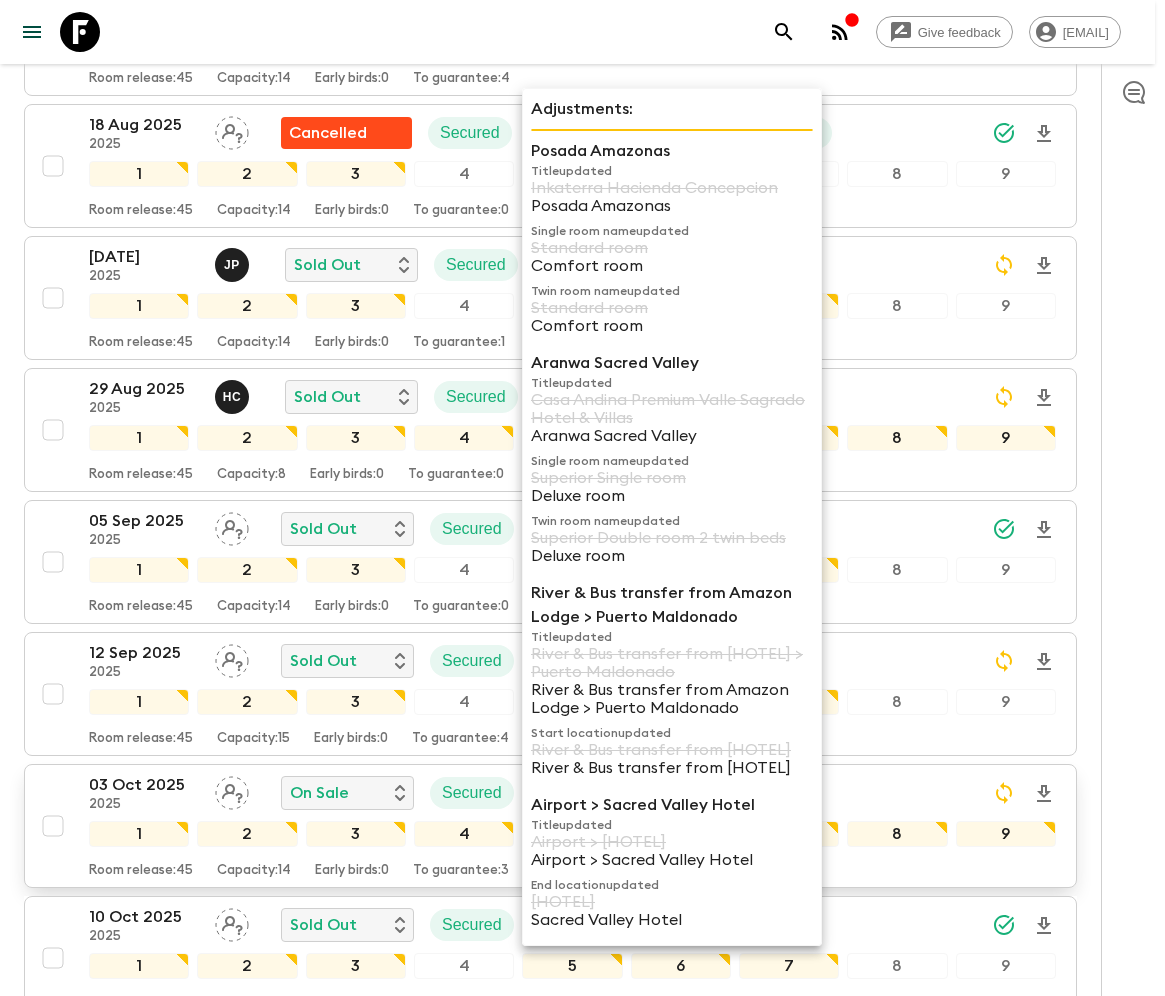 click on "03 Oct 2025 2025 On Sale Secured Not On Site 0 / 14 1 2 3 4 5 6 7 8 9 Room release:  45 Capacity:  14 Early birds:  0 To guarantee:  3" at bounding box center (544, 826) 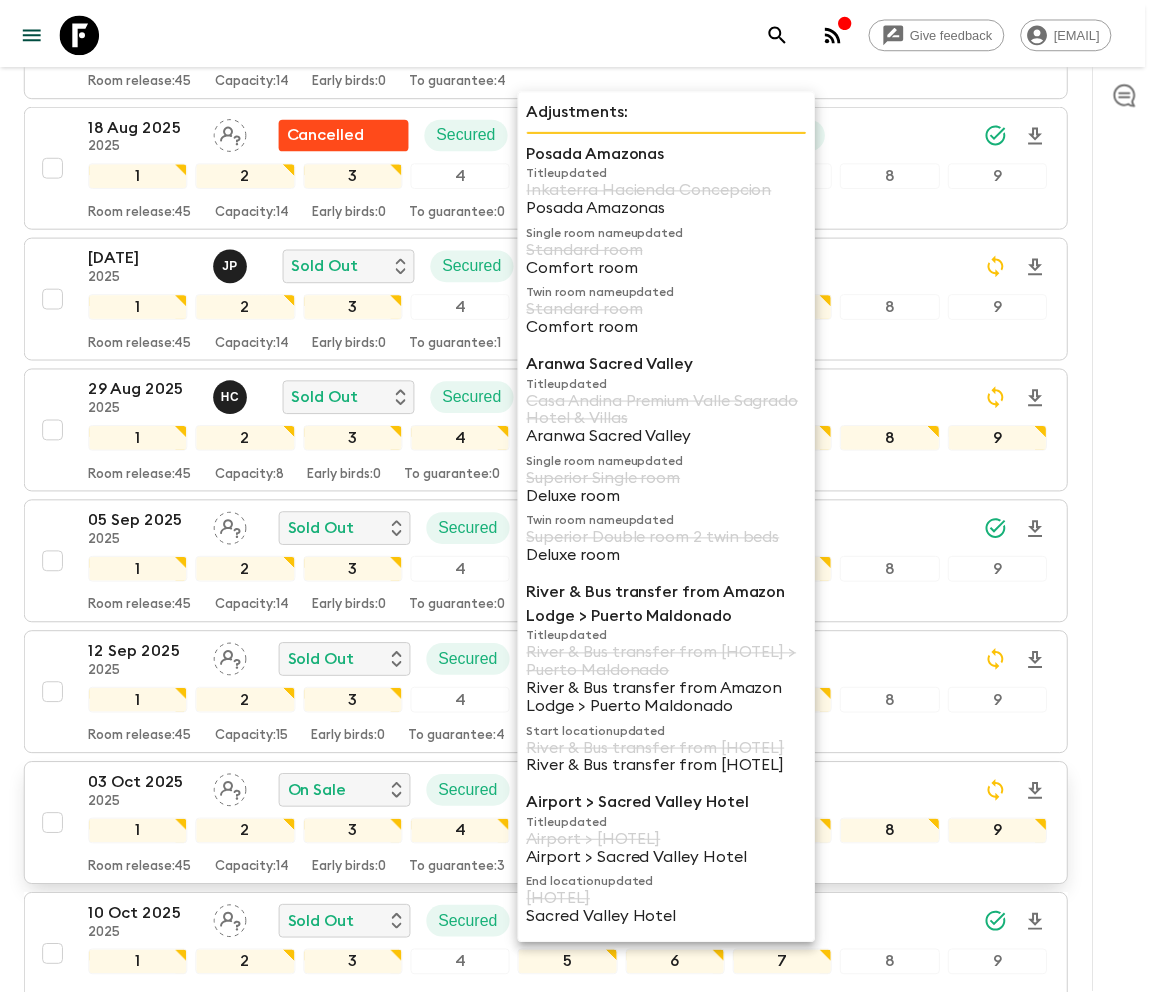 scroll, scrollTop: 0, scrollLeft: 0, axis: both 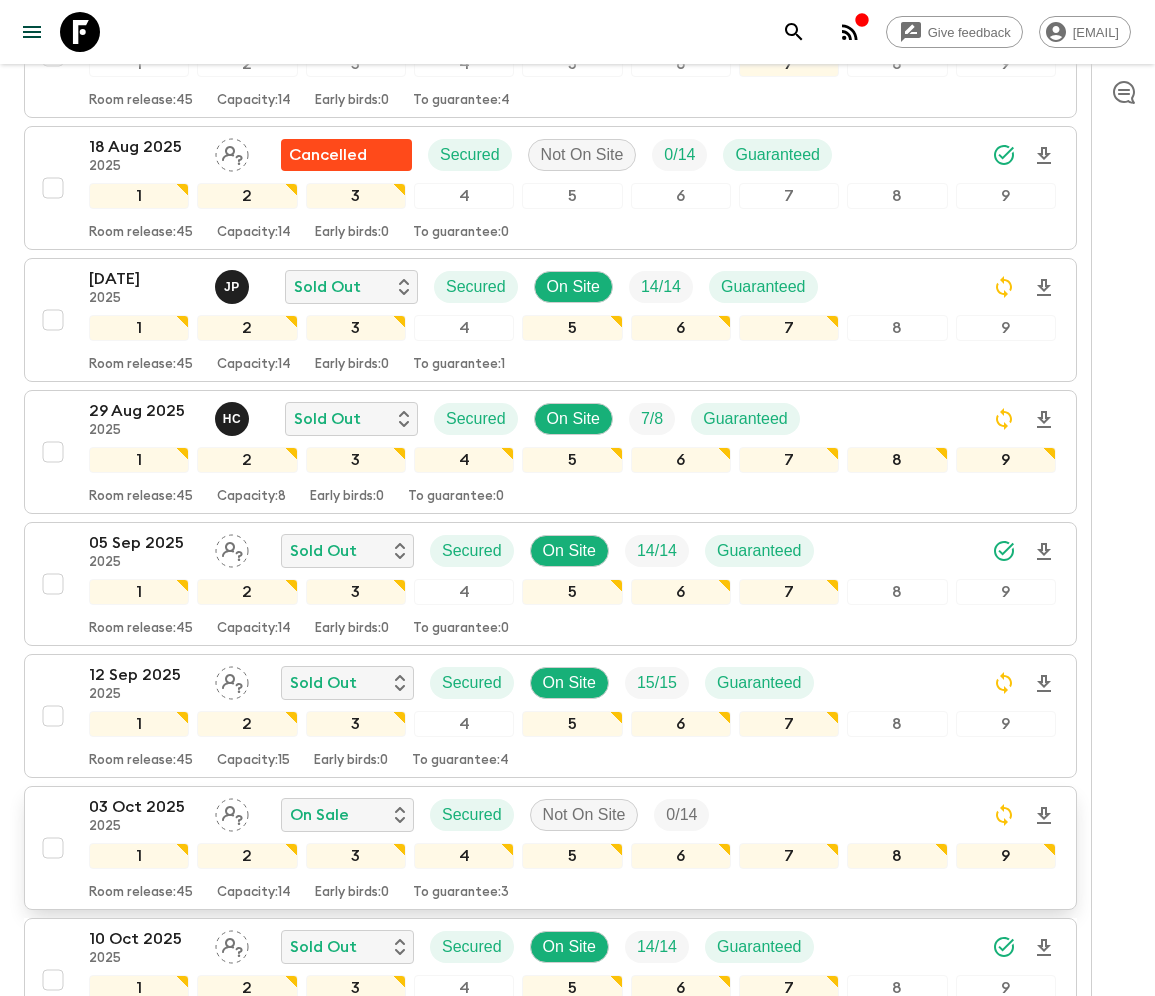 click on "03 Oct 2025 2025 On Sale Secured Not On Site 0 / 14 1 2 3 4 5 6 7 8 9 Room release:  45 Capacity:  14 Early birds:  0 To guarantee:  3" at bounding box center [544, 848] 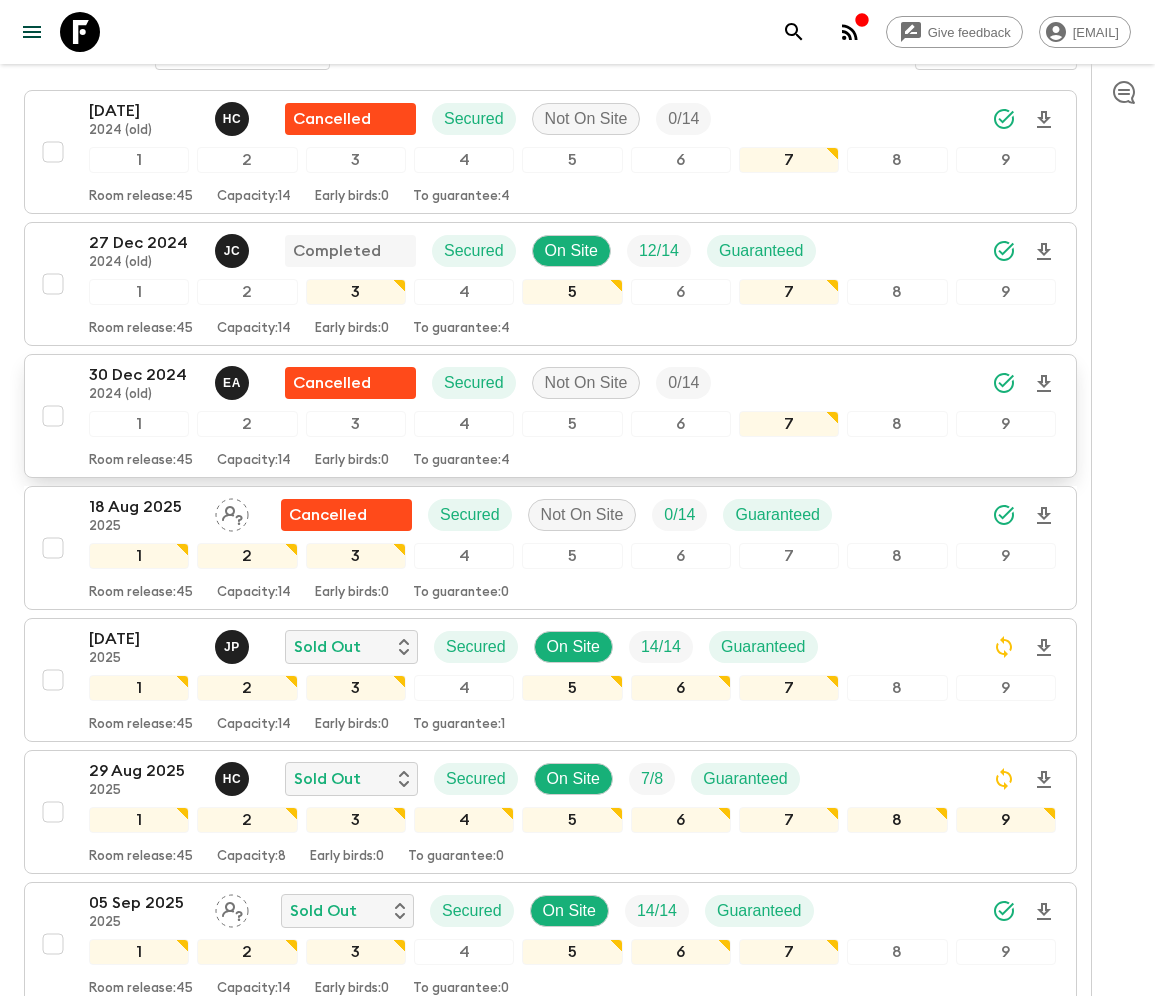 scroll, scrollTop: 720, scrollLeft: 0, axis: vertical 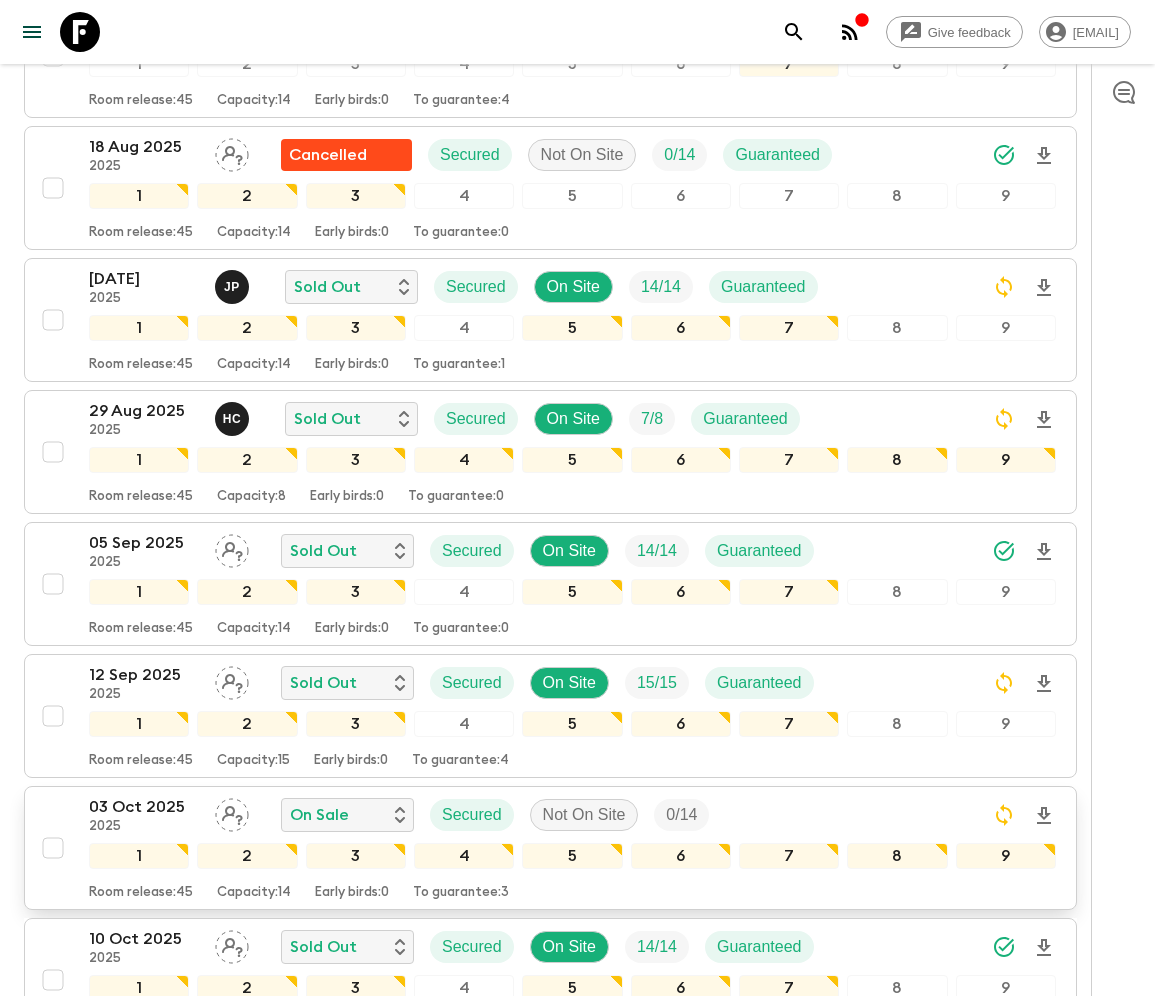 click on "03 Oct 2025 2025 On Sale Secured Not On Site 0 / 14 1 2 3 4 5 6 7 8 9 Room release:  45 Capacity:  14 Early birds:  0 To guarantee:  3" at bounding box center [544, 848] 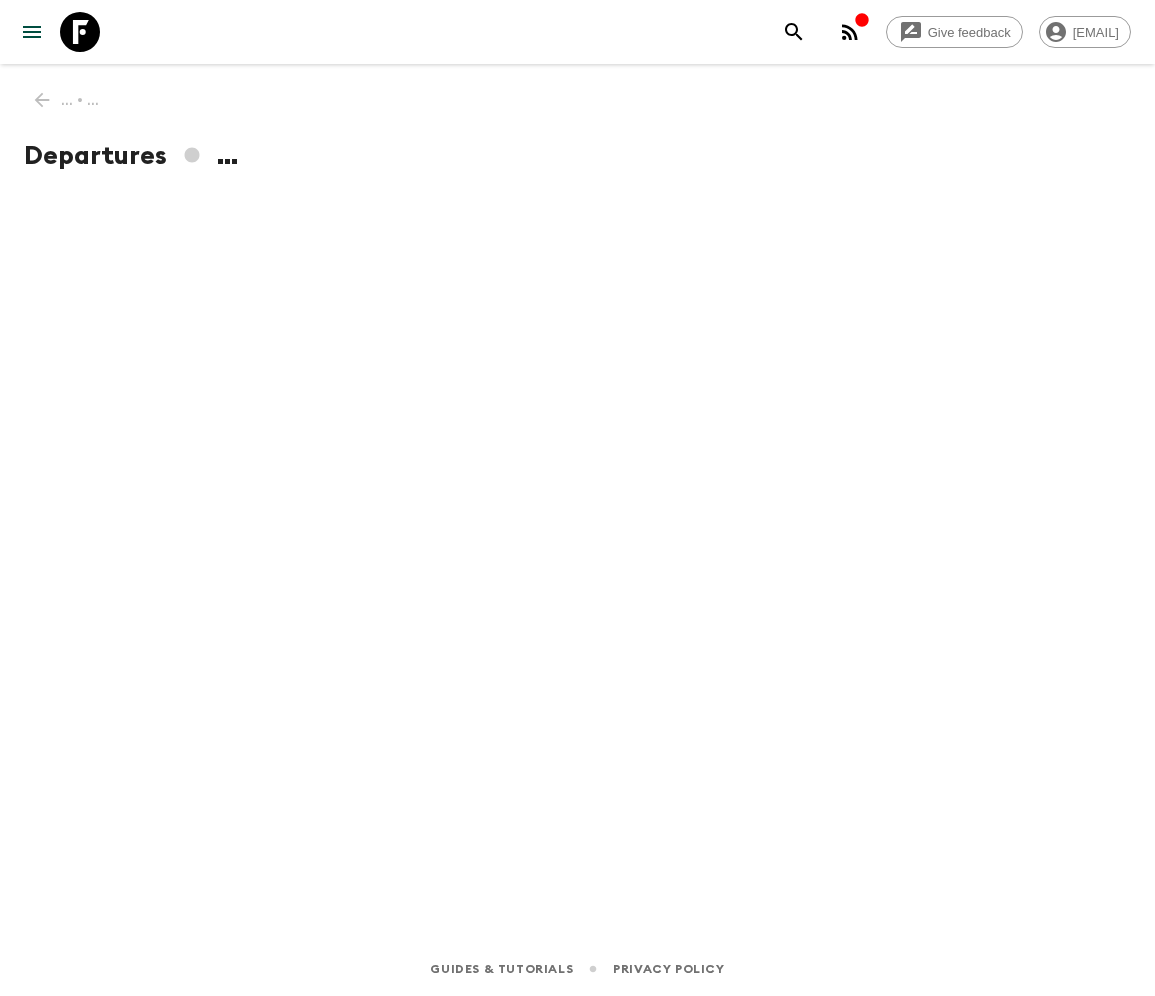 scroll, scrollTop: 0, scrollLeft: 0, axis: both 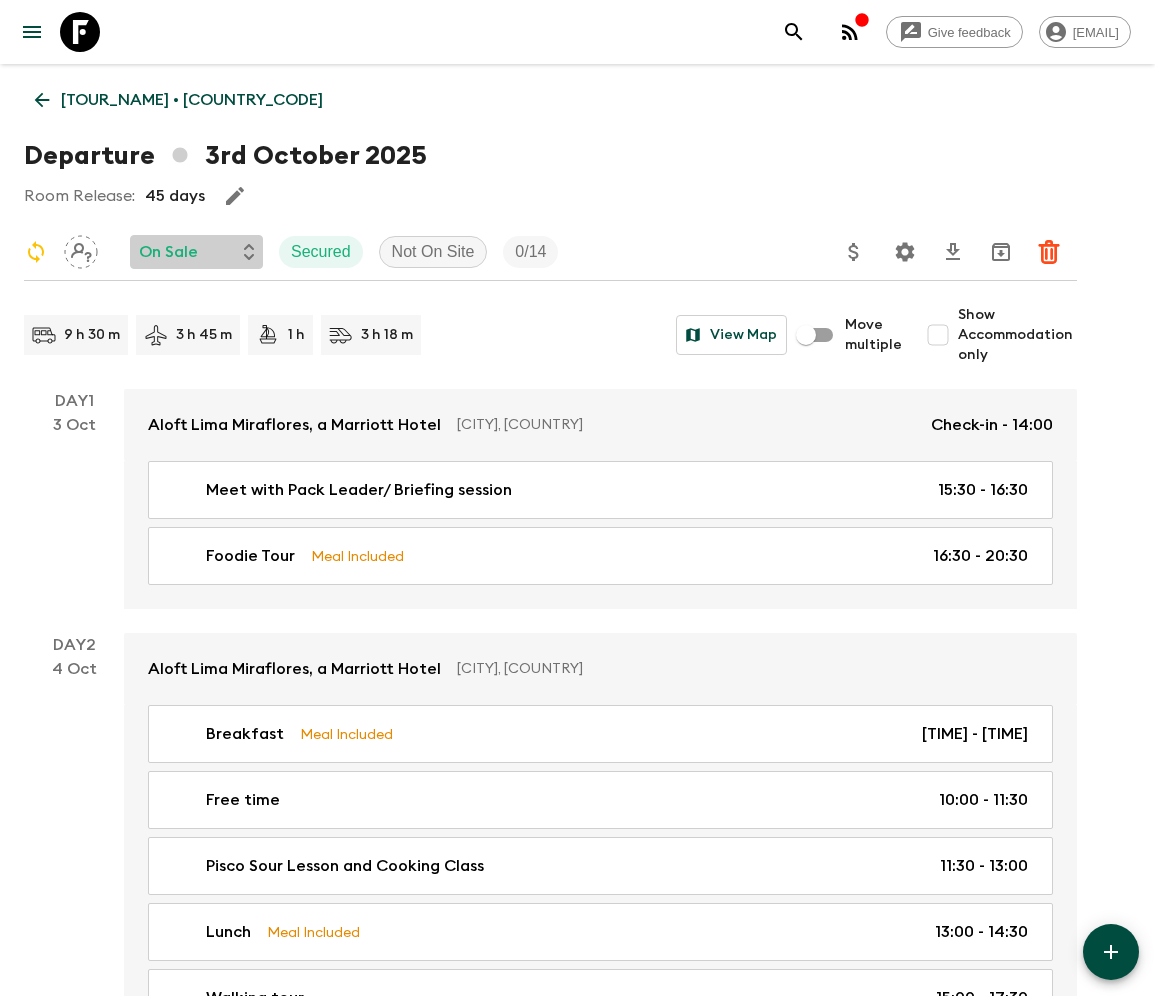 click on "On Sale" at bounding box center [168, 252] 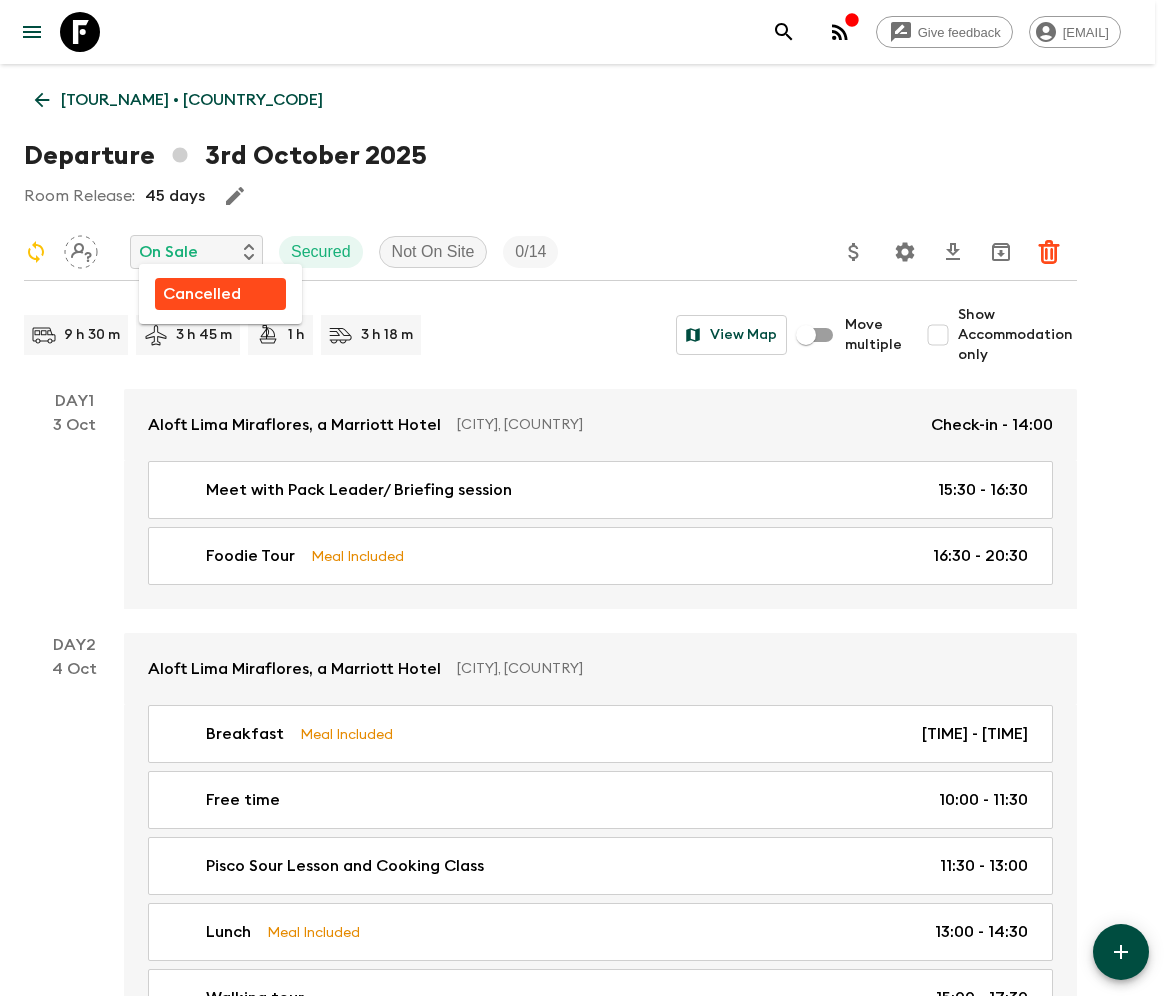 click on "Cancelled" at bounding box center [202, 294] 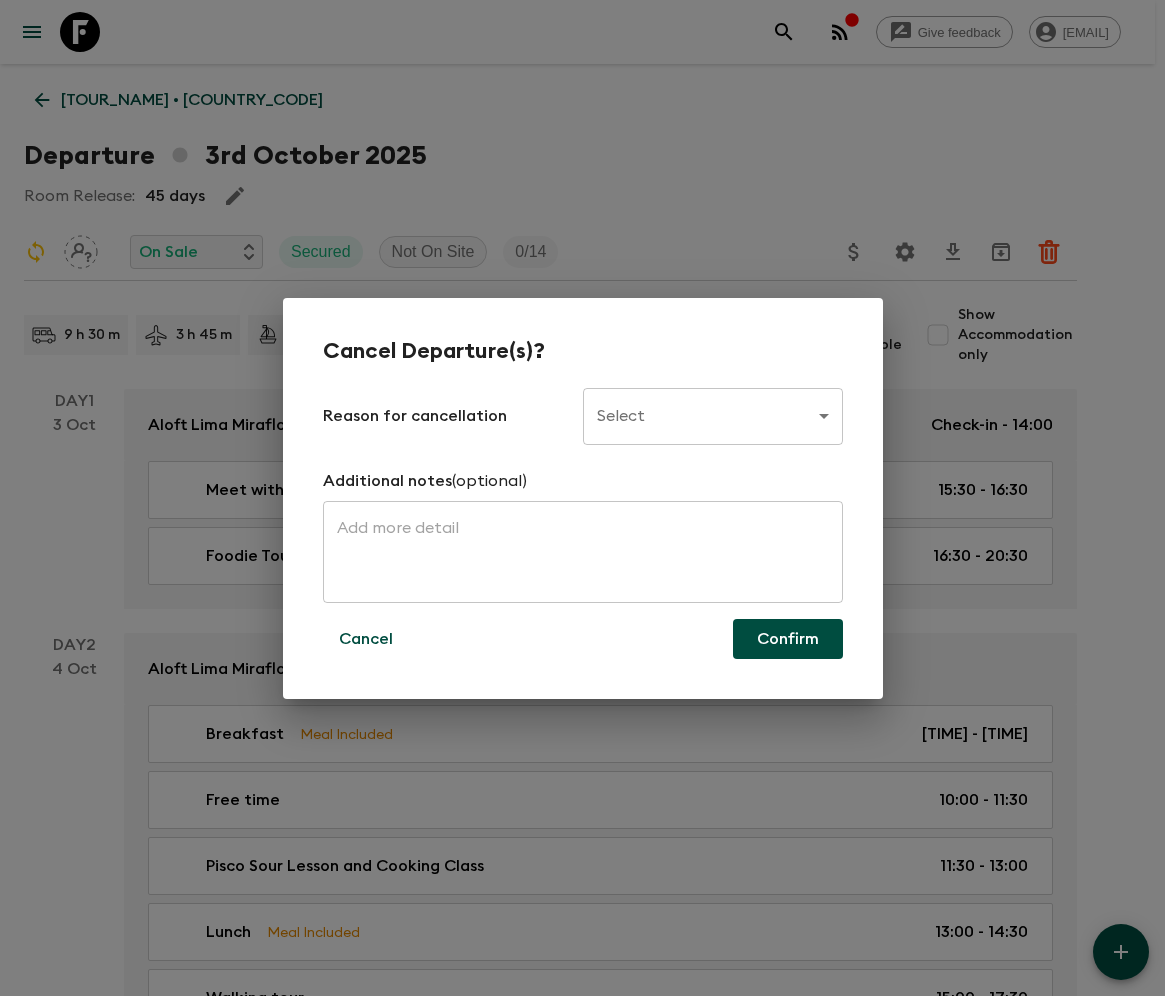 click on "Give feedback ellie.b@flashpack.com Spectacular Peru • PE1 Departure 3rd October 2025 Room Release: 45 days On Sale Secured Not On Site 0 / 14 9 h 30 m 3 h 45 m 1 h 3 h 18 m View Map Move multiple Show Accommodation only Day  1 3 Oct Aloft Lima Miraflores, a Marriott Hotel Lima, Peru Check-in - 14:00 Meet with Pack Leader/ Briefing session 15:30 - 16:30 Foodie Tour Meal Included 16:30 - 20:30 Day  2 4 Oct Aloft Lima Miraflores, a Marriott Hotel Lima, Peru Breakfast  Meal Included 06:00 - 10:00 Free time 10:00 - 11:30 Pisco Sour Lesson and Cooking Class 11:30 - 13:00 Lunch  Meal Included 13:00 - 14:30 Walking tour 15:00 - 17:30 Barranco > Lima Hotel 17:30 - 18:00 Free time 18:00 - 22:00 Day  3 5 Oct Aloft Lima Miraflores, a Marriott Hotel Lima, Peru Check-out - 12:00 Breakfast Meal Included 06:00 - 06:50 Lima Hotel > Airport 06:50 - 07:50 Flight Lima   > Puerto Maldonado (TBC) Flight LA2320 LIM - PEM 09:50 - 12:45 Bus & River transfer from Airport > Amazon Lodge 12:45 - 13:30 Posada Amazonas Day  4 5 6" at bounding box center [582, 2302] 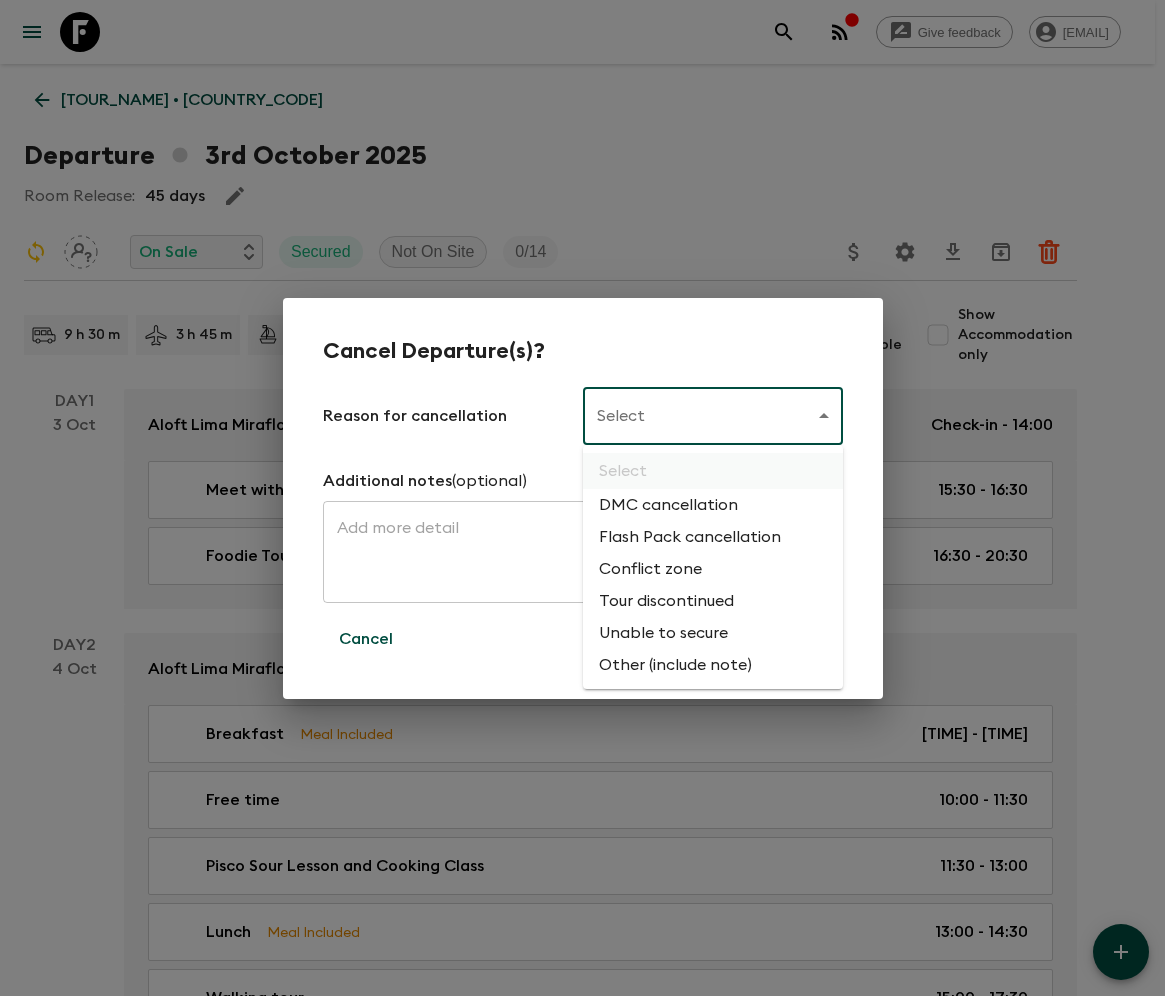 click on "Flash Pack cancellation" at bounding box center [713, 537] 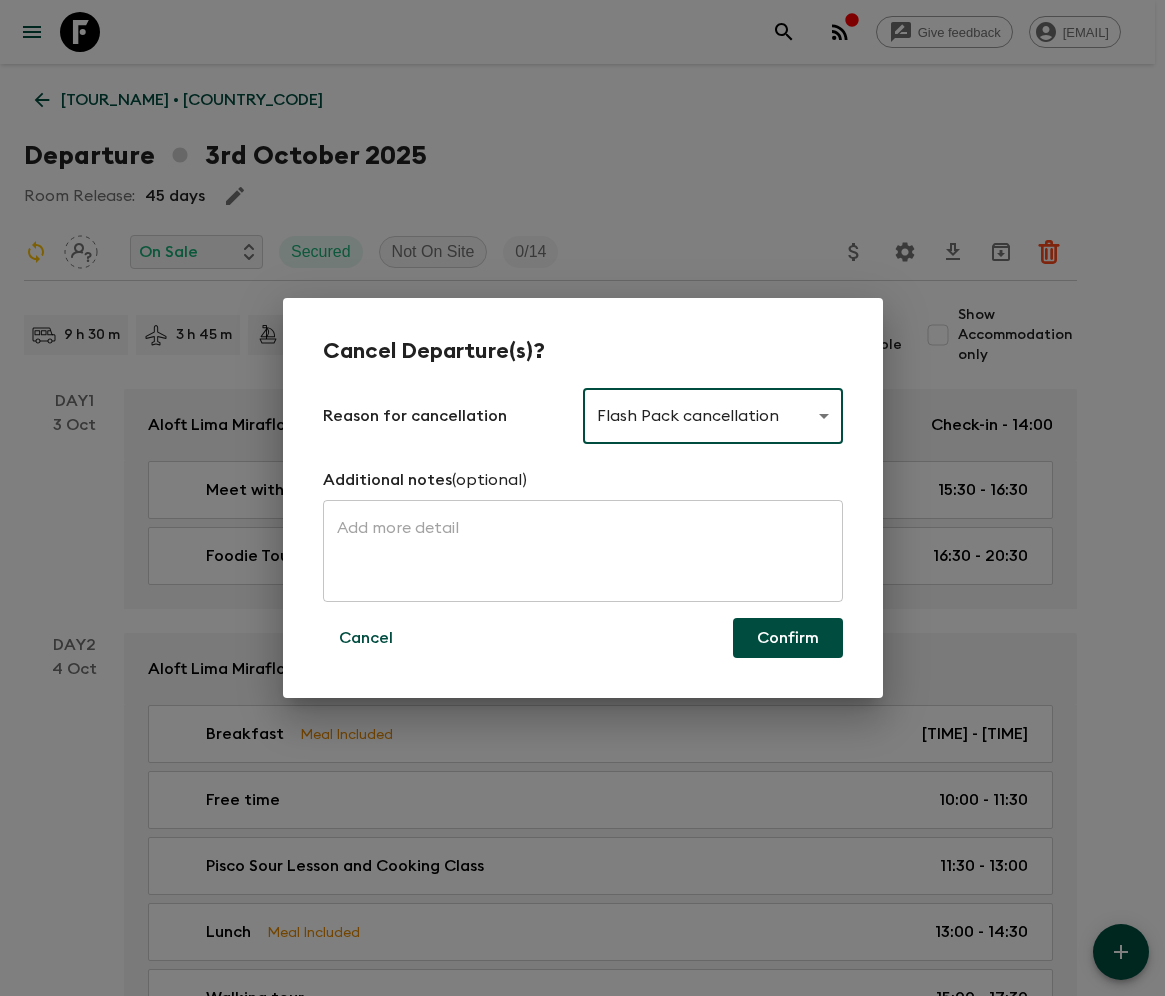 click on "Confirm" at bounding box center (788, 638) 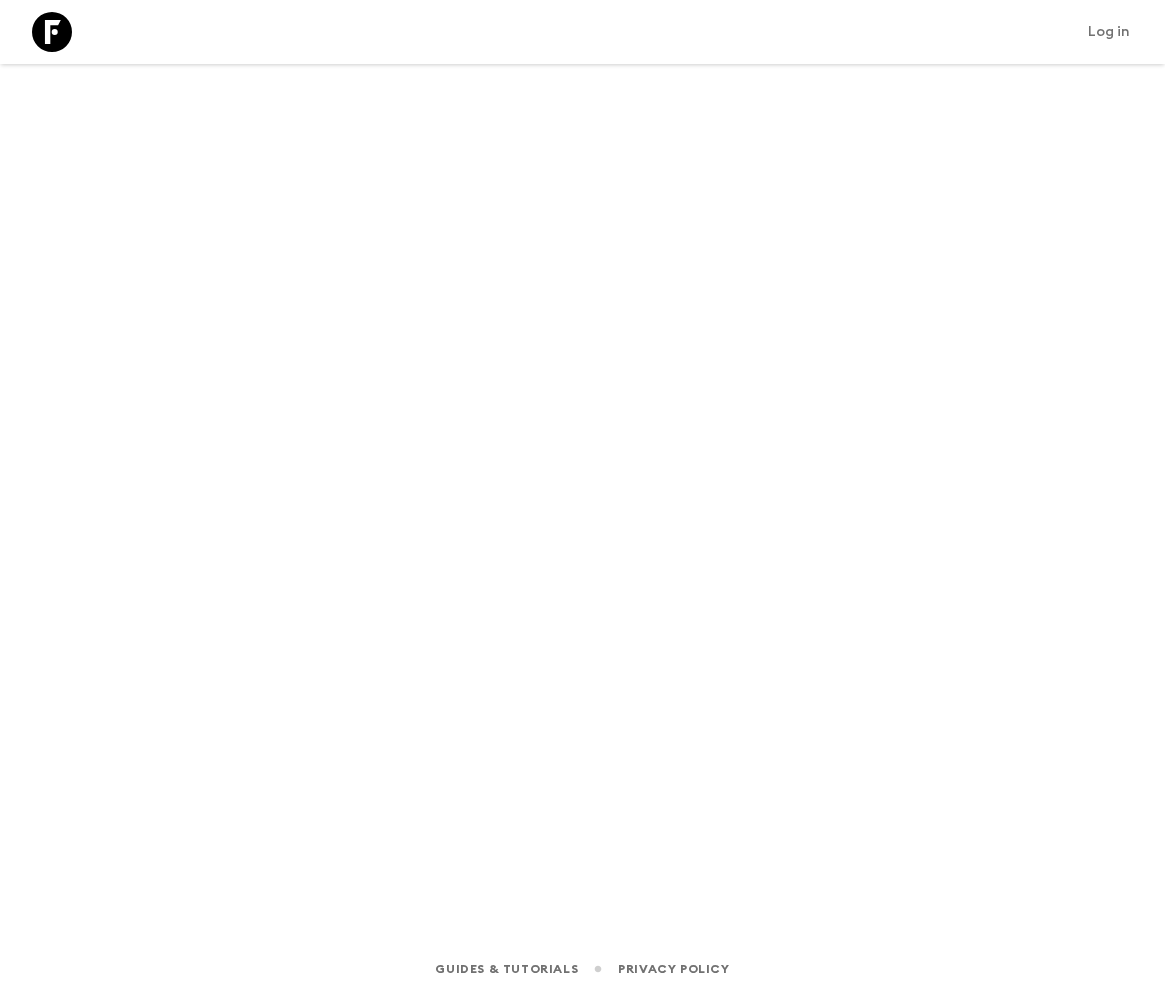 scroll, scrollTop: 0, scrollLeft: 0, axis: both 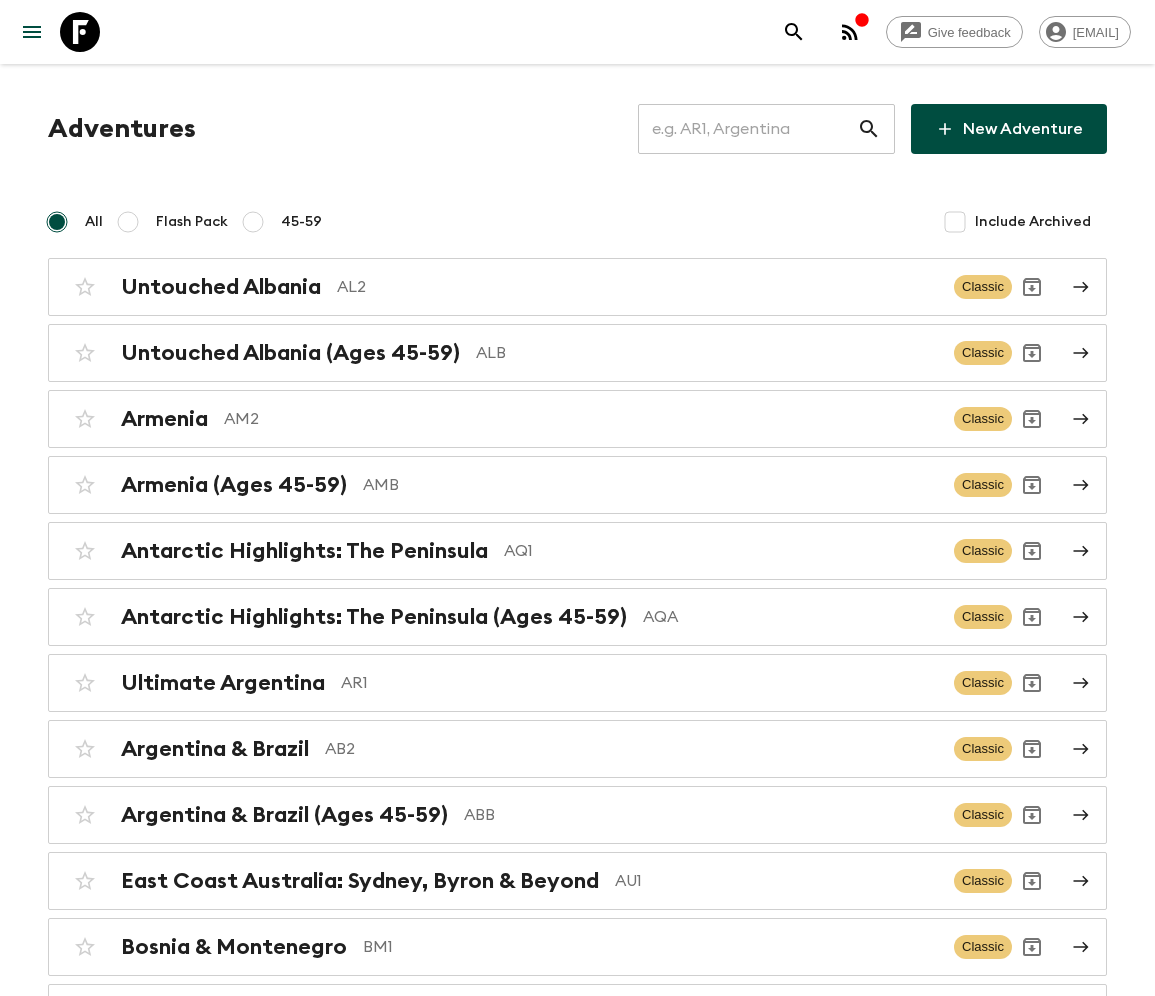 click at bounding box center [747, 129] 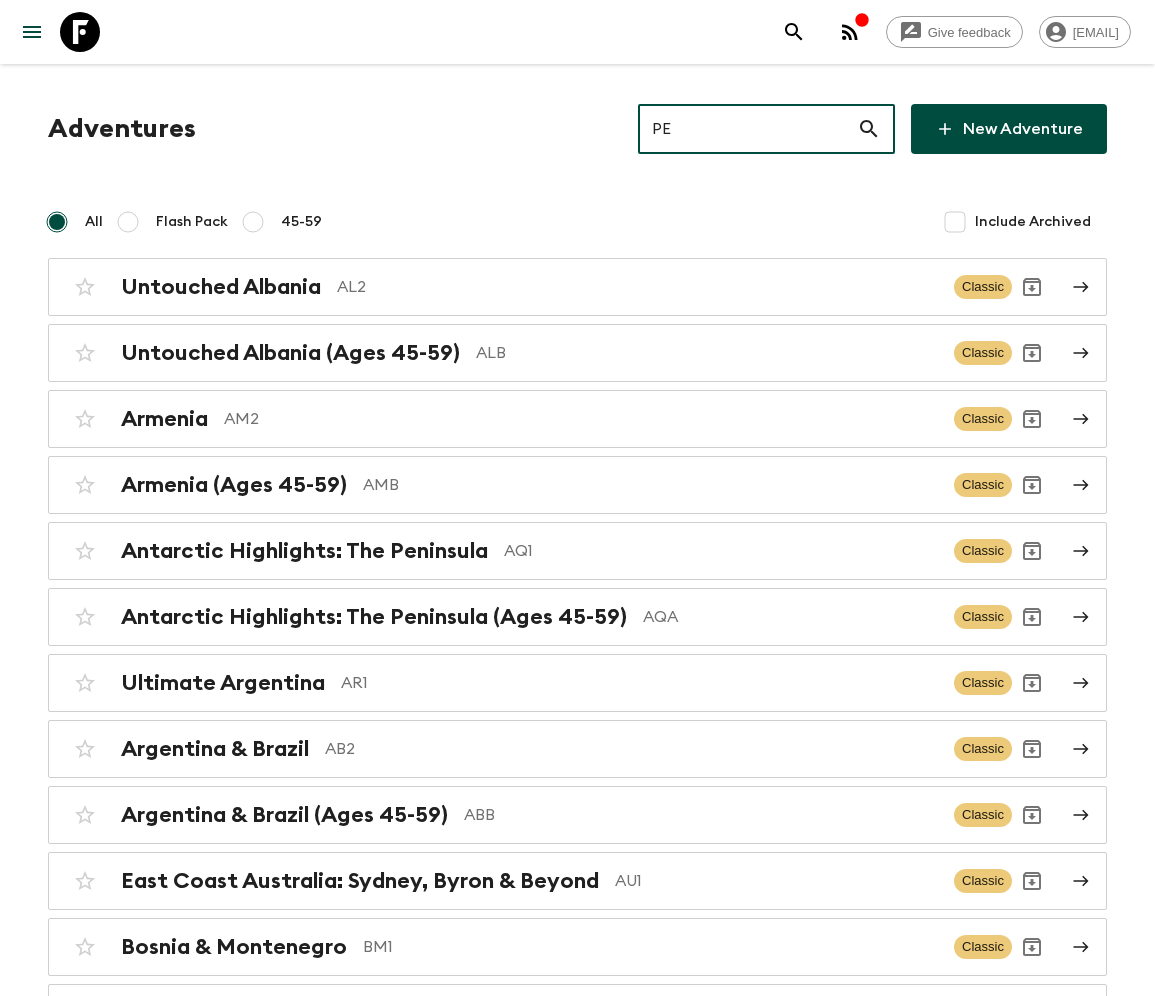 type on "PEA" 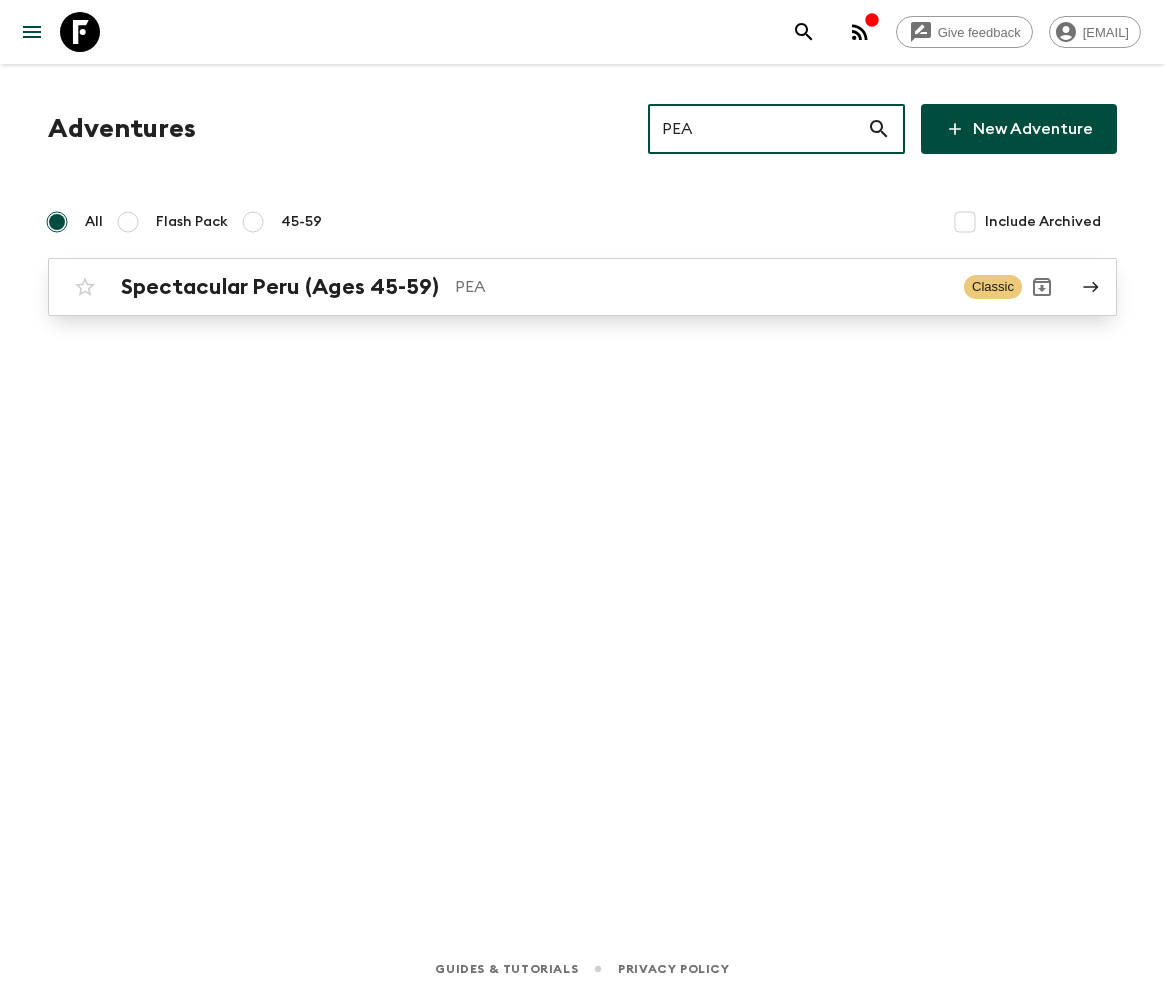 click on "Spectacular Peru (Ages 45-59)" at bounding box center (280, 287) 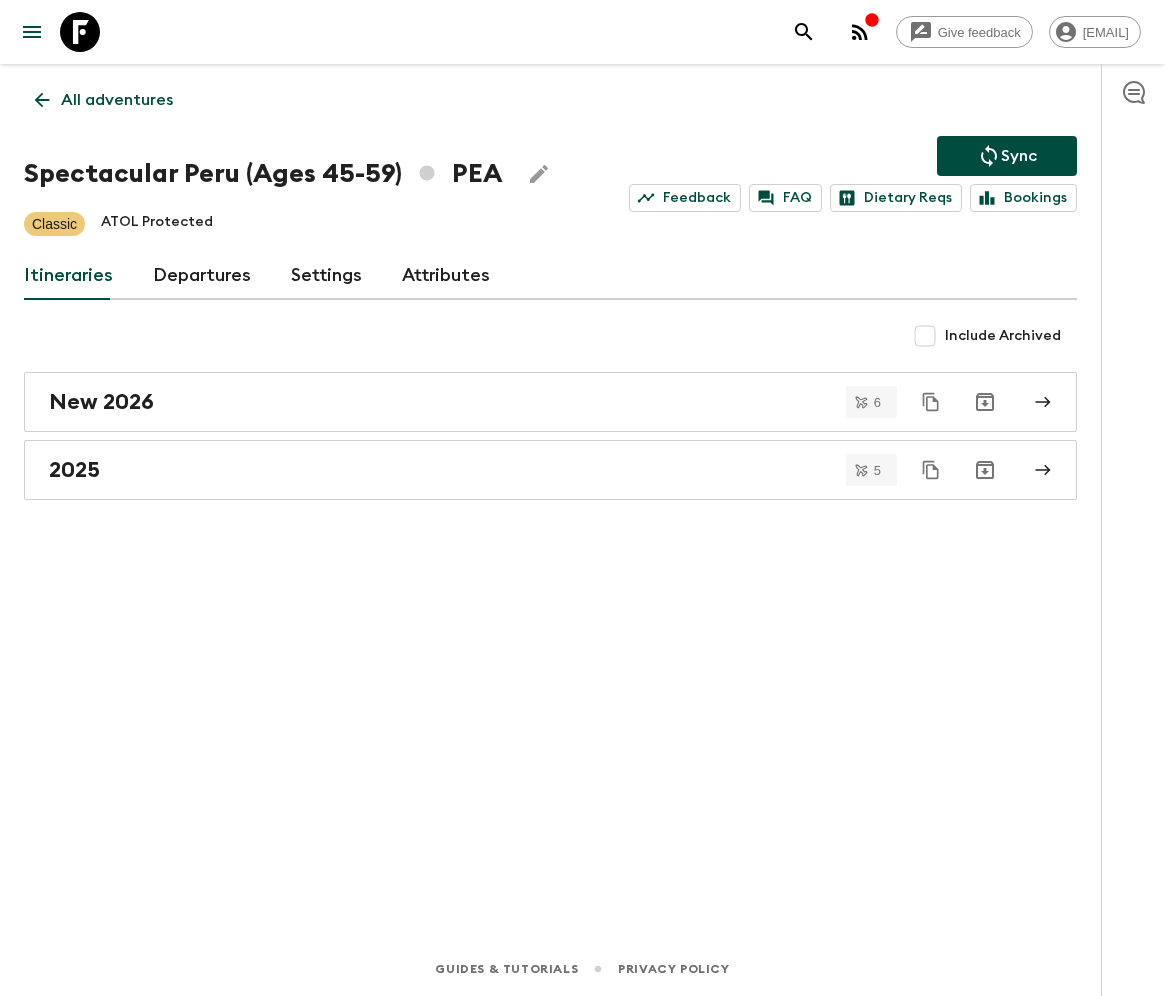 click on "Departures" at bounding box center (202, 276) 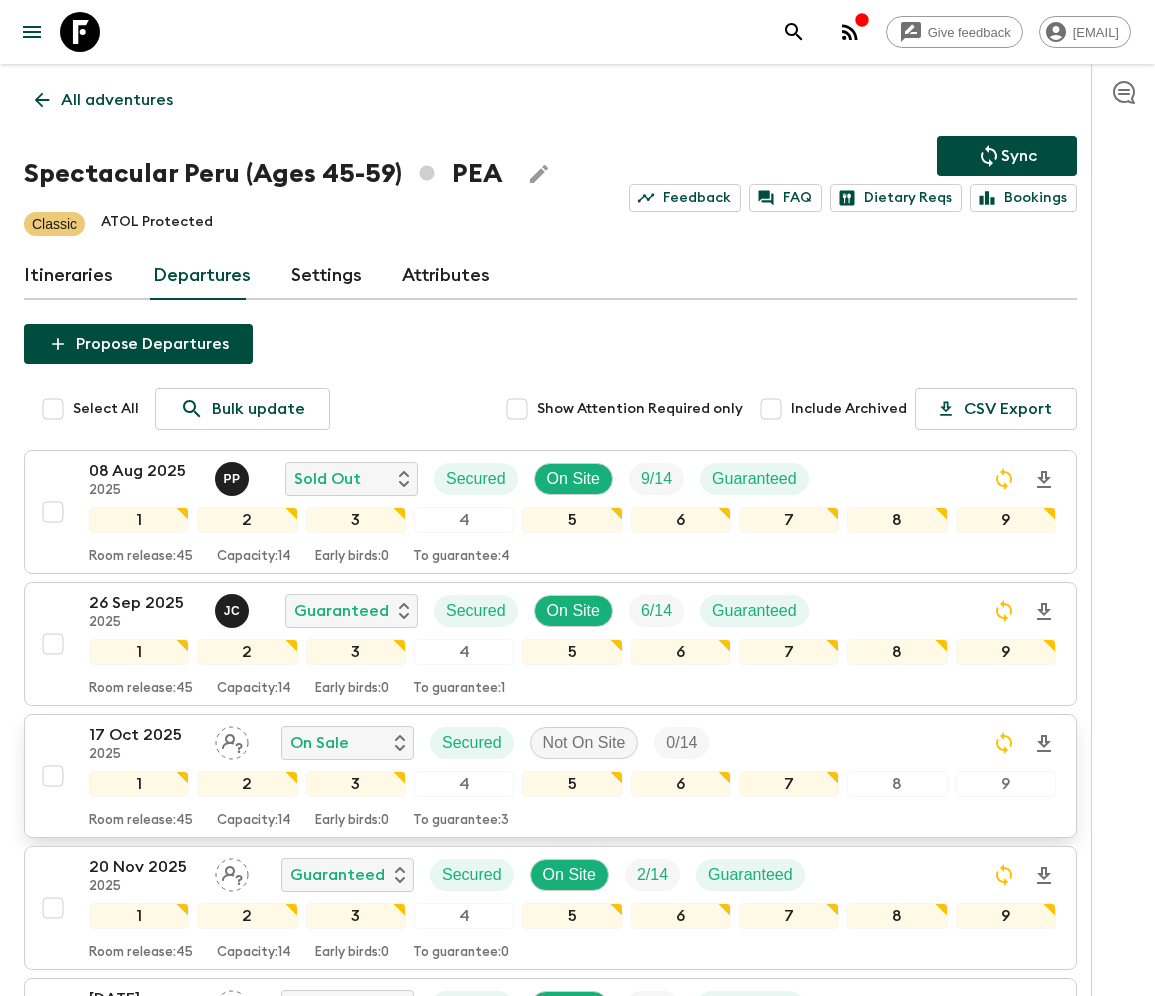 click at bounding box center (53, 776) 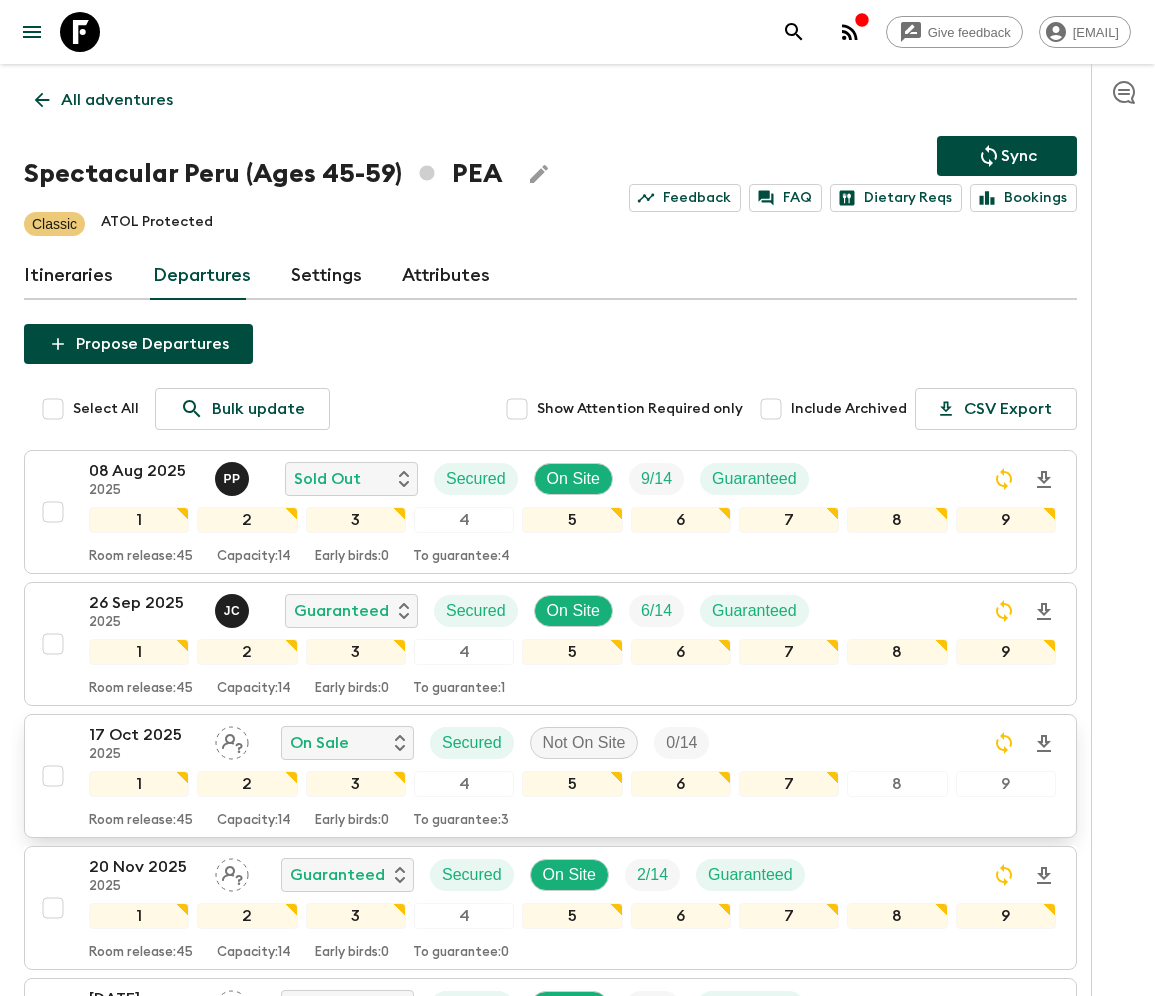 checkbox on "true" 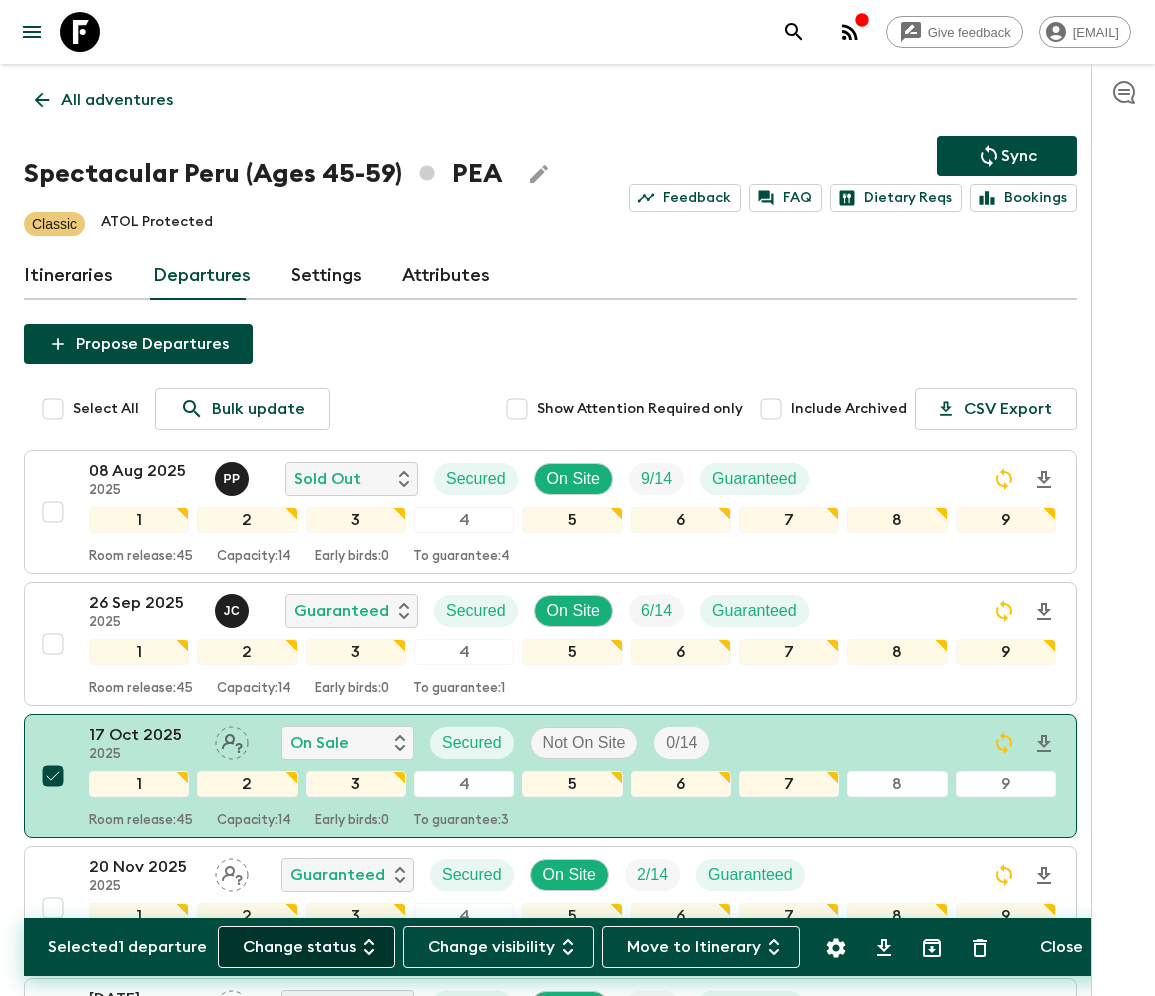 click on "Change status" at bounding box center [306, 947] 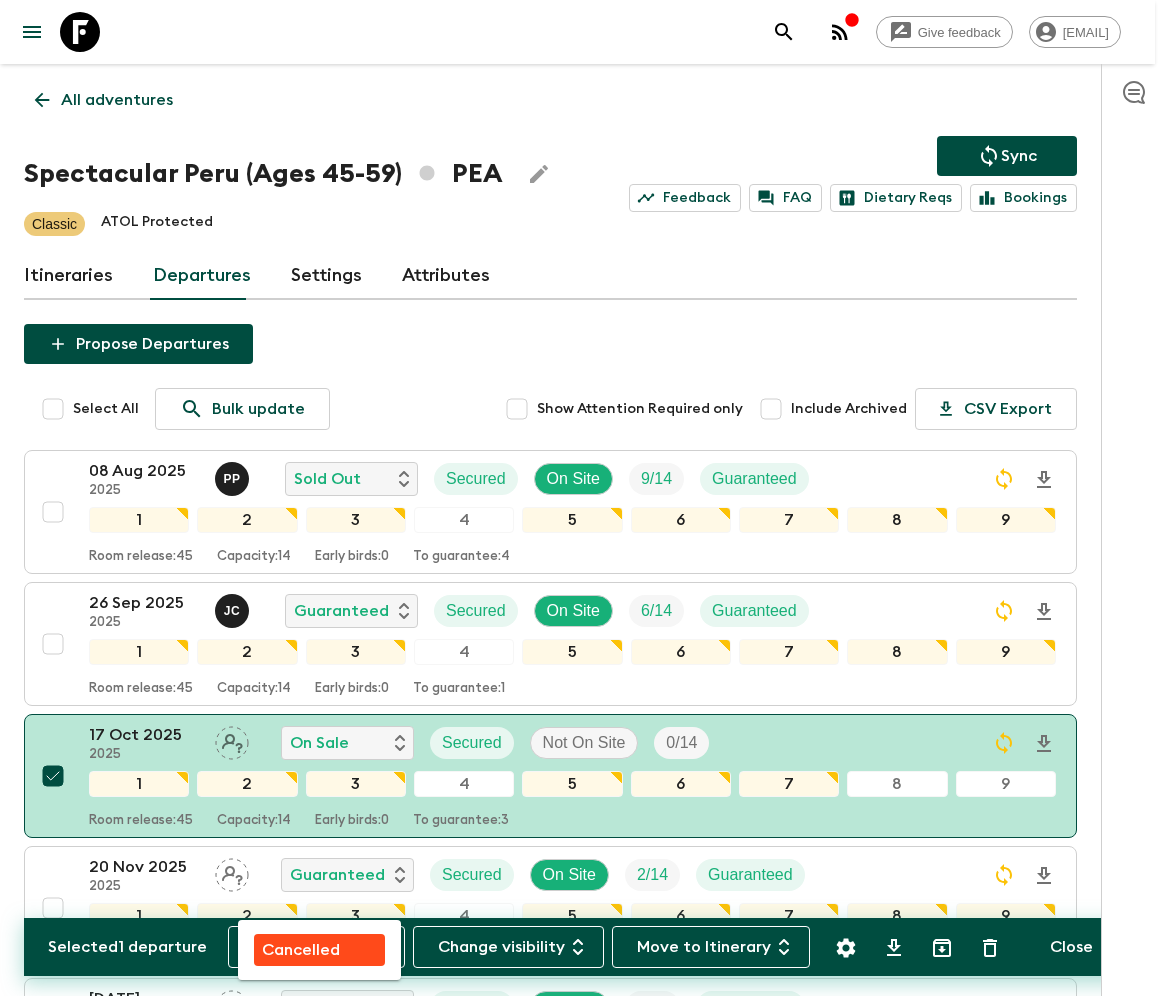 click on "Cancelled" at bounding box center (301, 950) 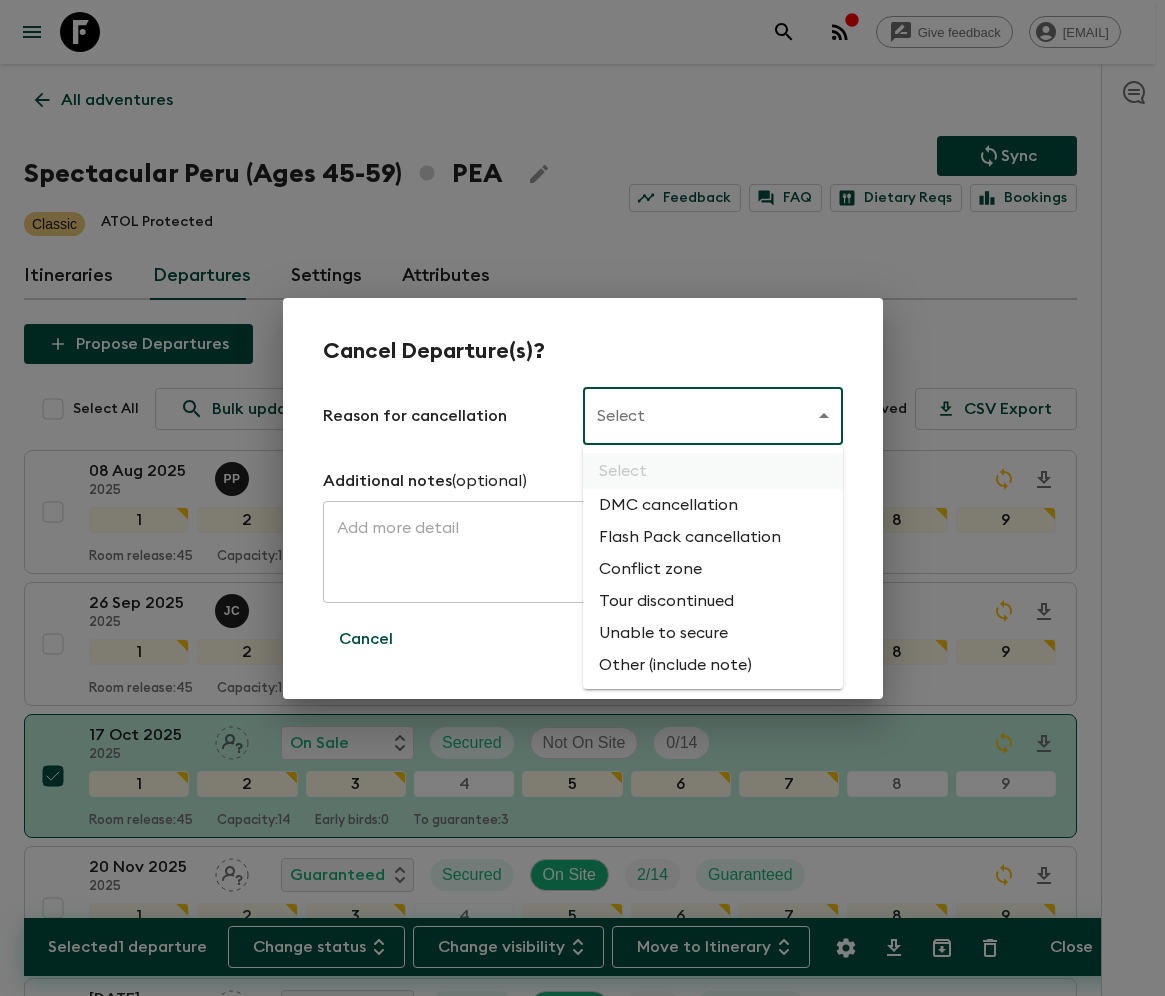 click on "Give feedback ellie.b@flashpack.com All adventures Spectacular Peru (Ages 45-59) PEA Sync Feedback FAQ Dietary Reqs Bookings Classic ATOL Protected Itineraries Departures Settings Attributes Selected  1 departure Change status Change visibility Move to Itinerary Close Propose Departures Select All Bulk update Show Attention Required only Include Archived CSV Export 08 Aug 2025 2025 P P Sold Out Secured On Site 9 / 14 Guaranteed 1 2 3 4 5 6 7 8 9 Room release:  45 Capacity:  14 Early birds:  0 To guarantee:  4 26 Sep 2025 2025 J C Guaranteed Secured On Site 6 / 14 Guaranteed 1 2 3 4 5 6 7 8 9 Room release:  45 Capacity:  14 Early birds:  0 To guarantee:  1 17 Oct 2025 2025 On Sale Secured Not On Site 0 / 14 1 2 3 4 5 6 7 8 9 Room release:  45 Capacity:  14 Early birds:  0 To guarantee:  3 20 Nov 2025 2025 Guaranteed Secured On Site 2 / 14 Guaranteed 1 2 3 4 5 6 7 8 9 Room release:  45 Capacity:  14 Early birds:  0 To guarantee:  0 26 Dec 2025 2025 Guaranteed Secured On Site 3 / 14 Guaranteed 1 2 3 4 5 6" at bounding box center (582, 1038) 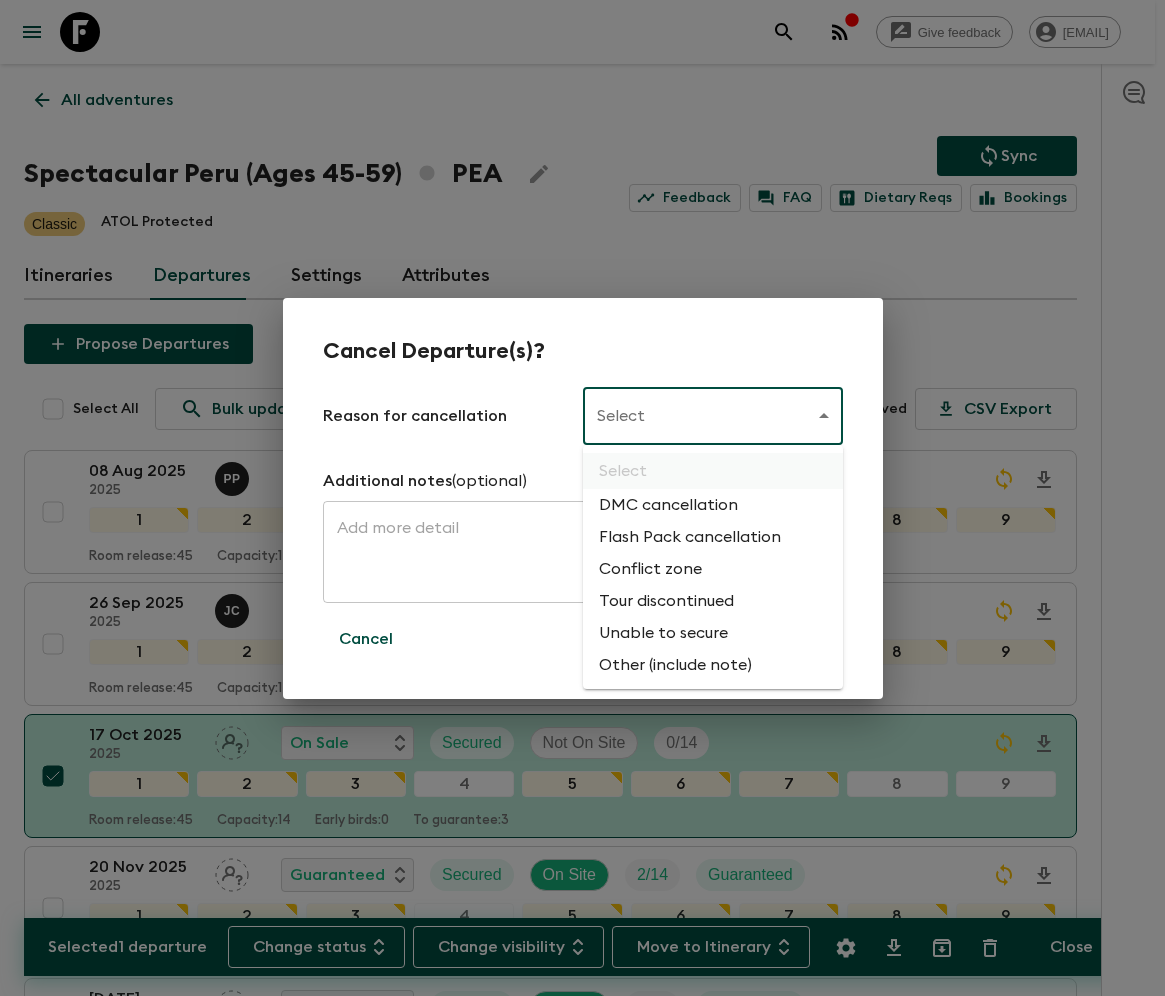 click on "Flash Pack cancellation" at bounding box center [713, 537] 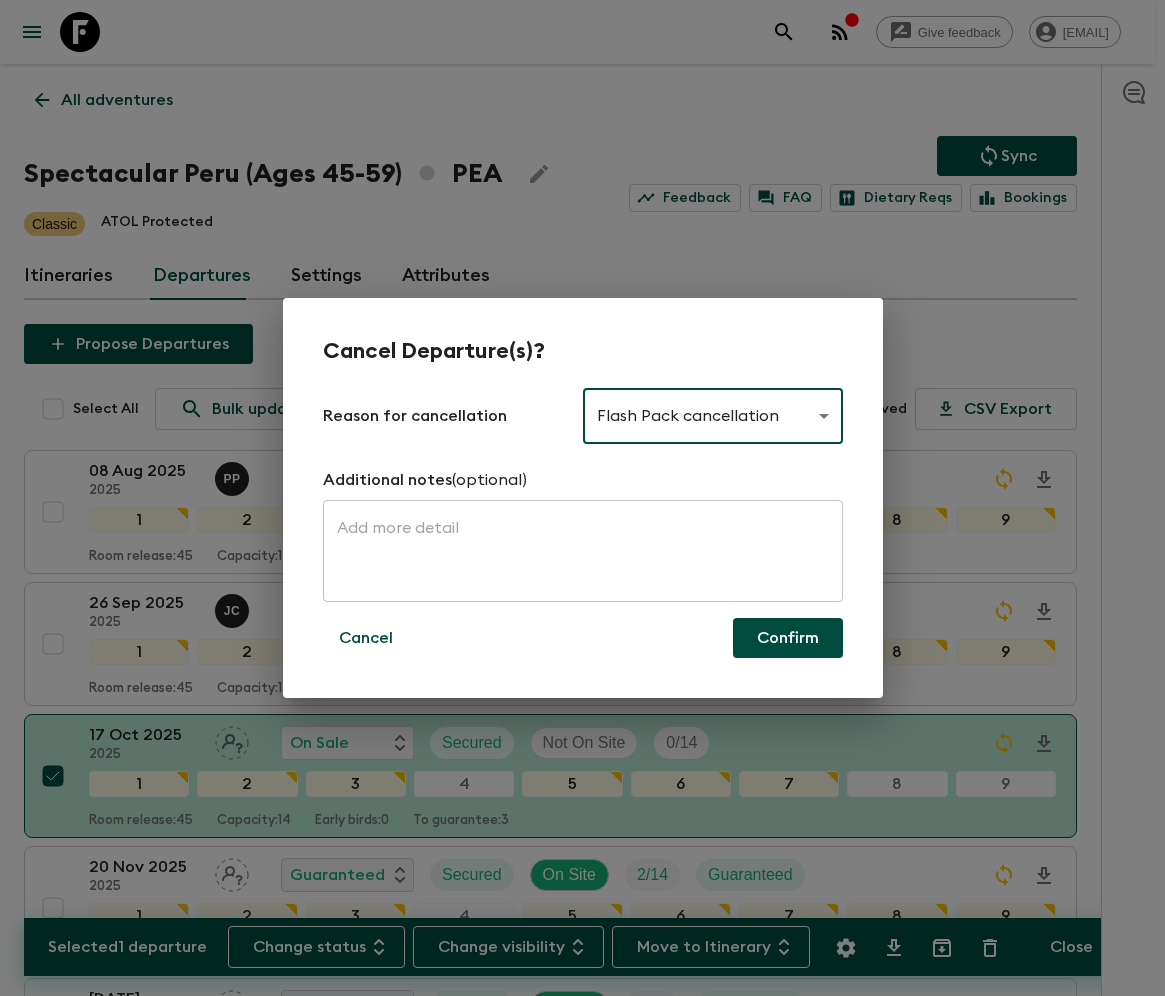 click on "Confirm" at bounding box center (788, 638) 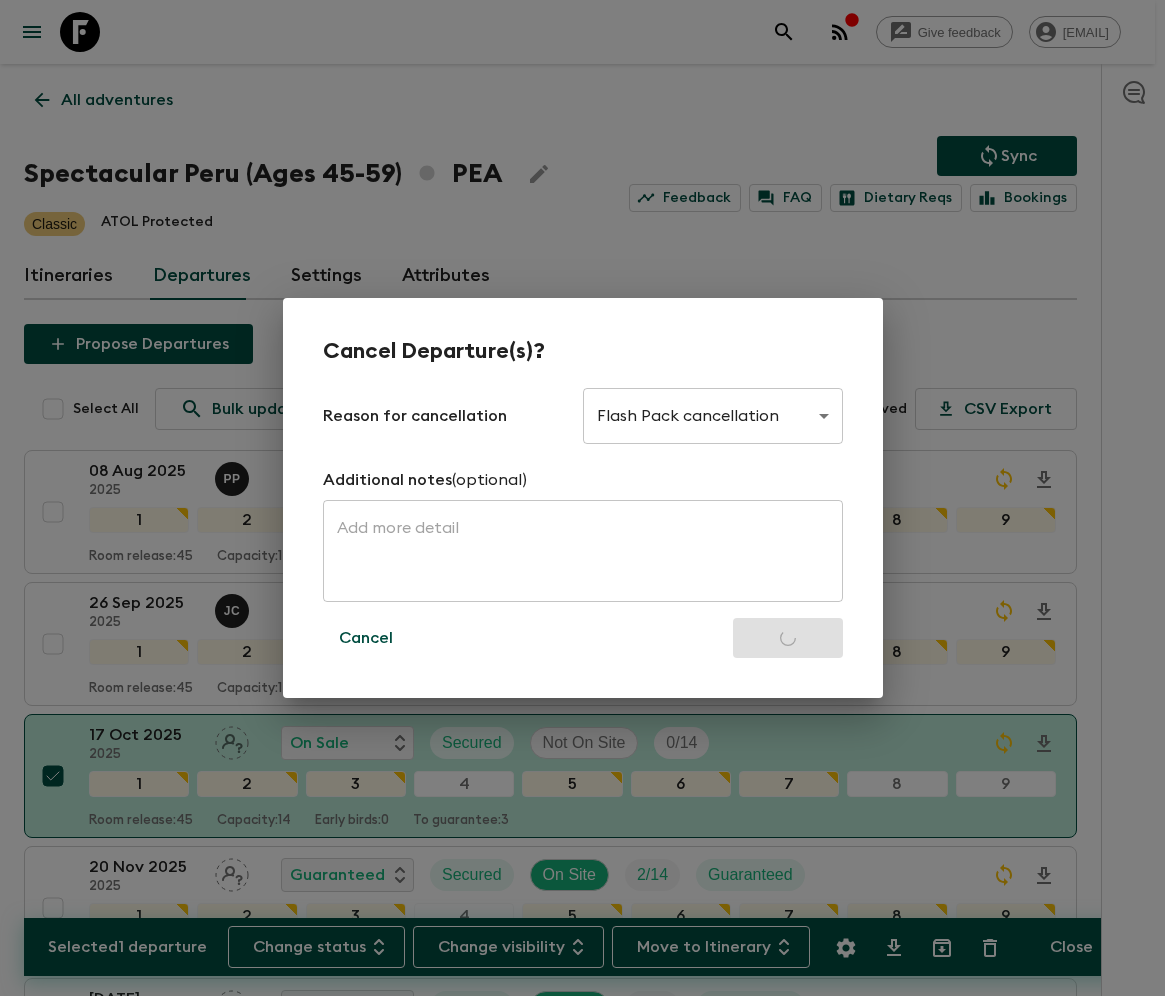 checkbox on "false" 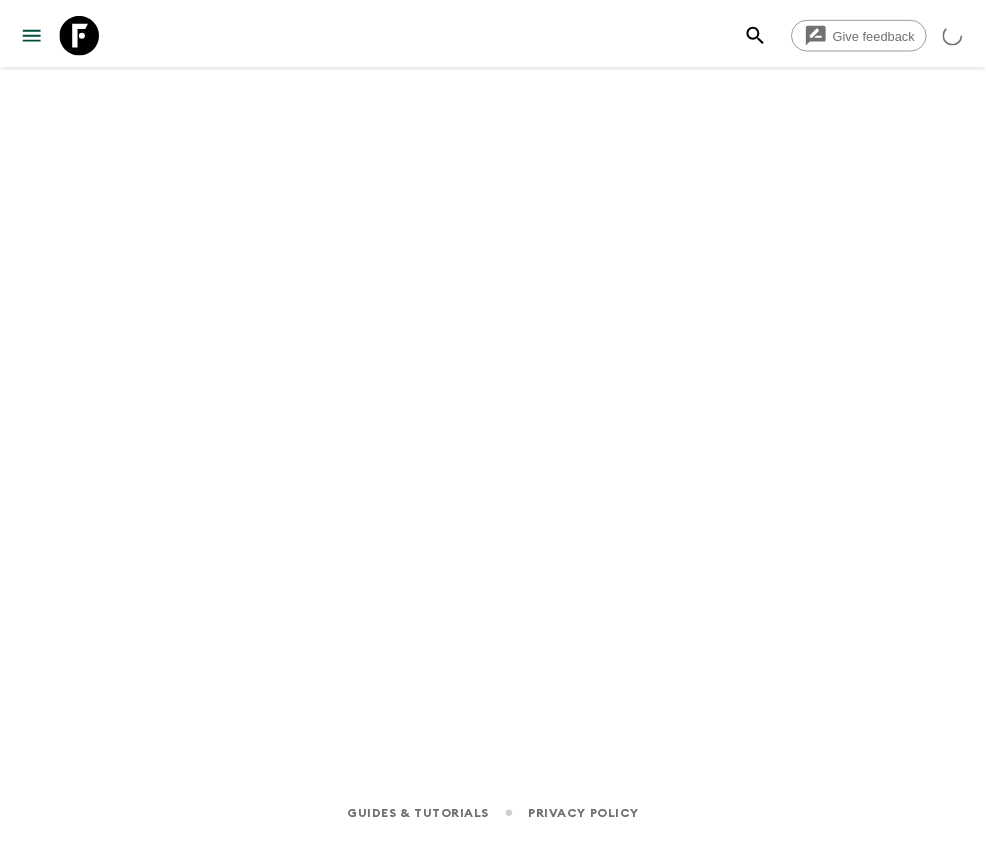scroll, scrollTop: 0, scrollLeft: 0, axis: both 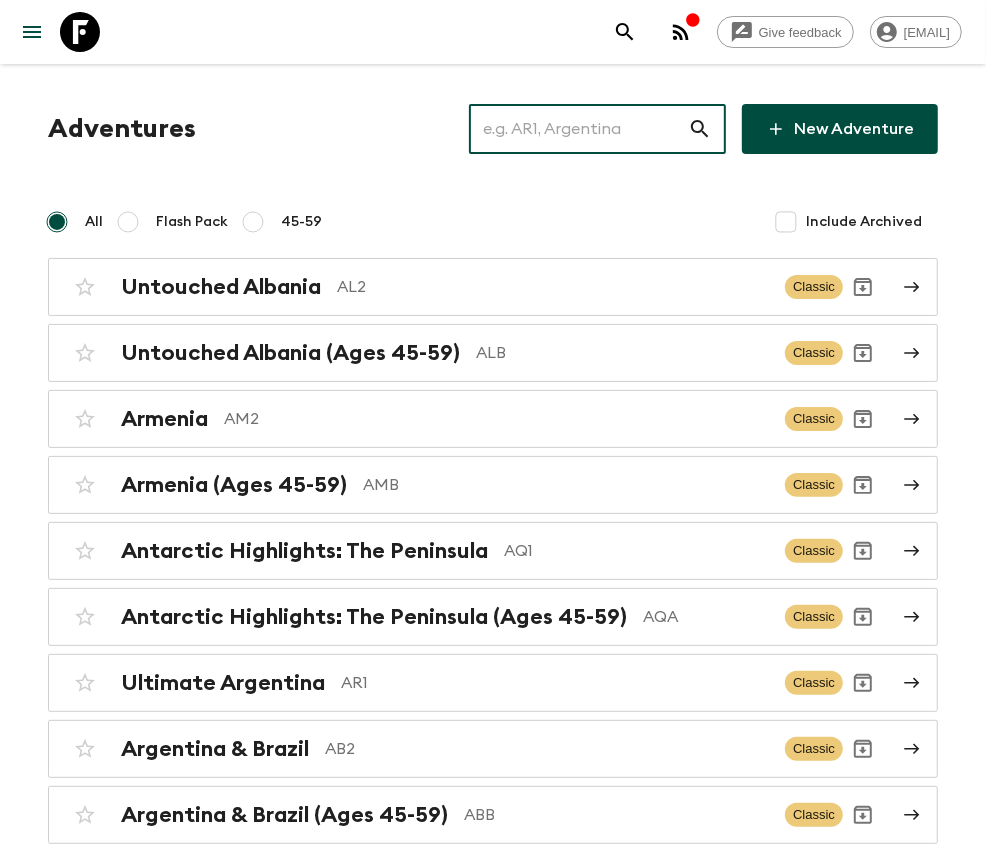 click at bounding box center (578, 129) 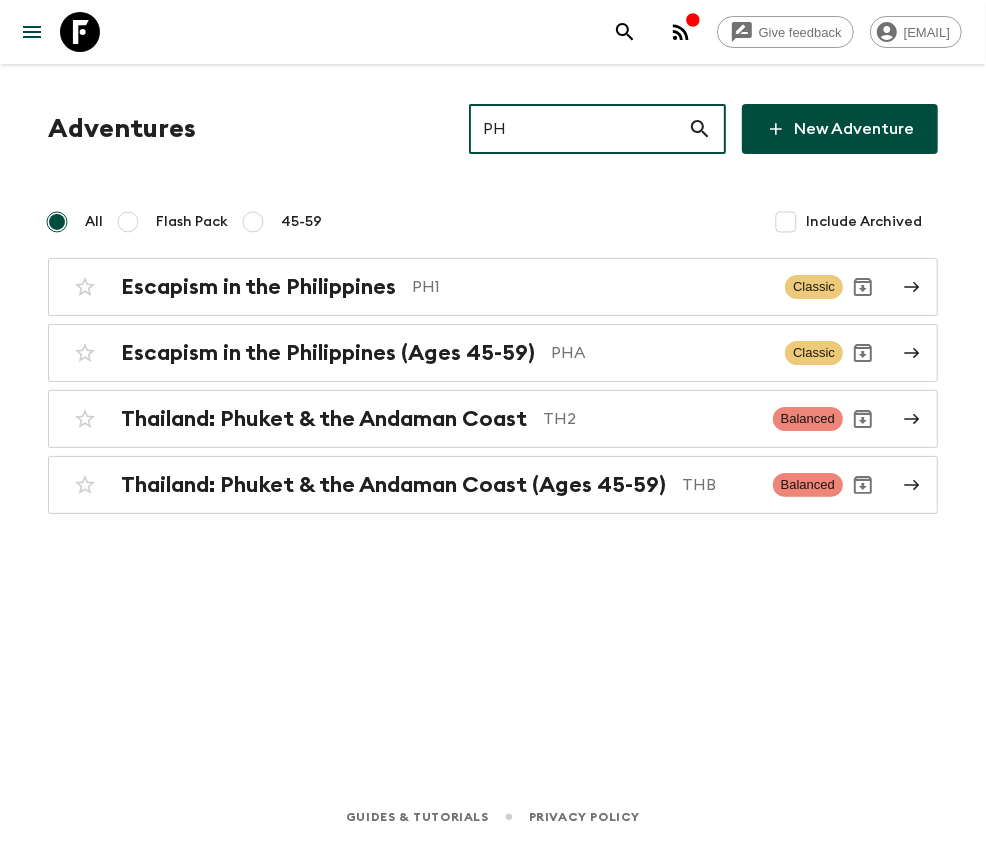 type on "PH1" 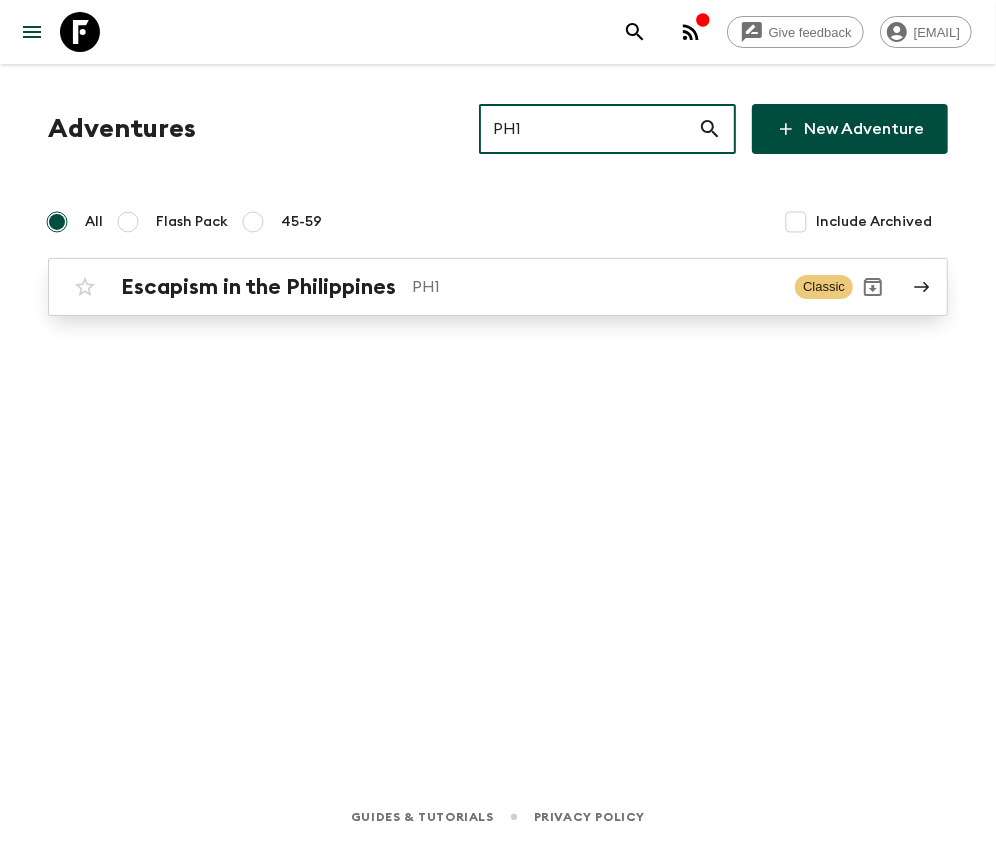 click on "Escapism in the Philippines" at bounding box center [258, 287] 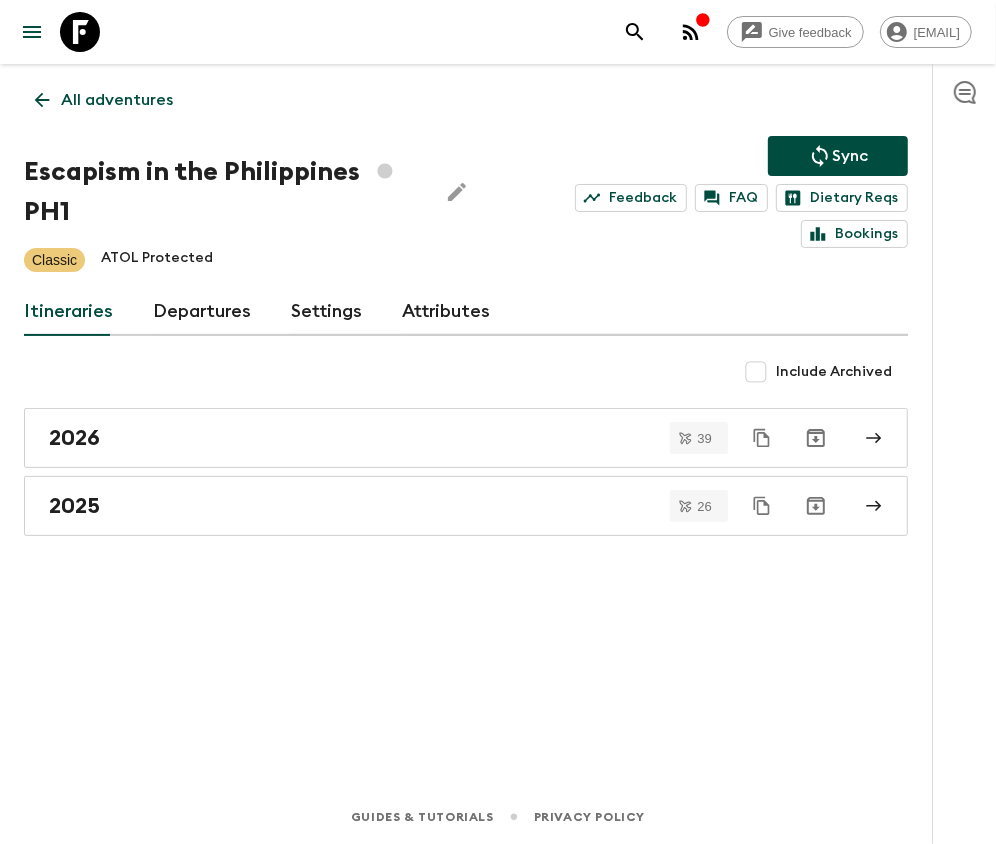 click on "Departures" at bounding box center [202, 312] 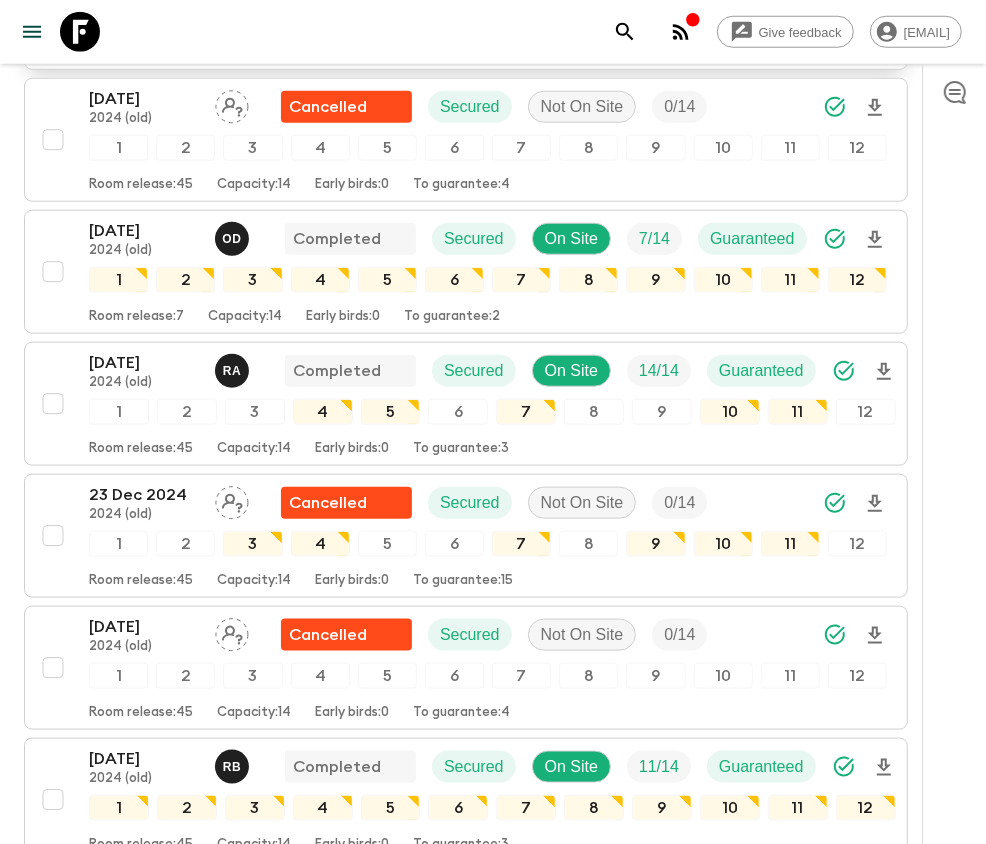 scroll, scrollTop: 2952, scrollLeft: 0, axis: vertical 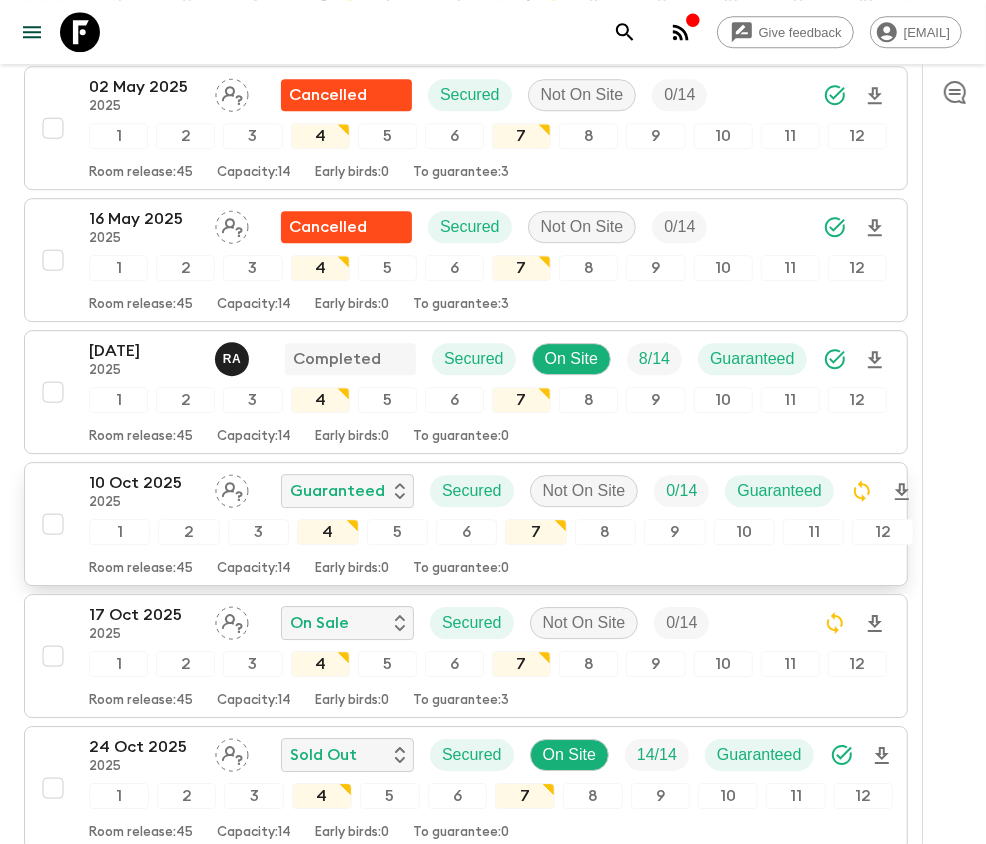 click at bounding box center [53, 524] 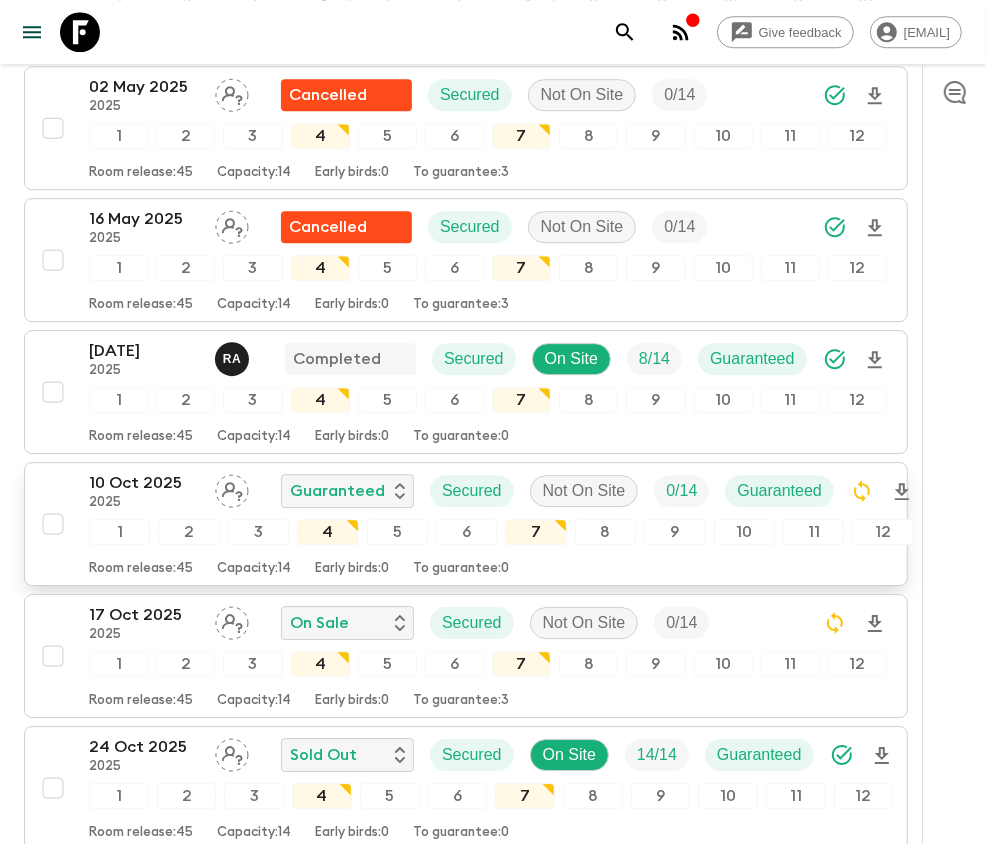 checkbox on "true" 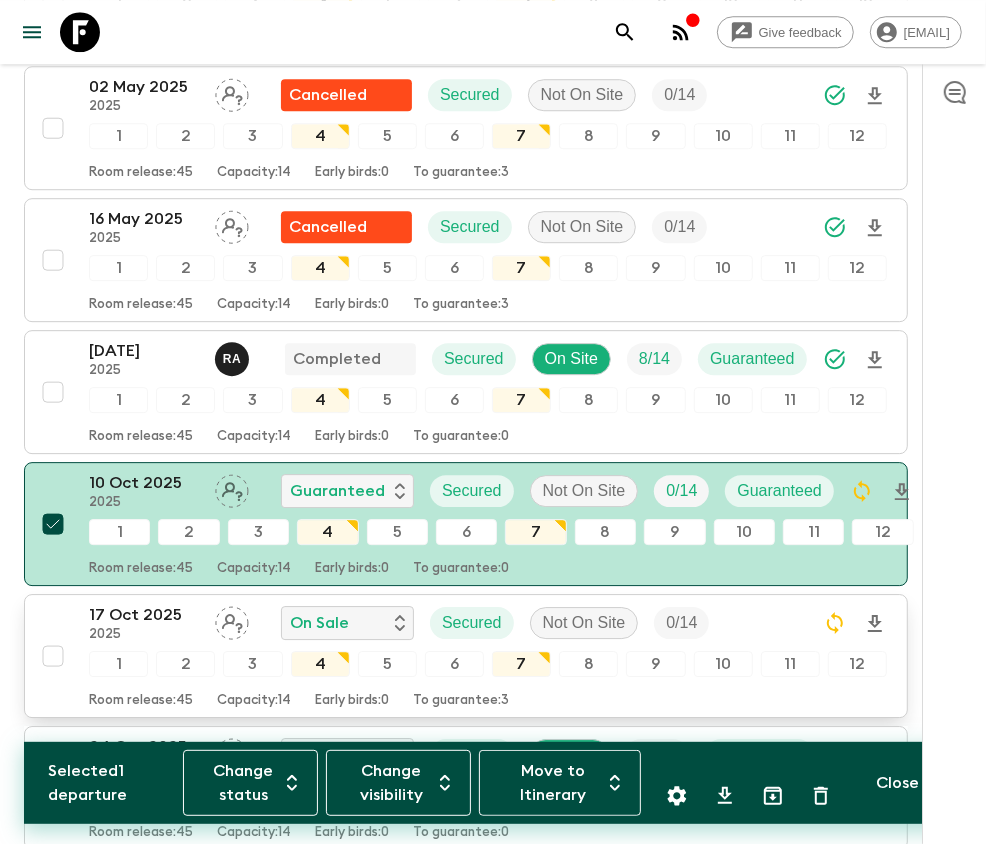 click at bounding box center (53, 656) 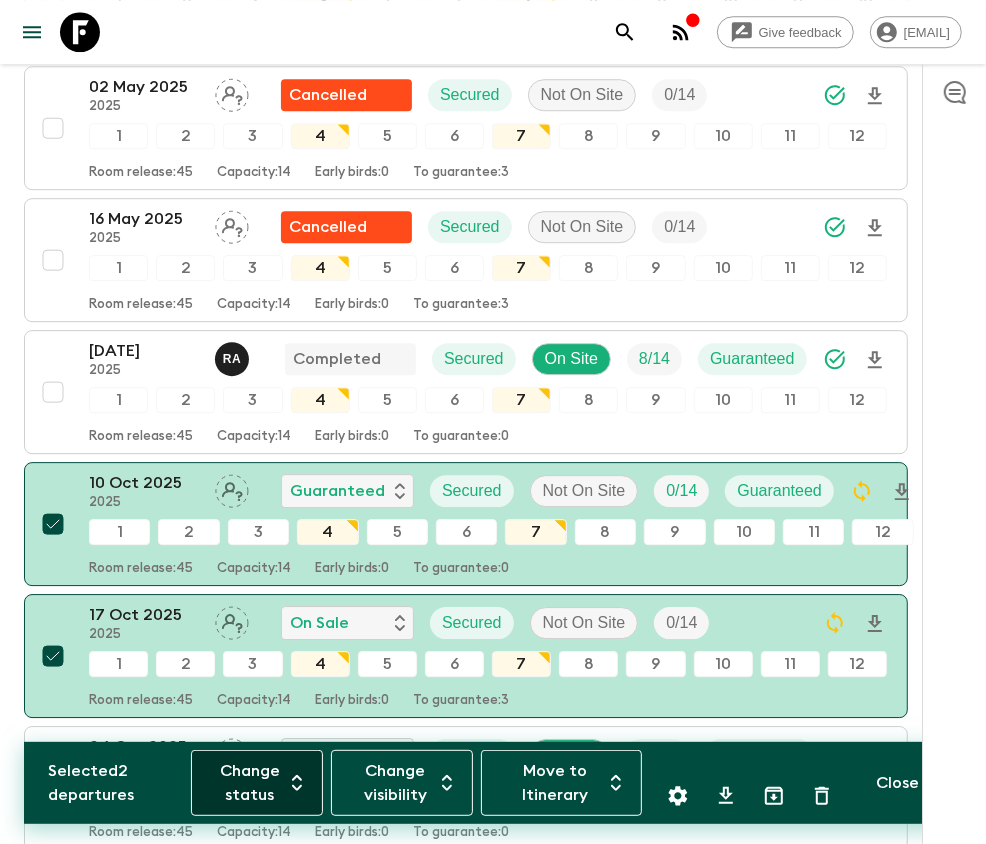 click on "Change status" at bounding box center (257, 783) 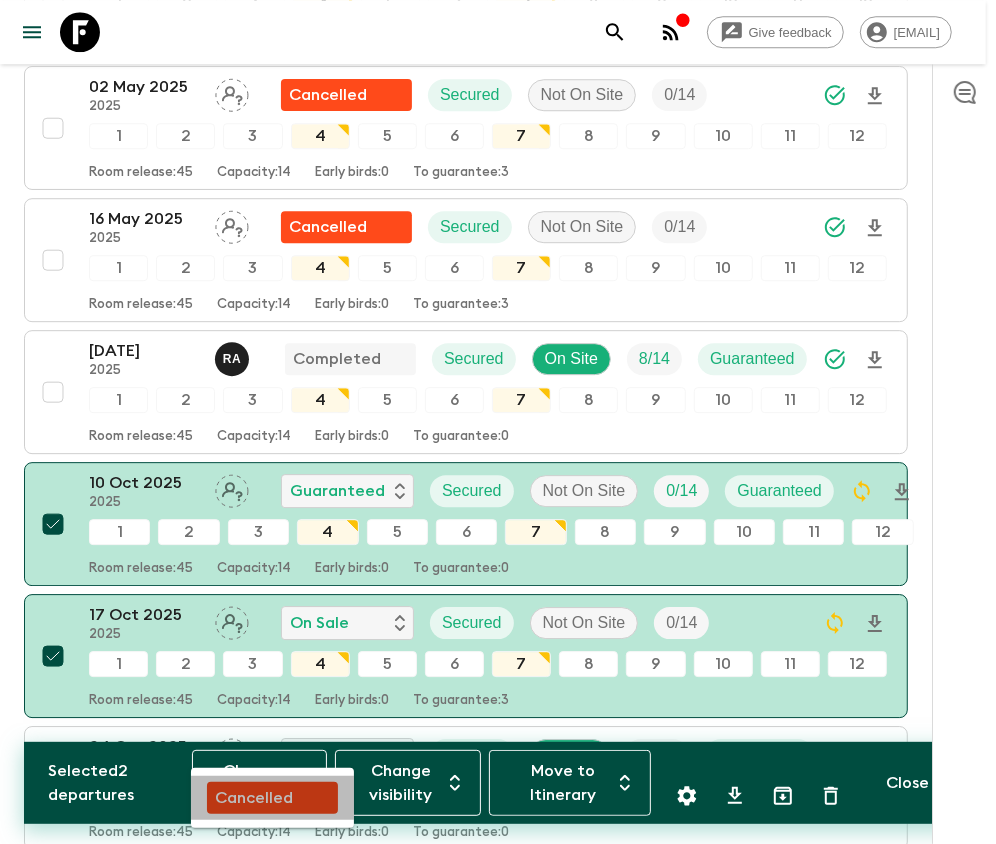 click on "Cancelled" at bounding box center (254, 798) 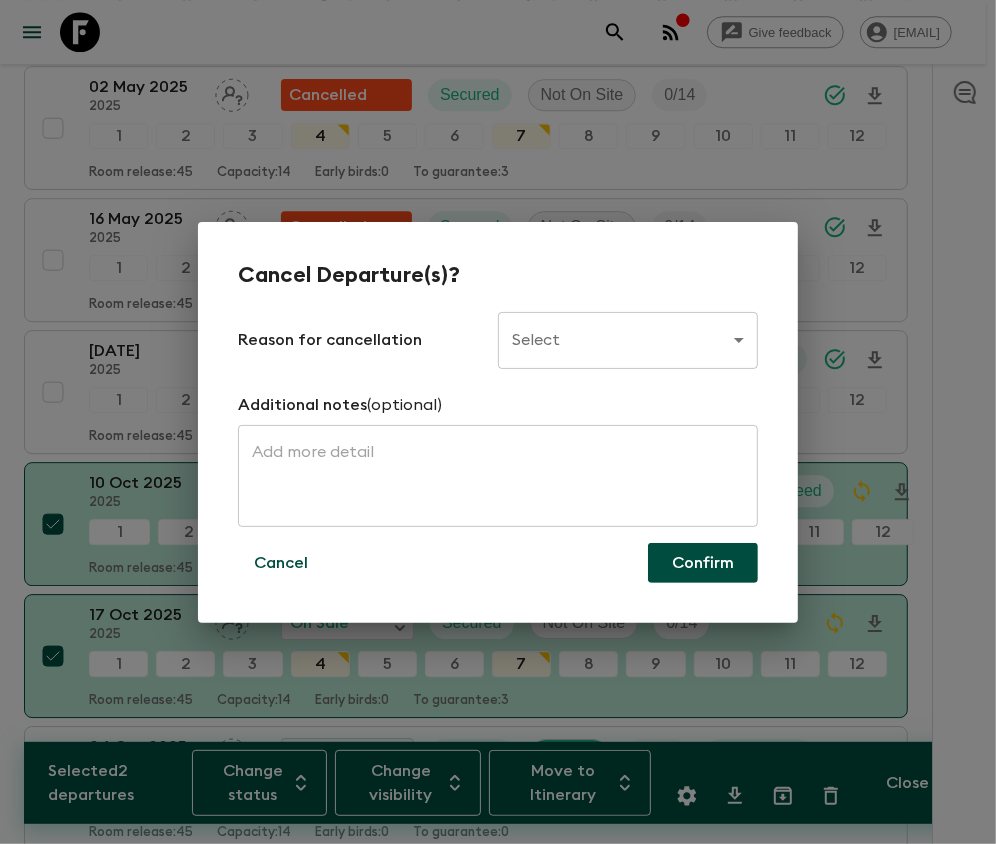 click on "Give feedback ellie.b@flashpack.com All adventures Escapism in the Philippines PH1 Sync Feedback FAQ Dietary Reqs Bookings Classic ATOL Protected Itineraries Departures Settings Attributes Selected  2 departures Change status Change visibility Move to Itinerary Close Propose Departures Select All Bulk update Show Attention Required only Include Archived CSV Export 06 Dec 2024 2024 (old) R A Completed Secured On Site 7 / 14 Guaranteed 1 2 3 4 5 6 7 8 9 10 11 12 Room release:  45 Capacity:  14 Early birds:  0 To guarantee:  4 09 Dec 2024 2024 (old) Cancelled Secured Not On Site 0 / 14 1 2 3 4 5 6 7 8 9 10 11 12 Room release:  45 Capacity:  14 Early birds:  0 To guarantee:  4 11 Dec 2024 2024 (old) B O Completed Secured On Site 10 / 14 Guaranteed 1 2 3 4 5 6 7 8 9 10 11 12 Room release:  45 Capacity:  14 Early birds:  0 To guarantee:  2 14 Dec 2024 2024 (old) Cancelled Secured Not On Site 0 / 14 1 2 3 4 5 6 7 8 9 10 11 12 Room release:  45 Capacity:  14 Early birds:  0 To guarantee:  4 16 Dec 2024 Secured" at bounding box center (498, 2406) 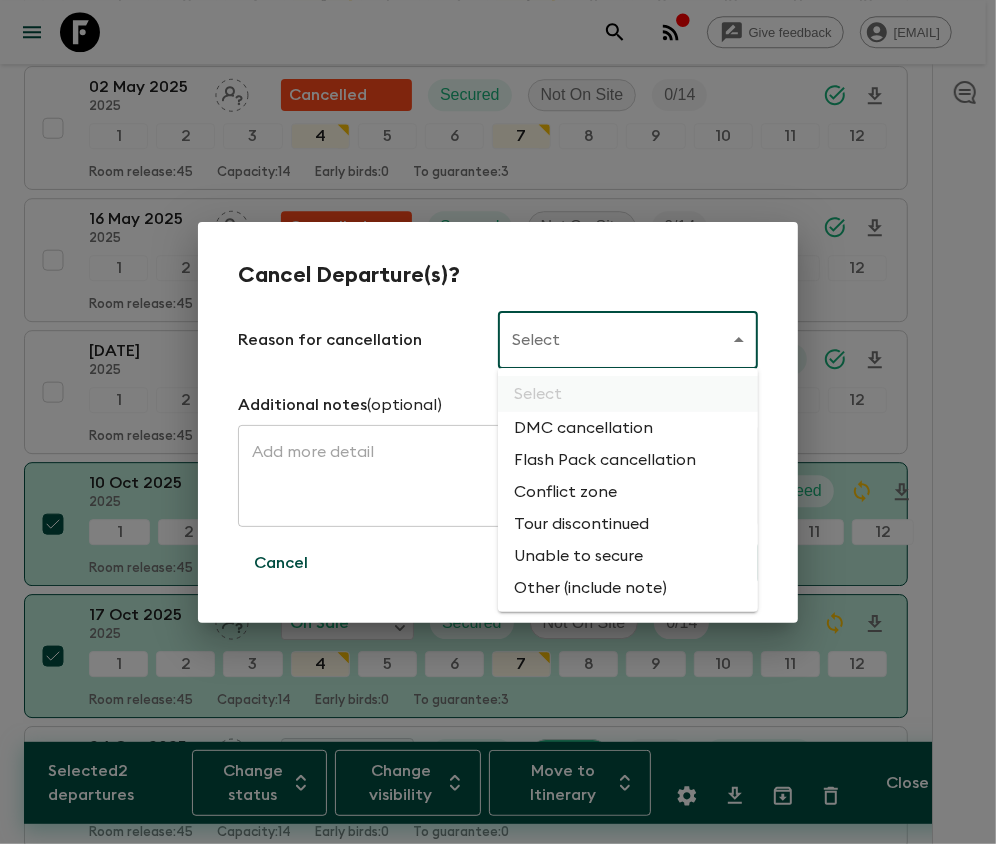 click on "Flash Pack cancellation" at bounding box center [628, 460] 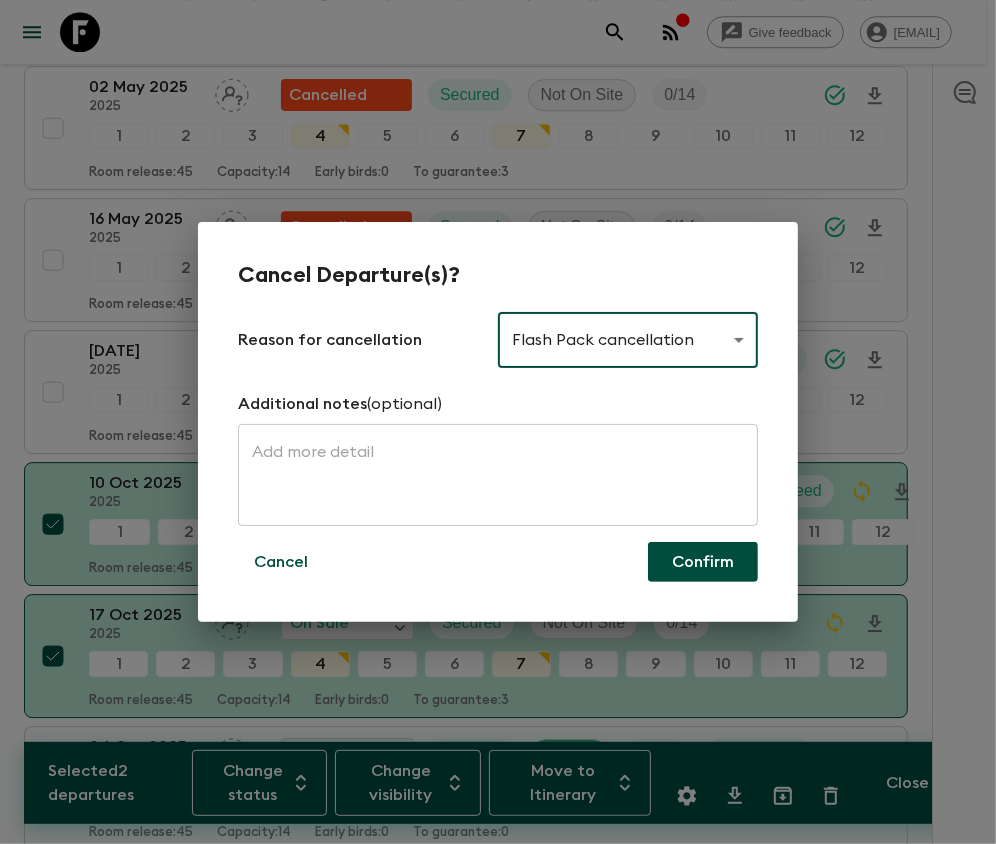 click on "Confirm" at bounding box center [703, 562] 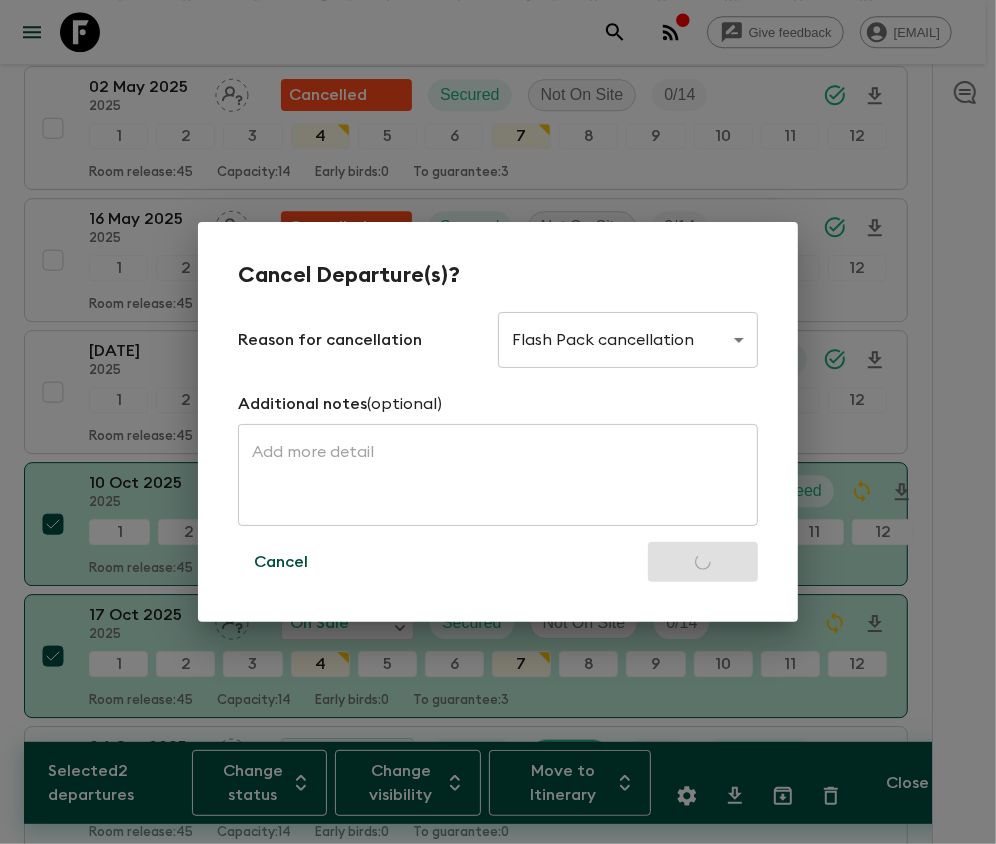 checkbox on "false" 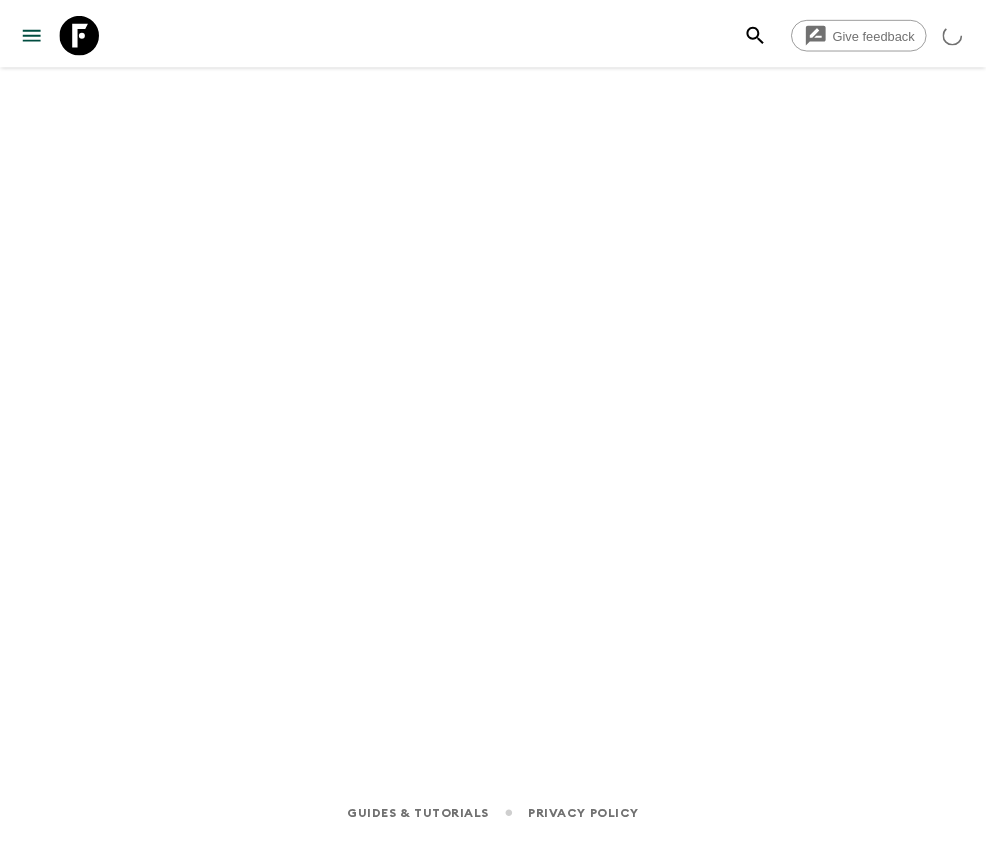 scroll, scrollTop: 0, scrollLeft: 0, axis: both 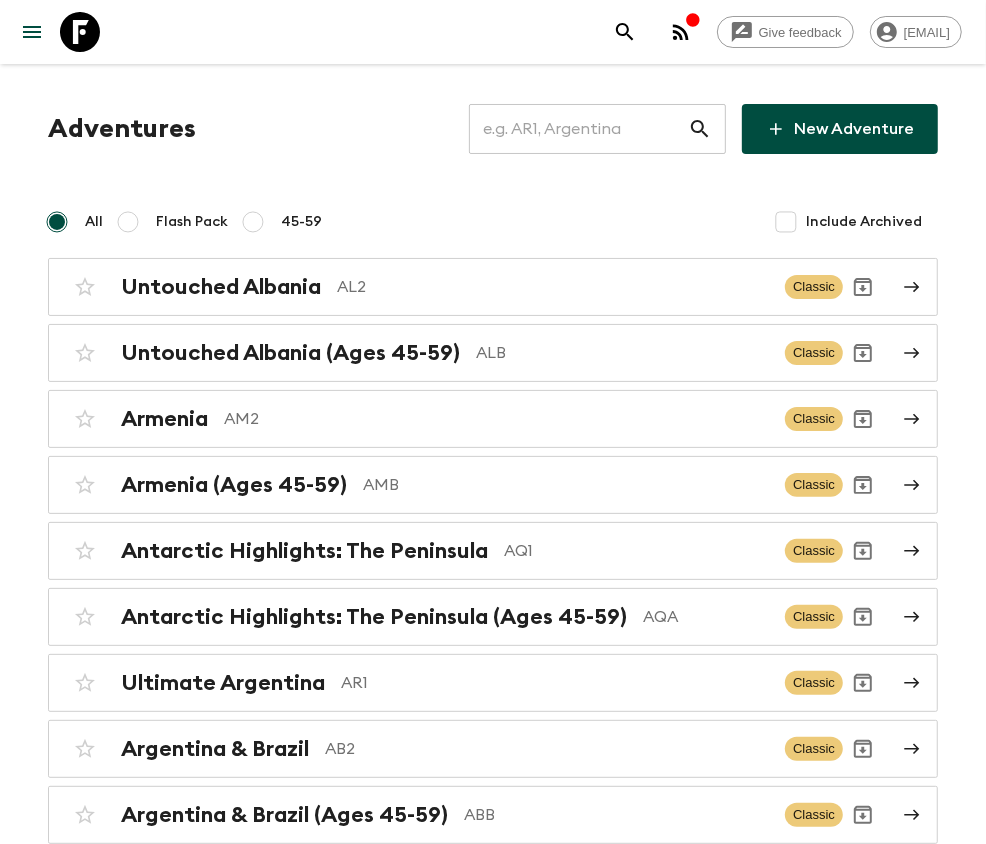 click at bounding box center [578, 129] 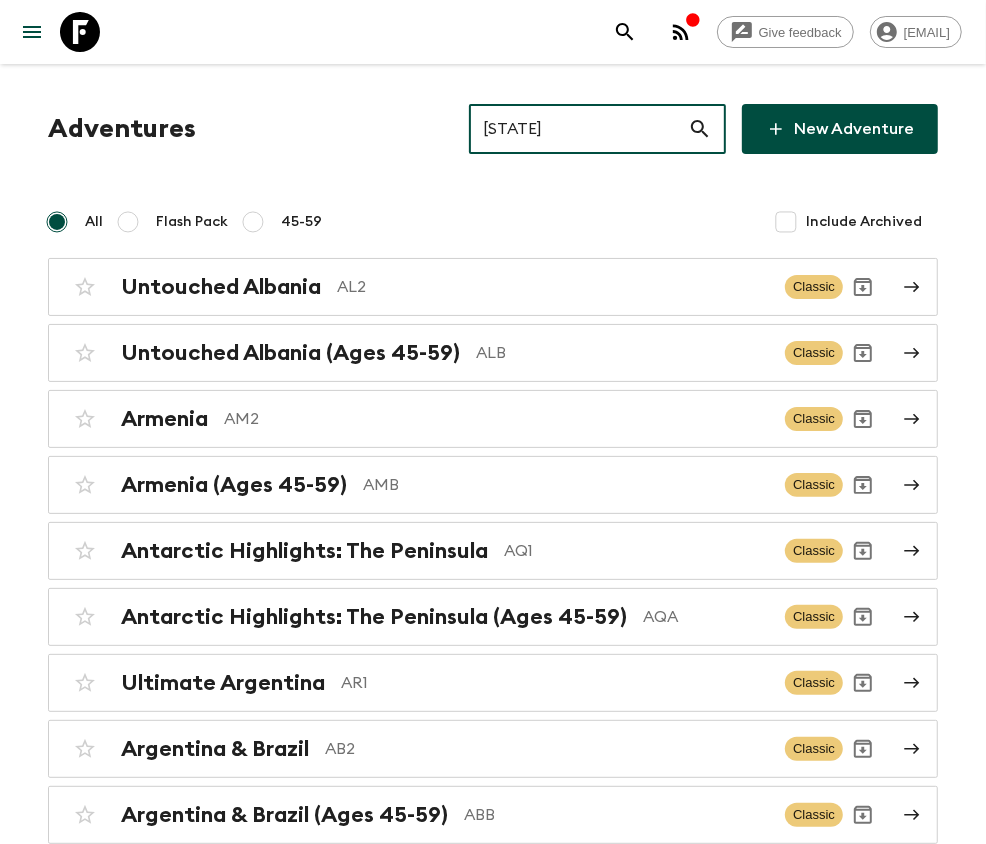 type on "PT1" 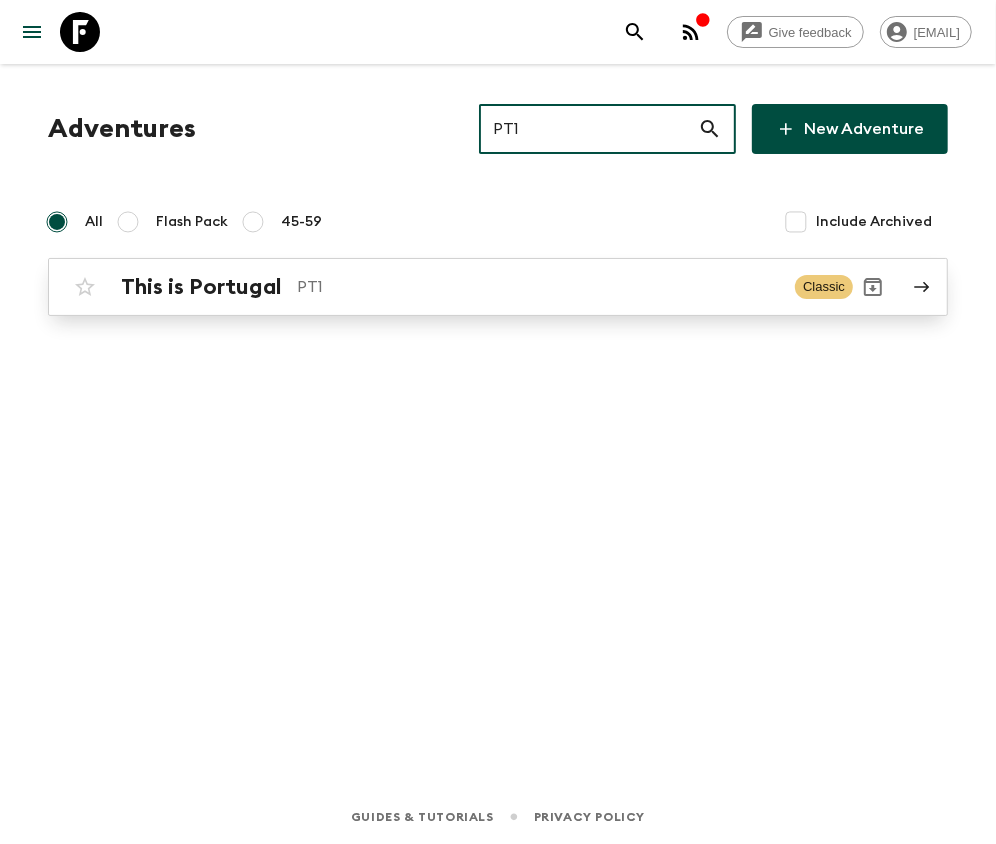 click on "This is Portugal" at bounding box center [201, 287] 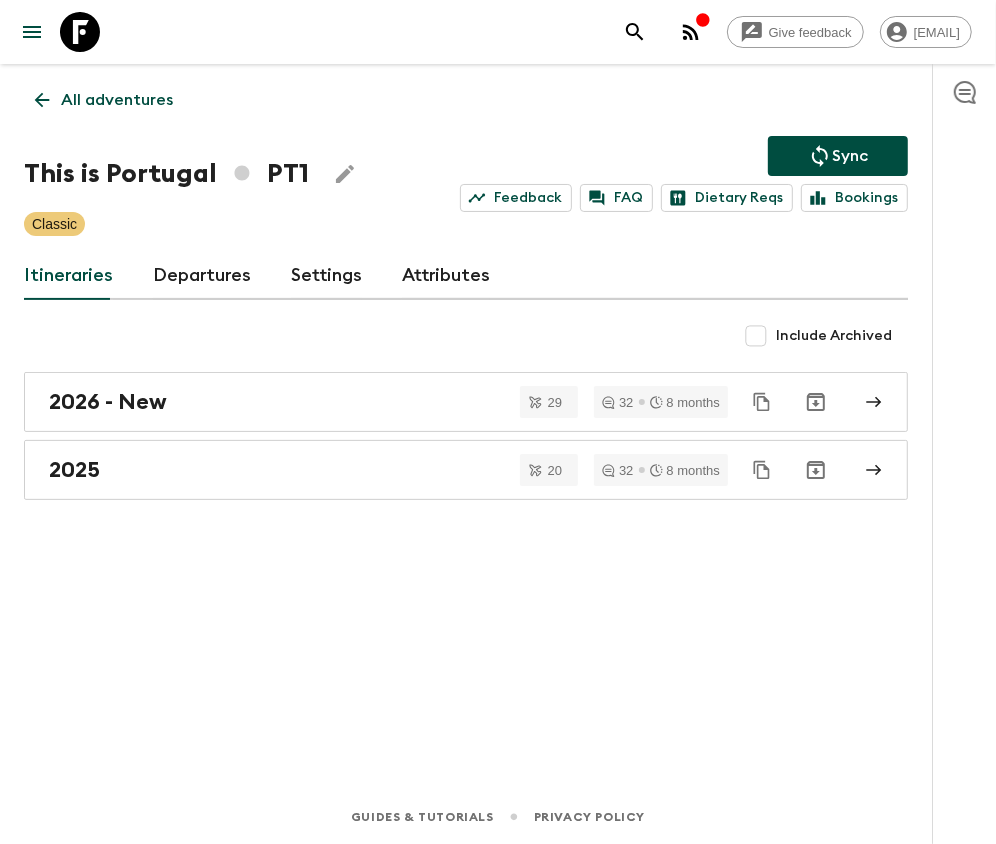 click on "Departures" at bounding box center (202, 276) 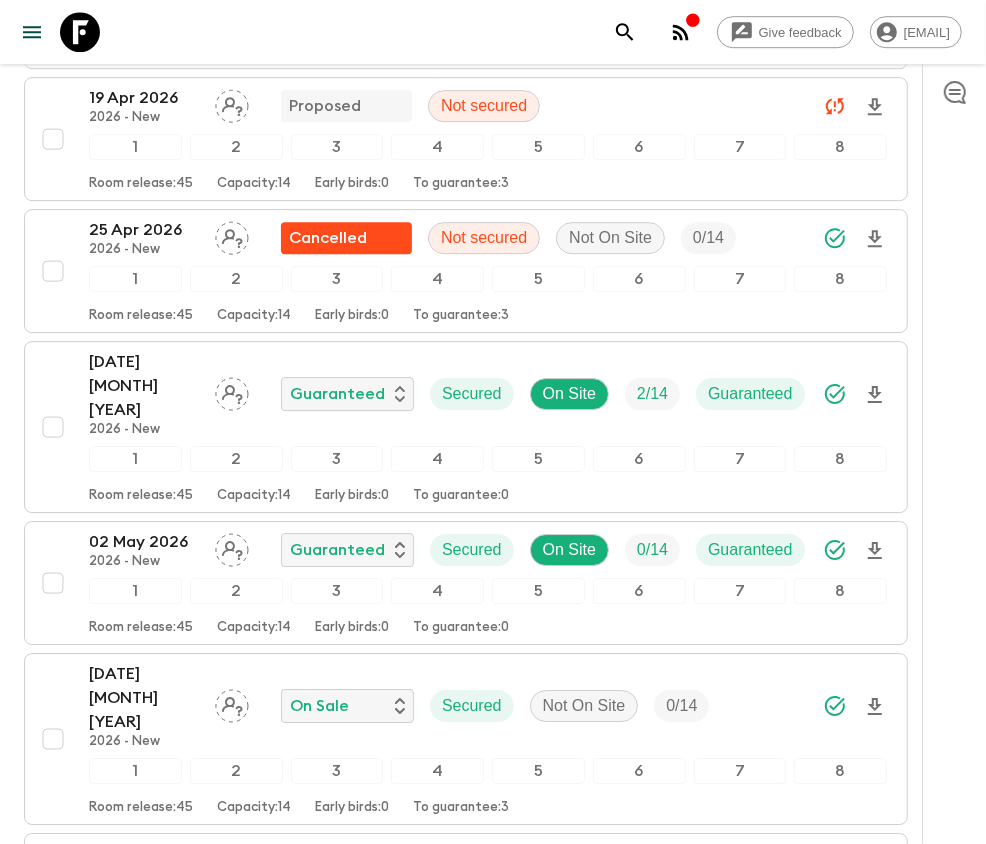 scroll, scrollTop: 7745, scrollLeft: 0, axis: vertical 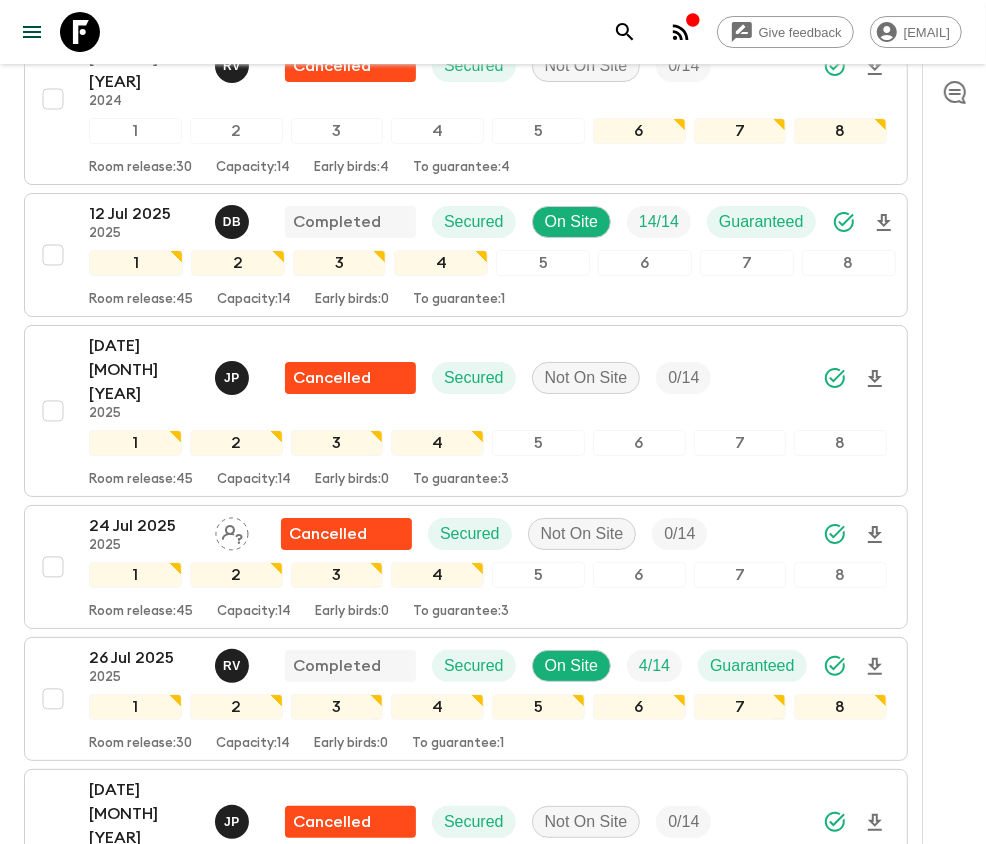click at bounding box center (53, 2691) 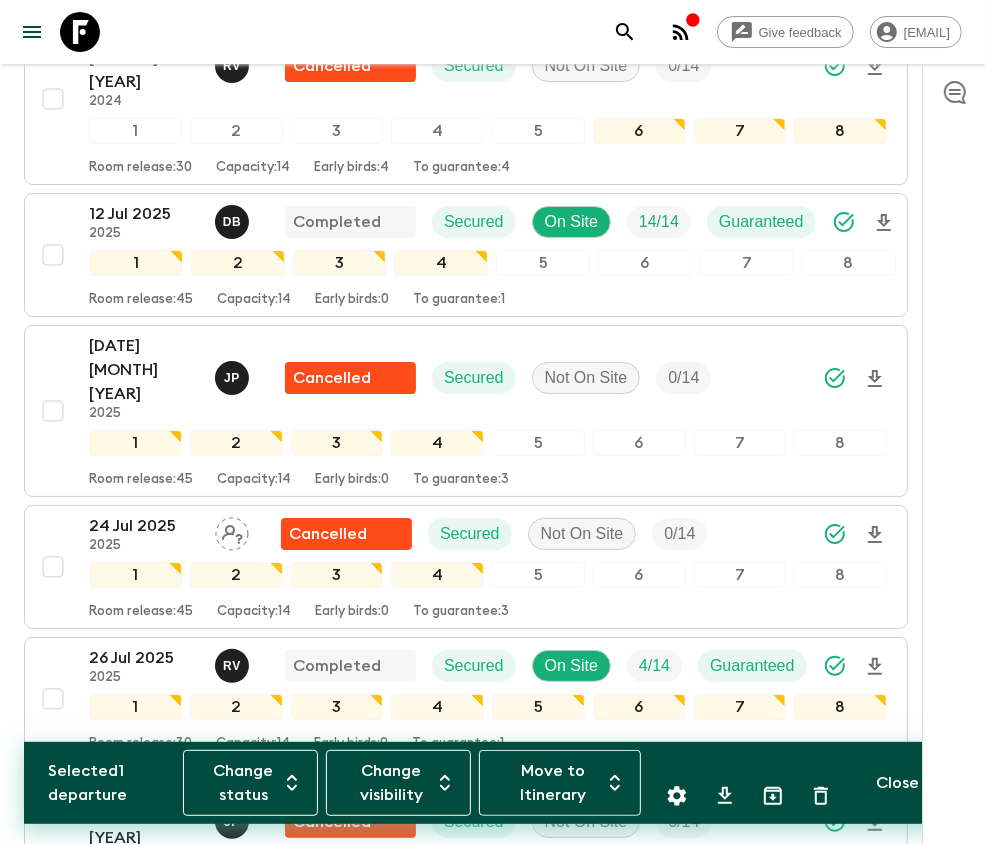 click at bounding box center (53, 2955) 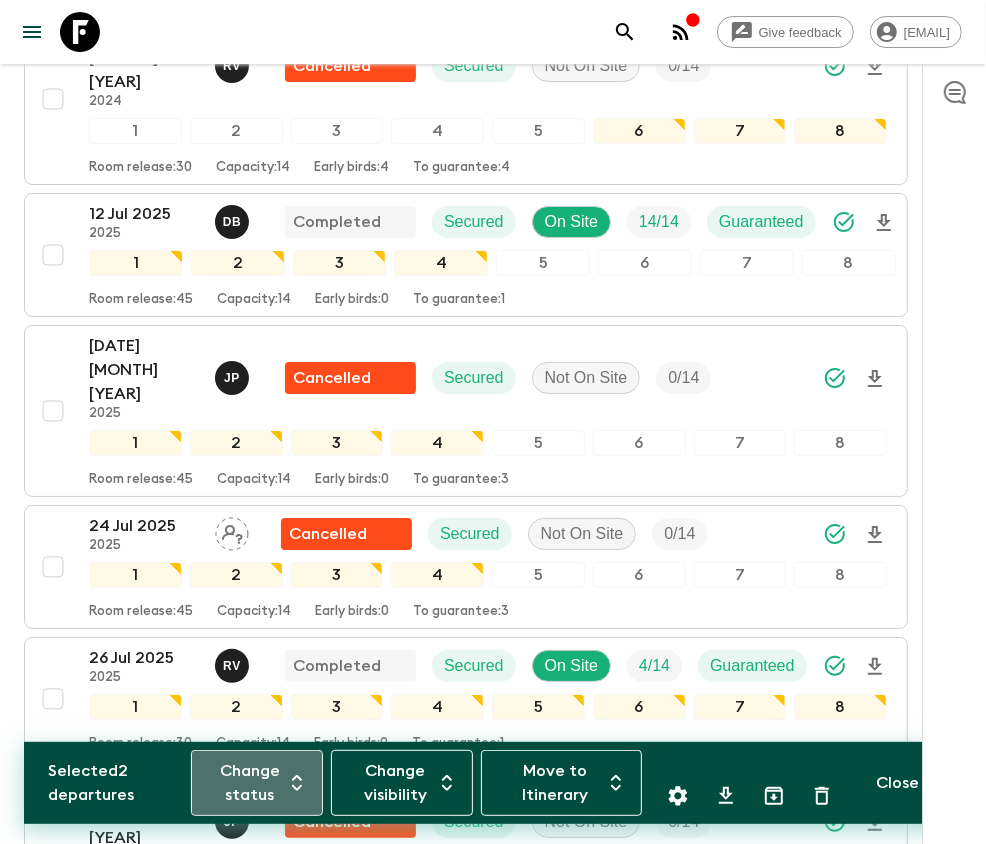 click on "Change status" at bounding box center (257, 783) 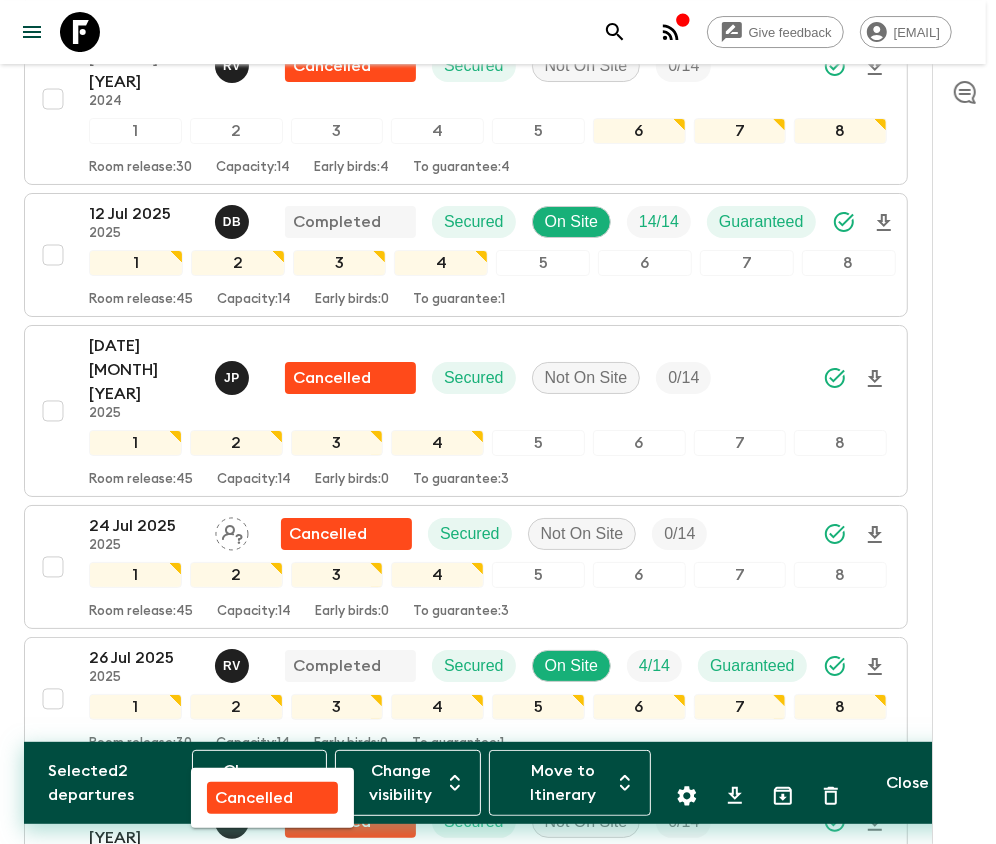click on "Cancelled" at bounding box center (254, 798) 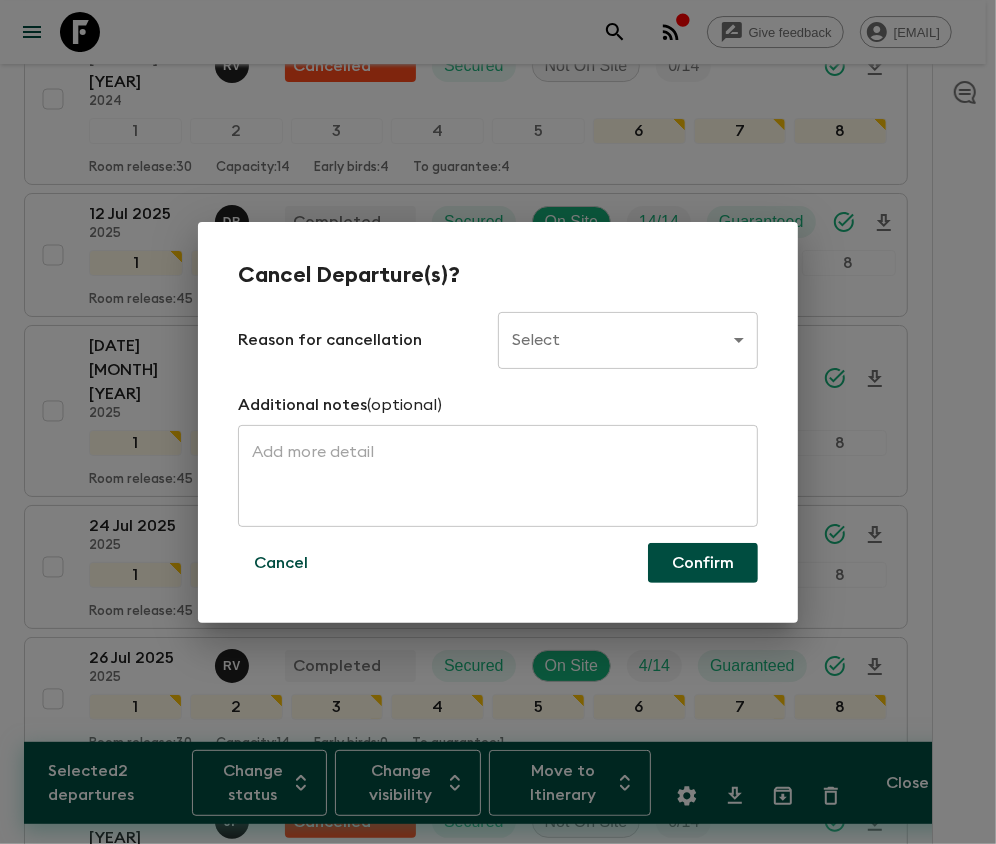 click on "Give feedback [EMAIL] All adventures This is Portugal [STATE] Sync Feedback FAQ Dietary Reqs Bookings Classic Itineraries Departures Settings Attributes Selected  2 departures Change status Change visibility Move to Itinerary Close Propose Departures Select All Bulk update Show Attention Required only Include Archived CSV Export [DATE] [YEAR] (old) Proposed Secured 1 2 3 4 5 6 7 8 Room release:  0 Capacity:  Early birds:  To guarantee:  [DATE] [YEAR] (old) Proposed Secured 1 2 3 4 5 6 7 8 Room release:  0 Capacity:  Early birds:  To guarantee:  [DATE] [YEAR] (old) Proposed Secured 1 2 3 4 5 6 7 8 Room release:  0 Capacity:  Early birds:  To guarantee:  [DATE] [YEAR] (old) Proposed Secured 1 2 3 4 5 6 7 8 Room release:  0 Capacity:  Early birds:  To guarantee:  [DATE] [YEAR] (old) Proposed Secured 1 2 3 4 5 6 7 8 Room release:  0 Capacity:  Early birds:  To guarantee:  [DATE] [YEAR] (old) Proposed Secured 1 2 3 4 5 6 7 8 Room release:  0 Capacity:  Early birds:  To guarantee:" at bounding box center [498, 97] 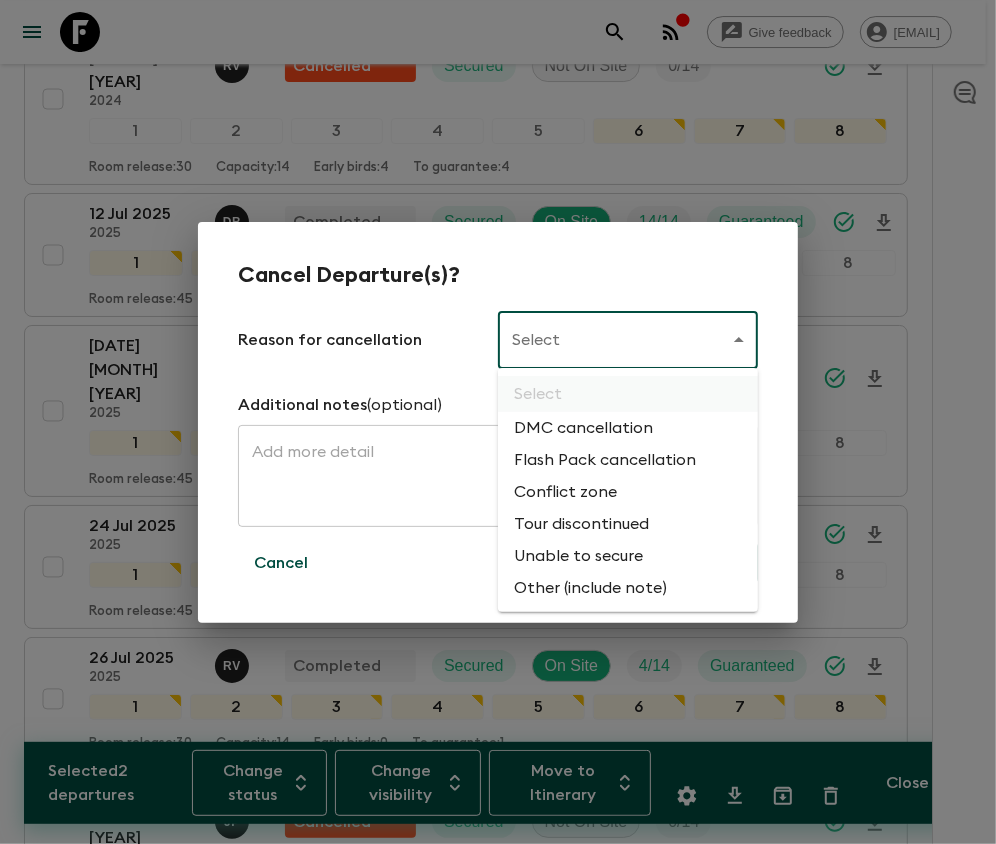 click on "Flash Pack cancellation" at bounding box center [628, 460] 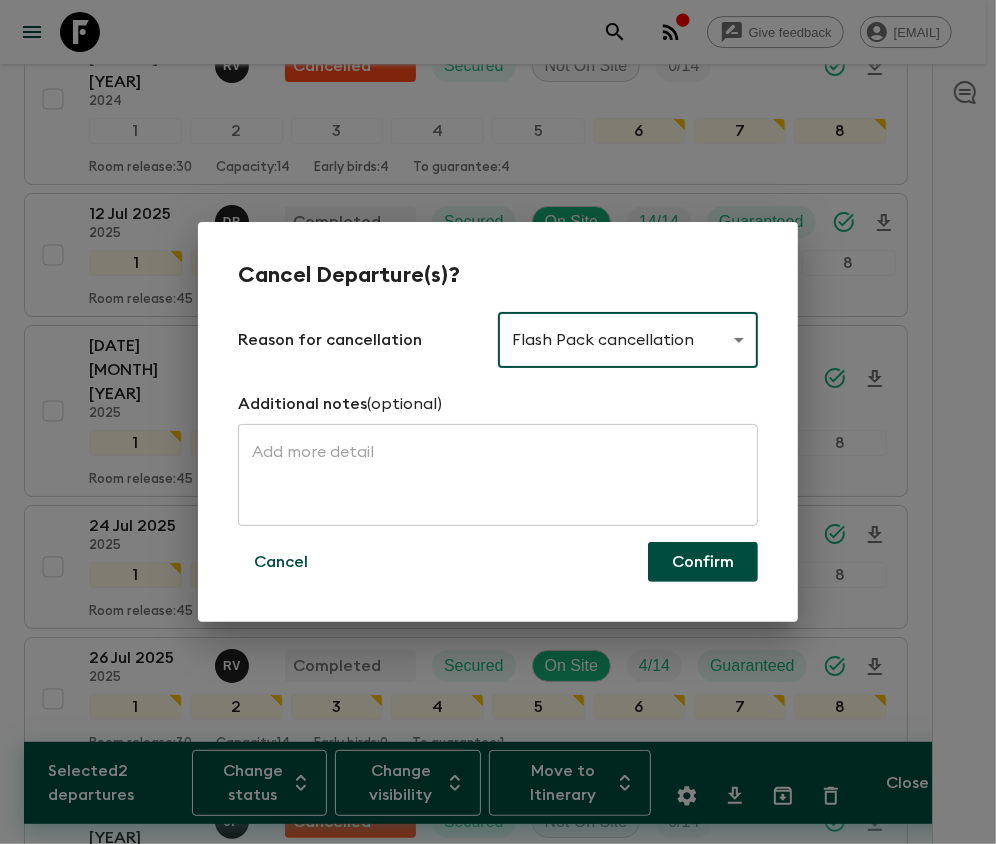 click on "Confirm" at bounding box center [703, 562] 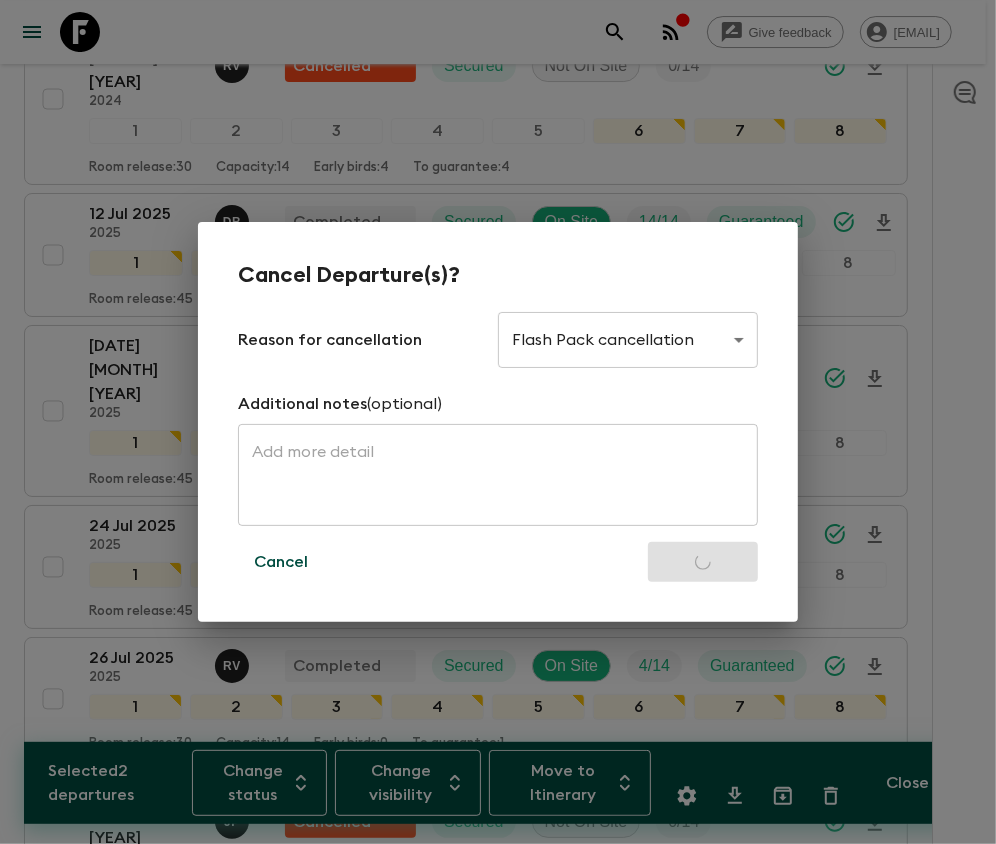 checkbox on "false" 